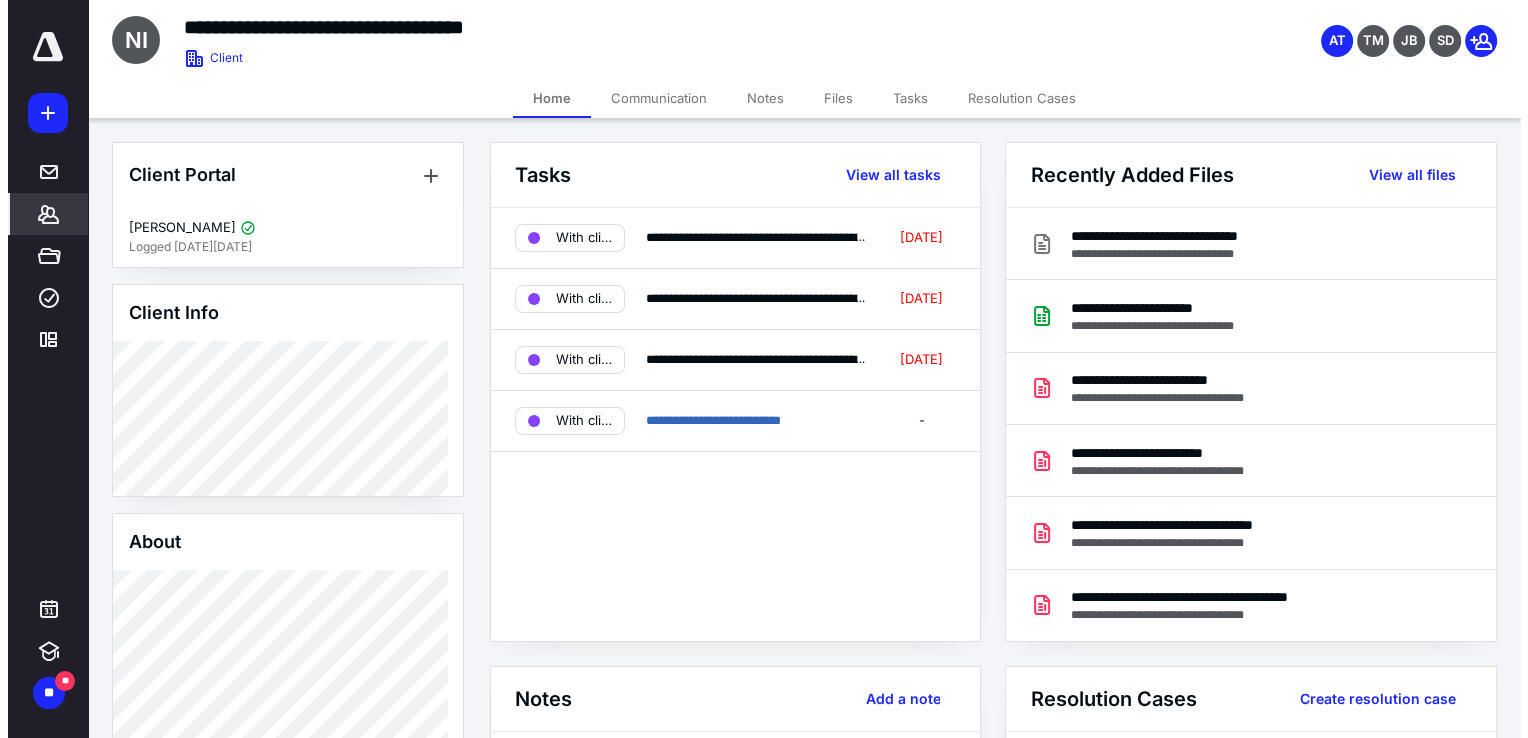 scroll, scrollTop: 0, scrollLeft: 0, axis: both 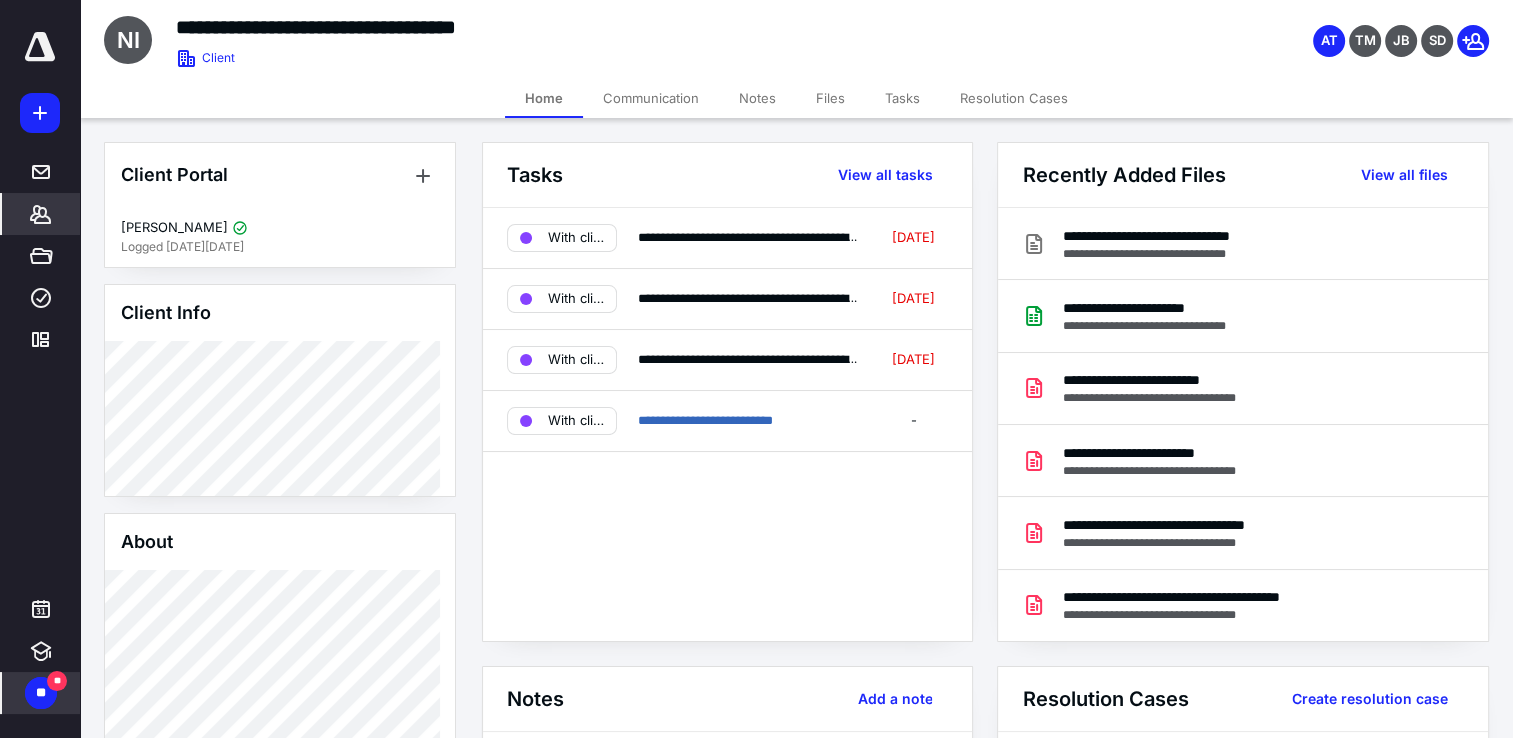 click on "**" at bounding box center [57, 681] 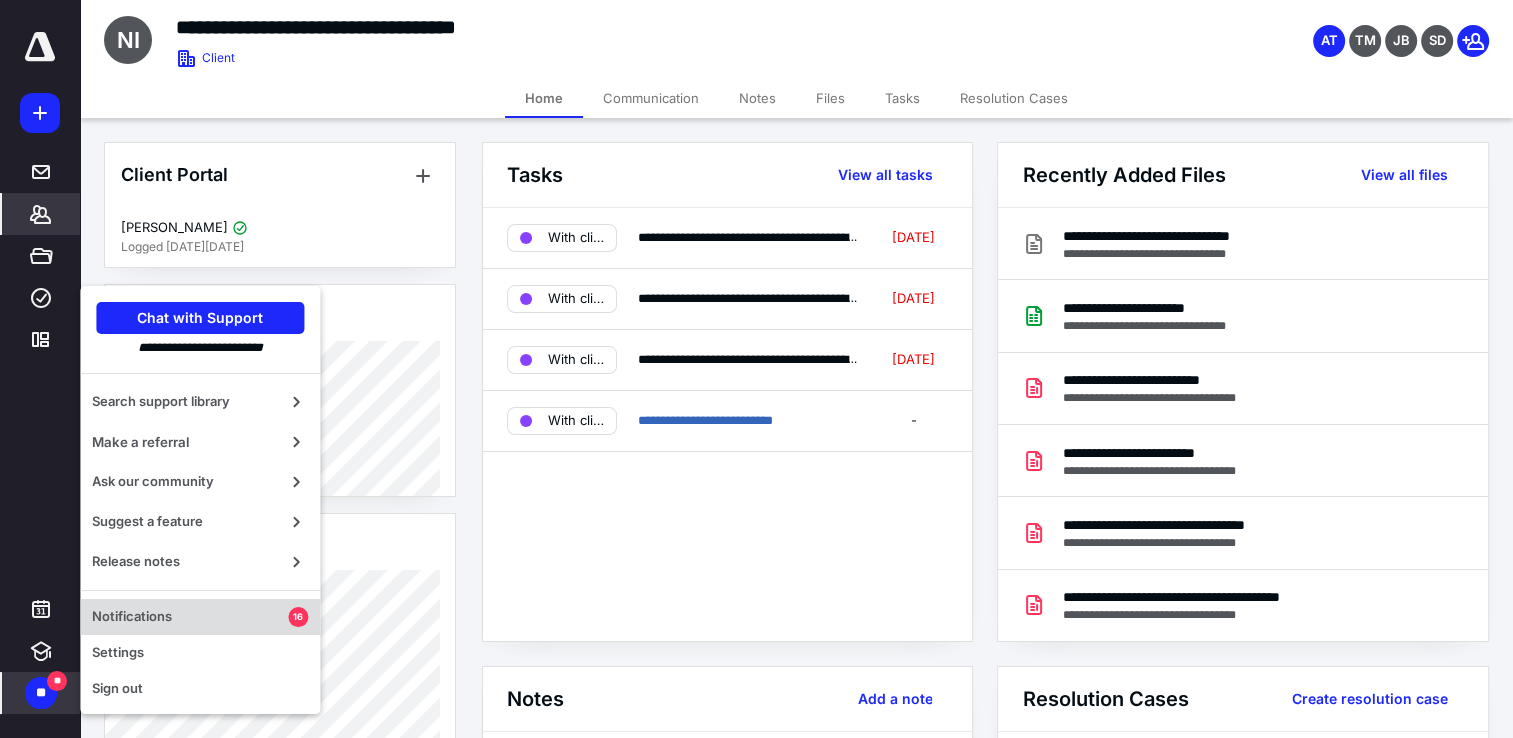 click on "Notifications" at bounding box center (190, 617) 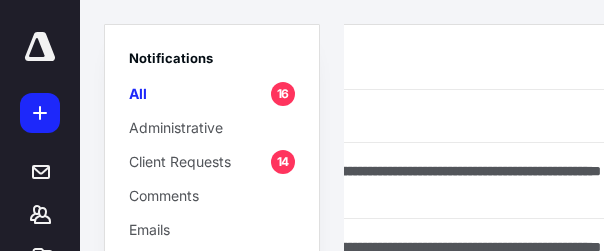 scroll, scrollTop: 0, scrollLeft: 431, axis: horizontal 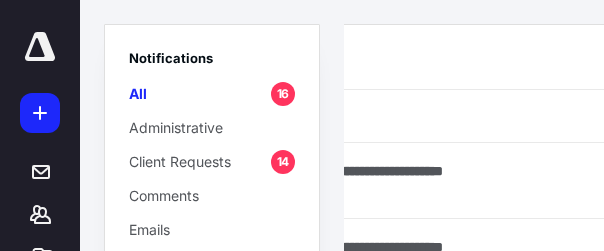 click on "Unread Read" at bounding box center [271, 69] 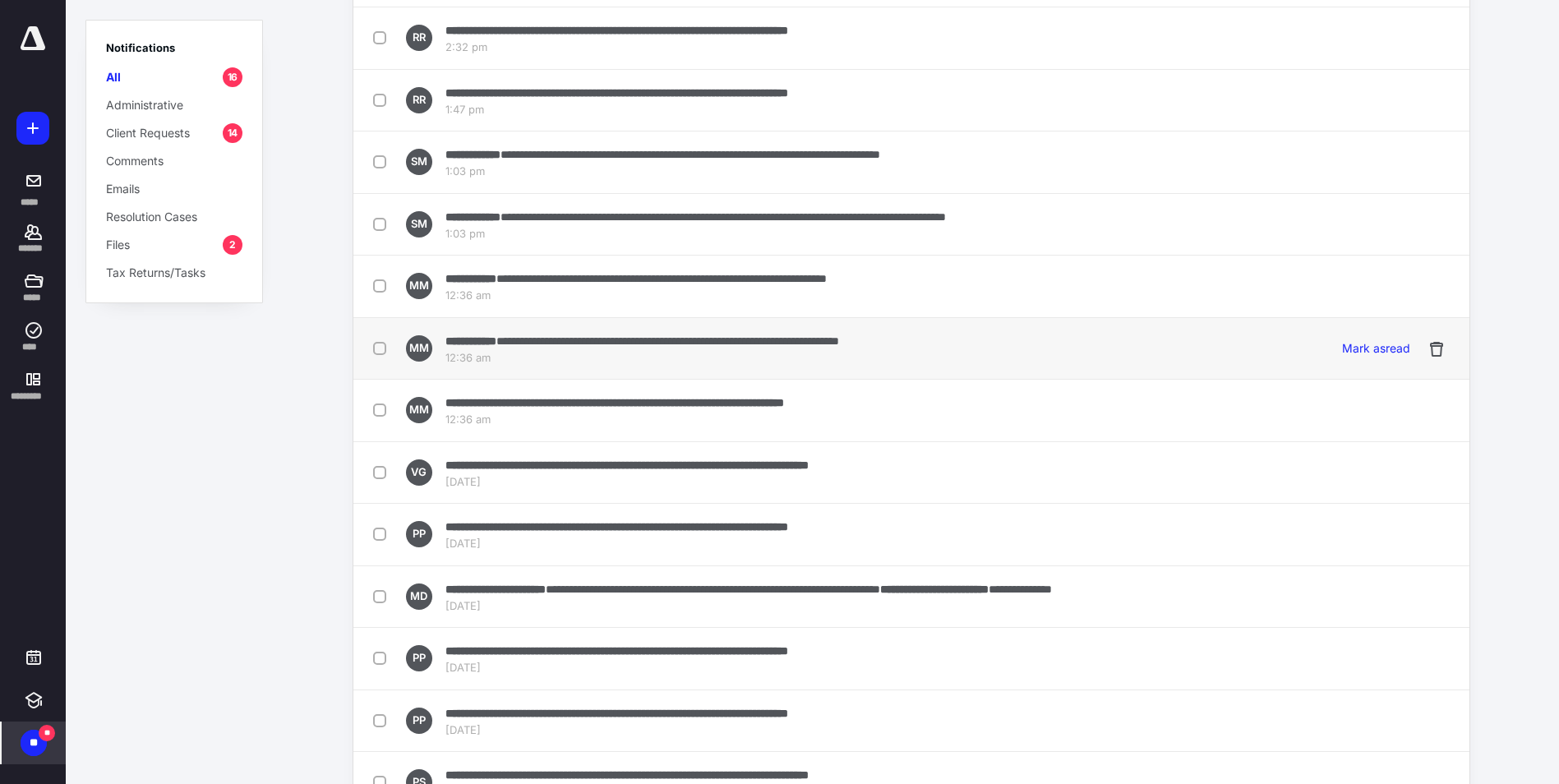 scroll, scrollTop: 337, scrollLeft: 0, axis: vertical 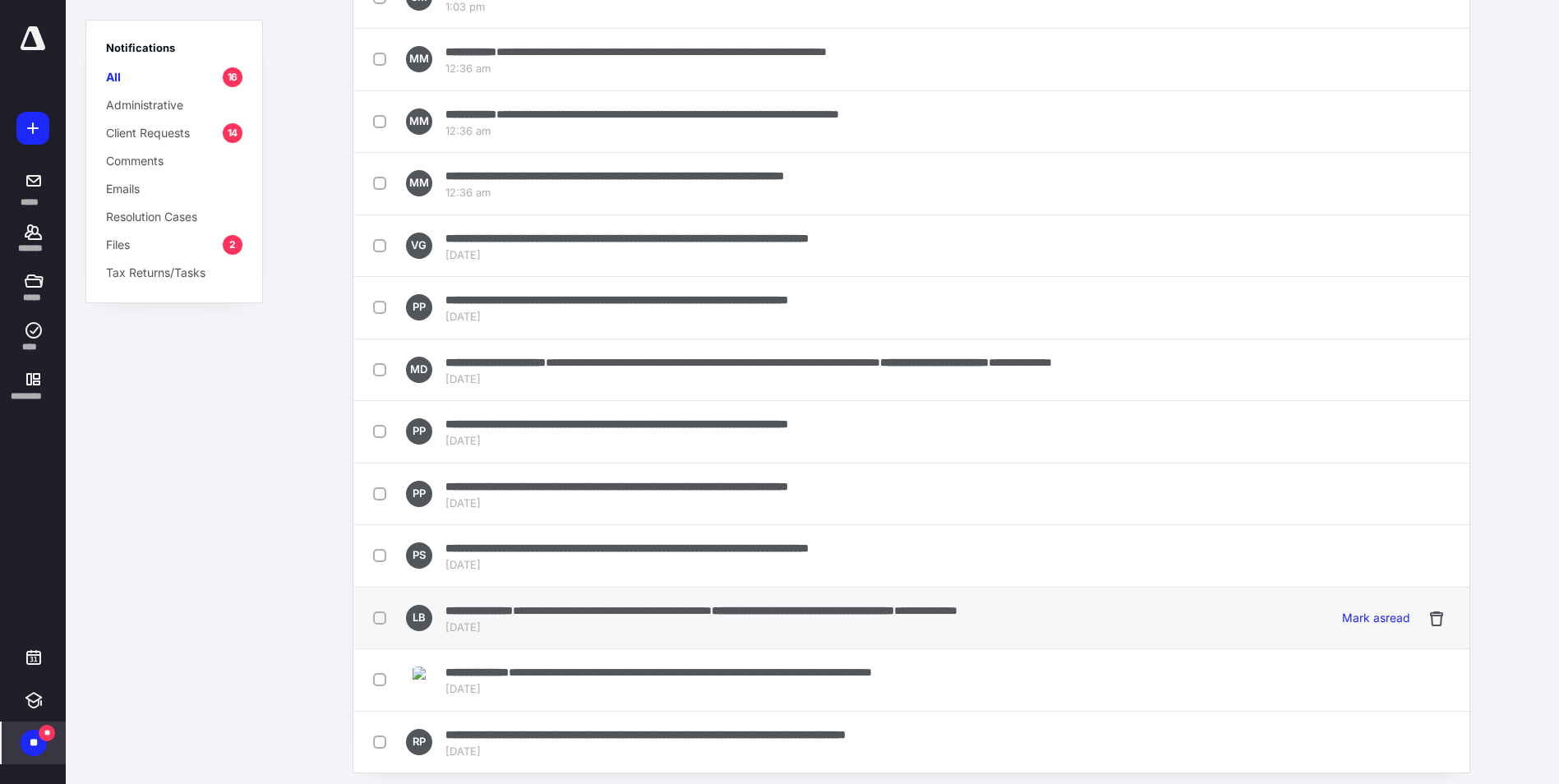 click at bounding box center (383, 617) 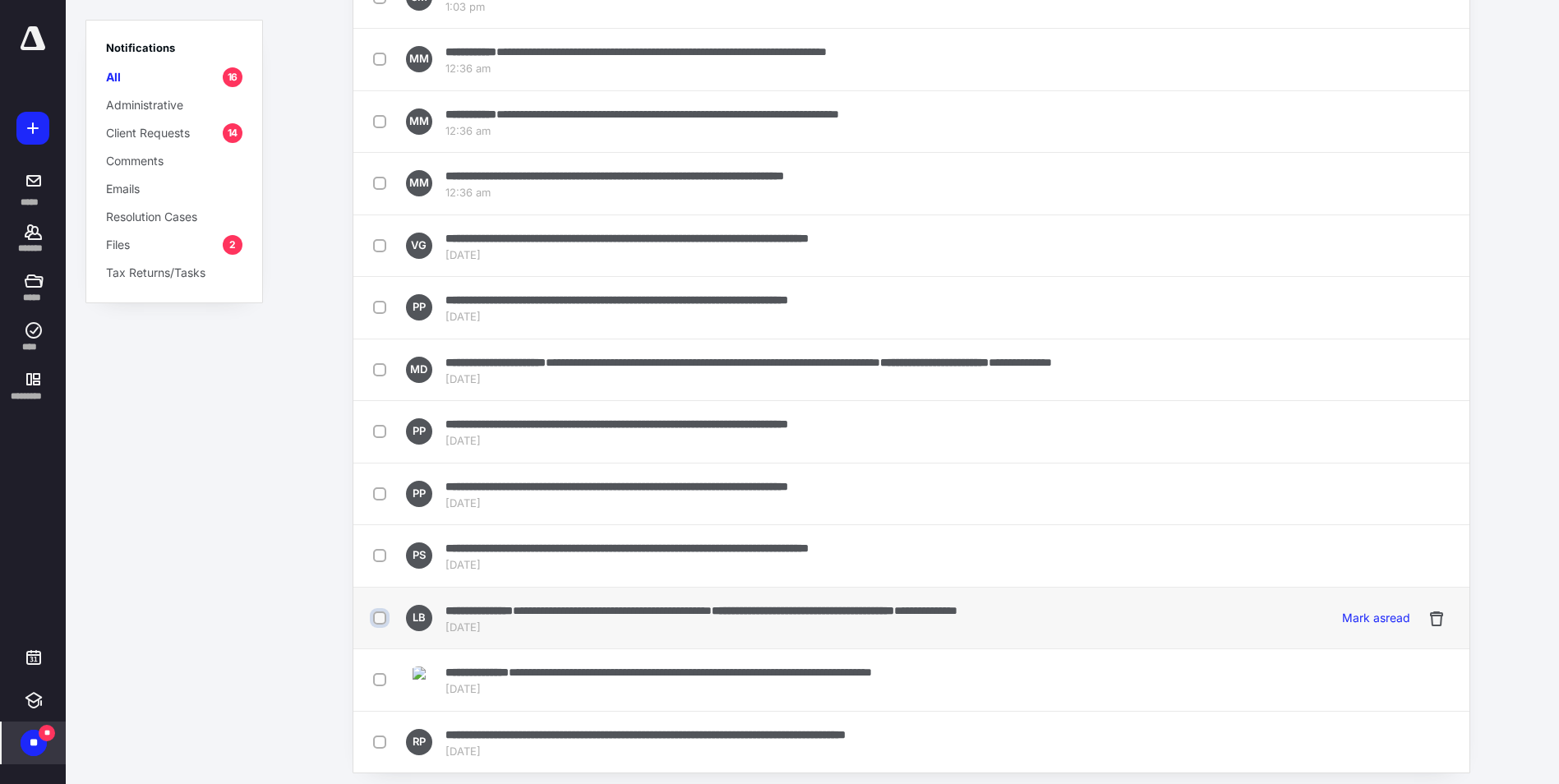checkbox on "true" 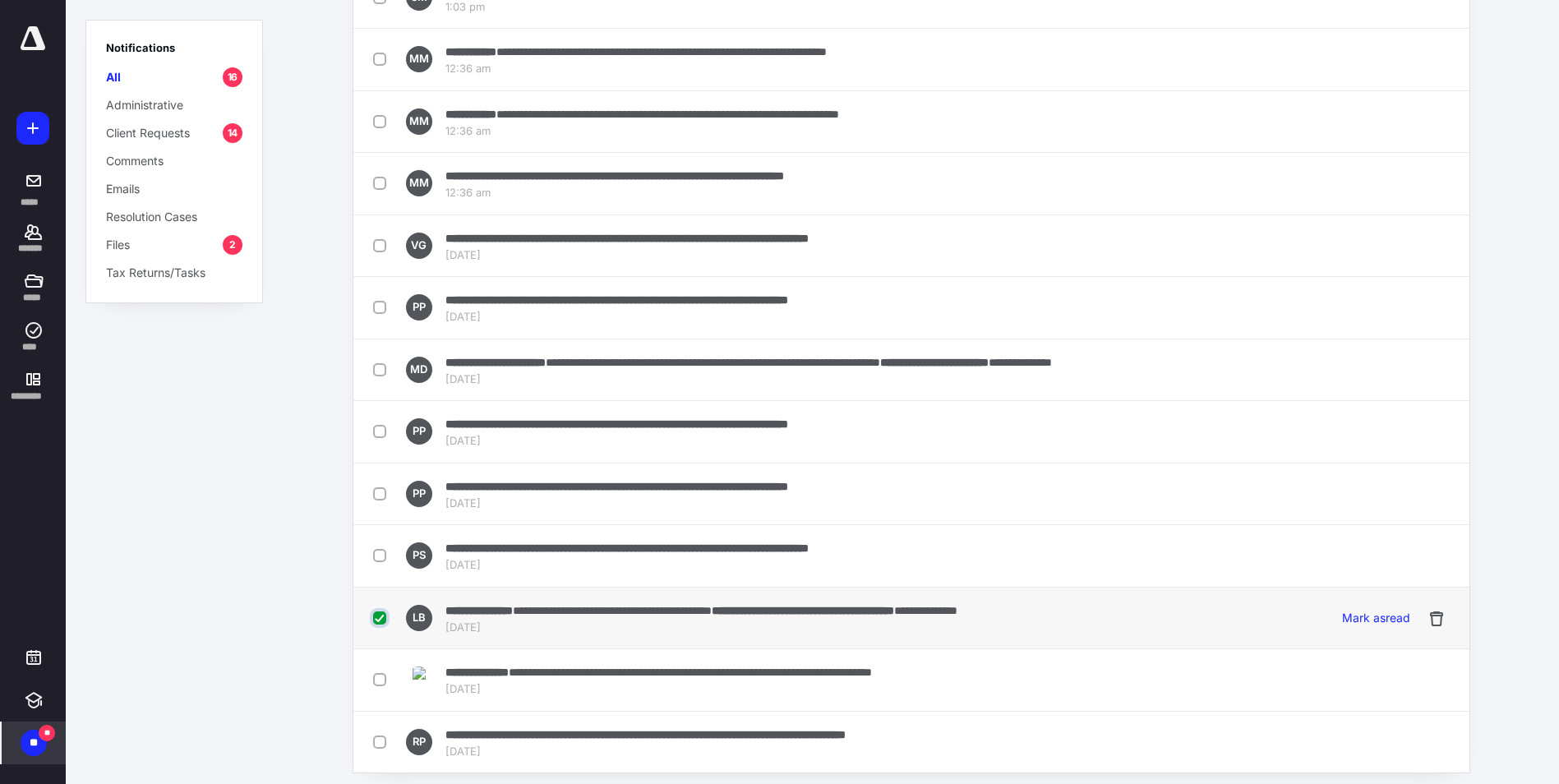scroll, scrollTop: 347, scrollLeft: 0, axis: vertical 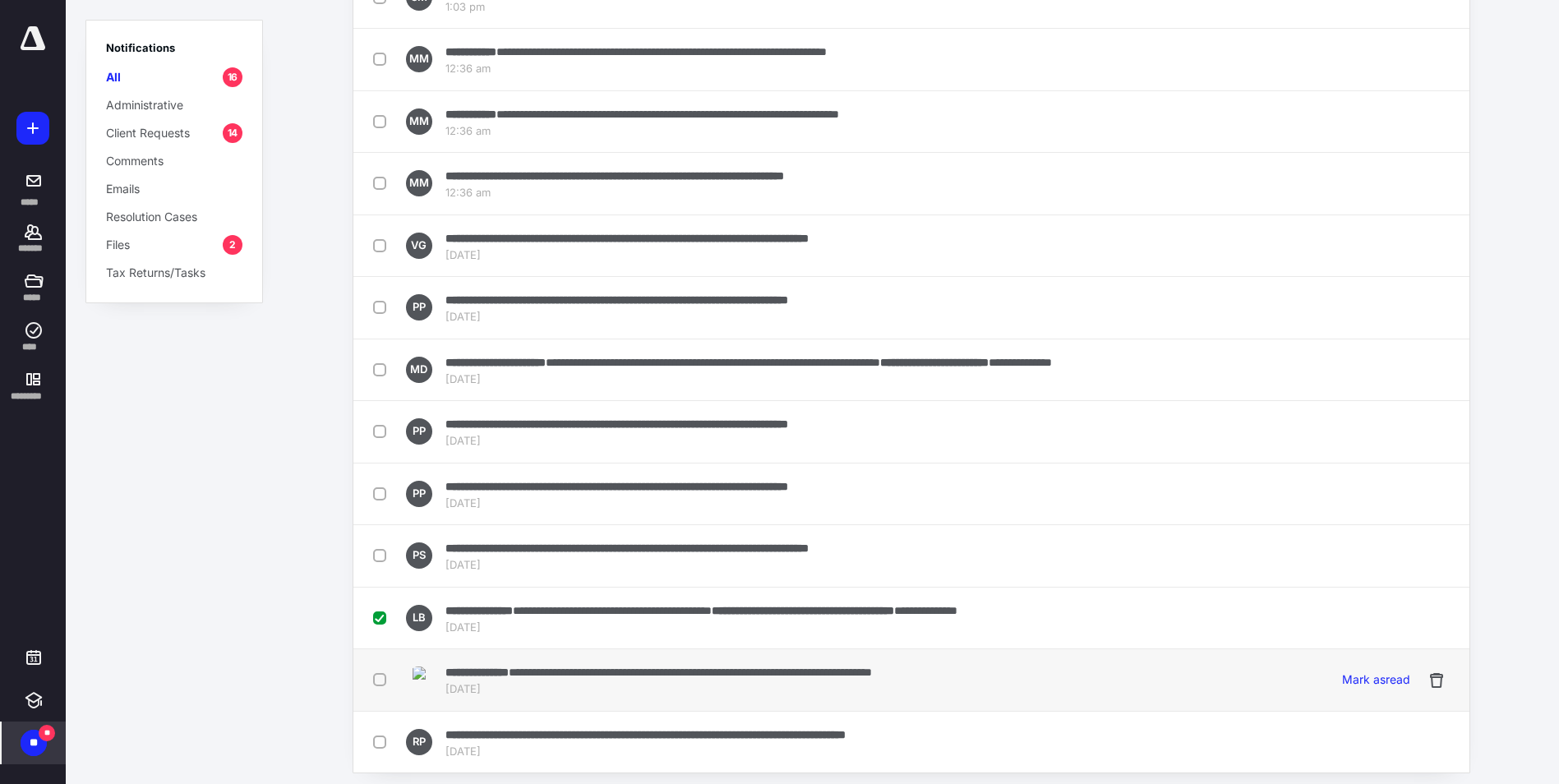 click at bounding box center (383, 679) 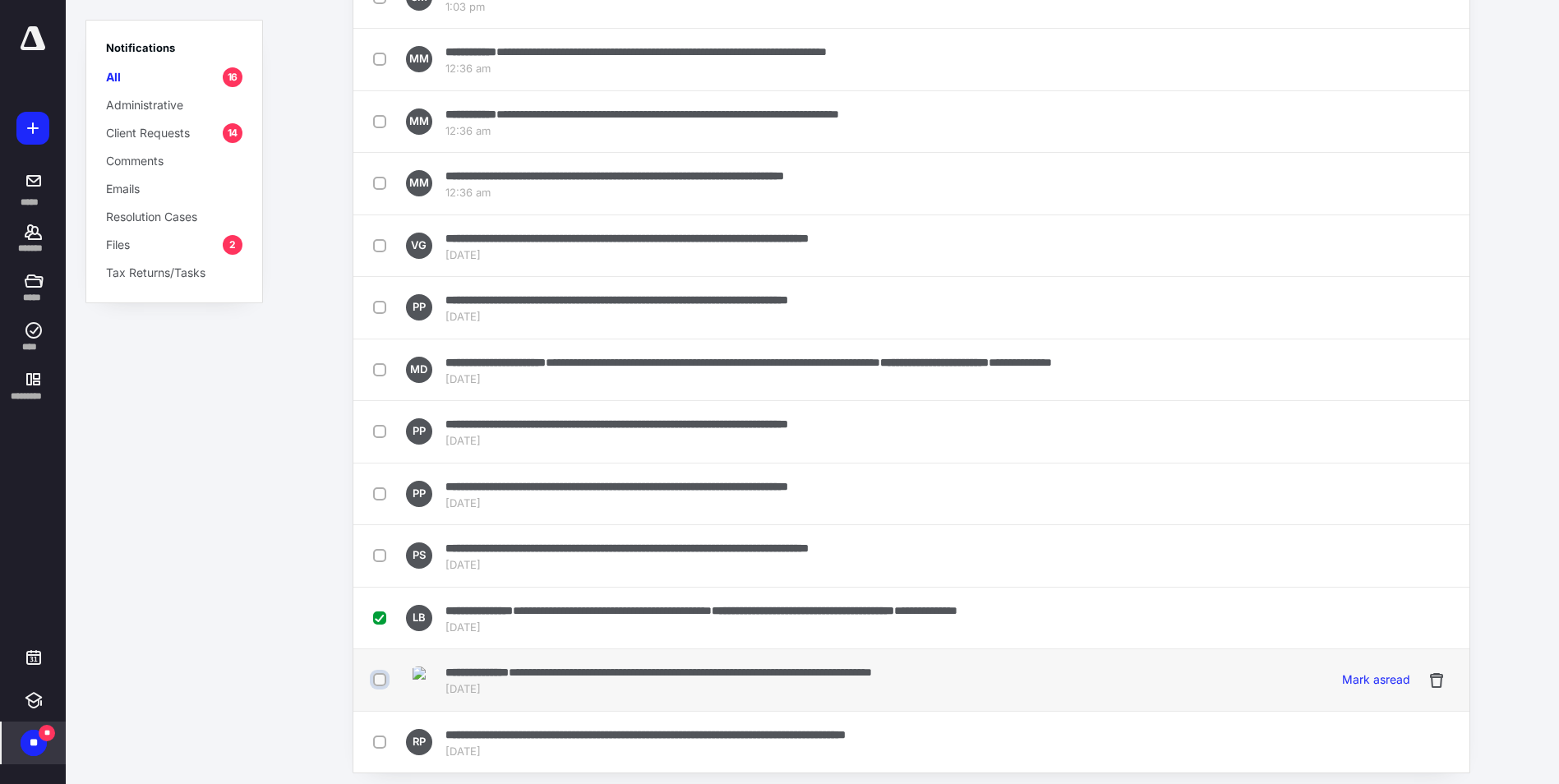 click at bounding box center [381, 680] 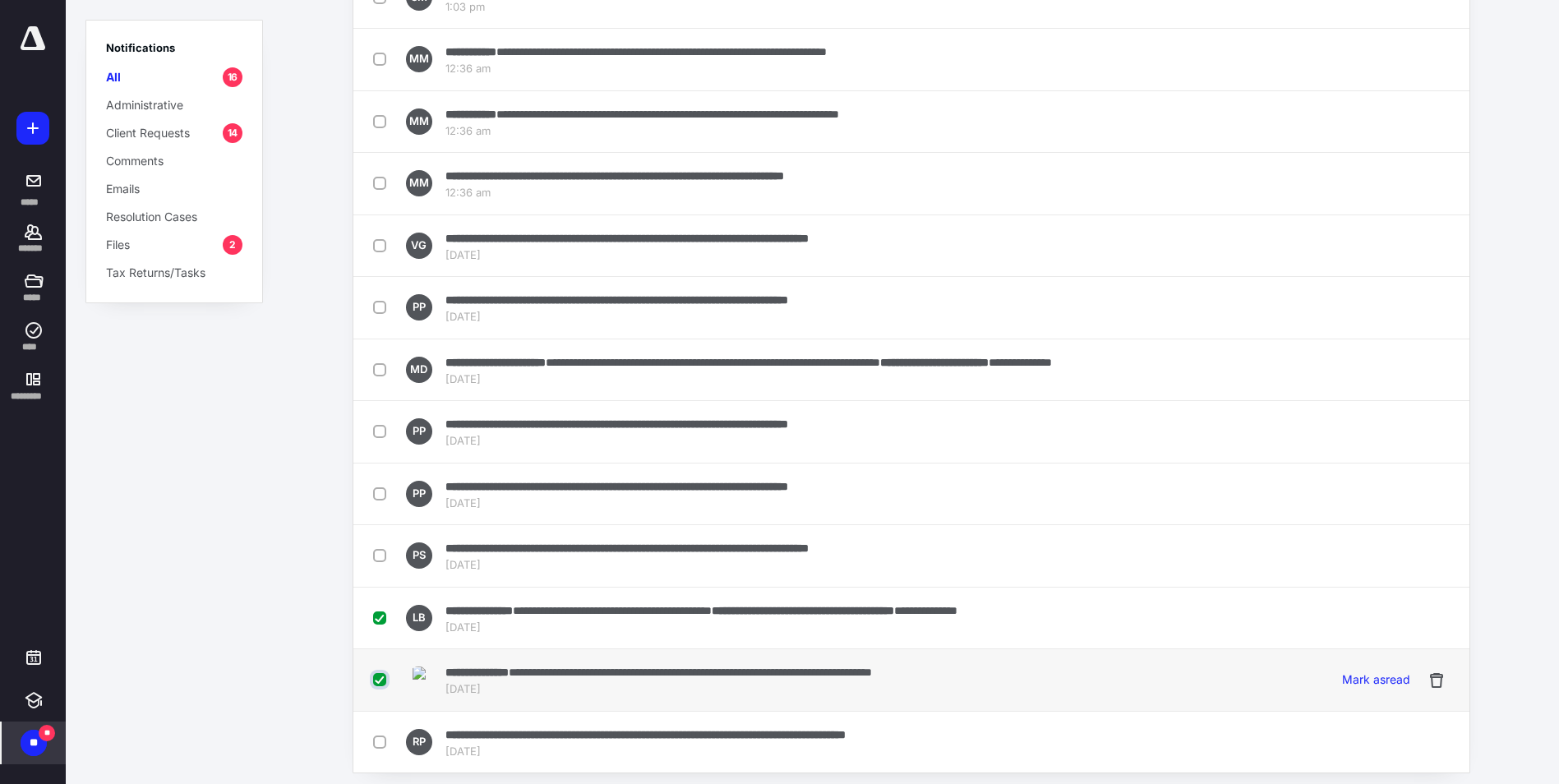 checkbox on "true" 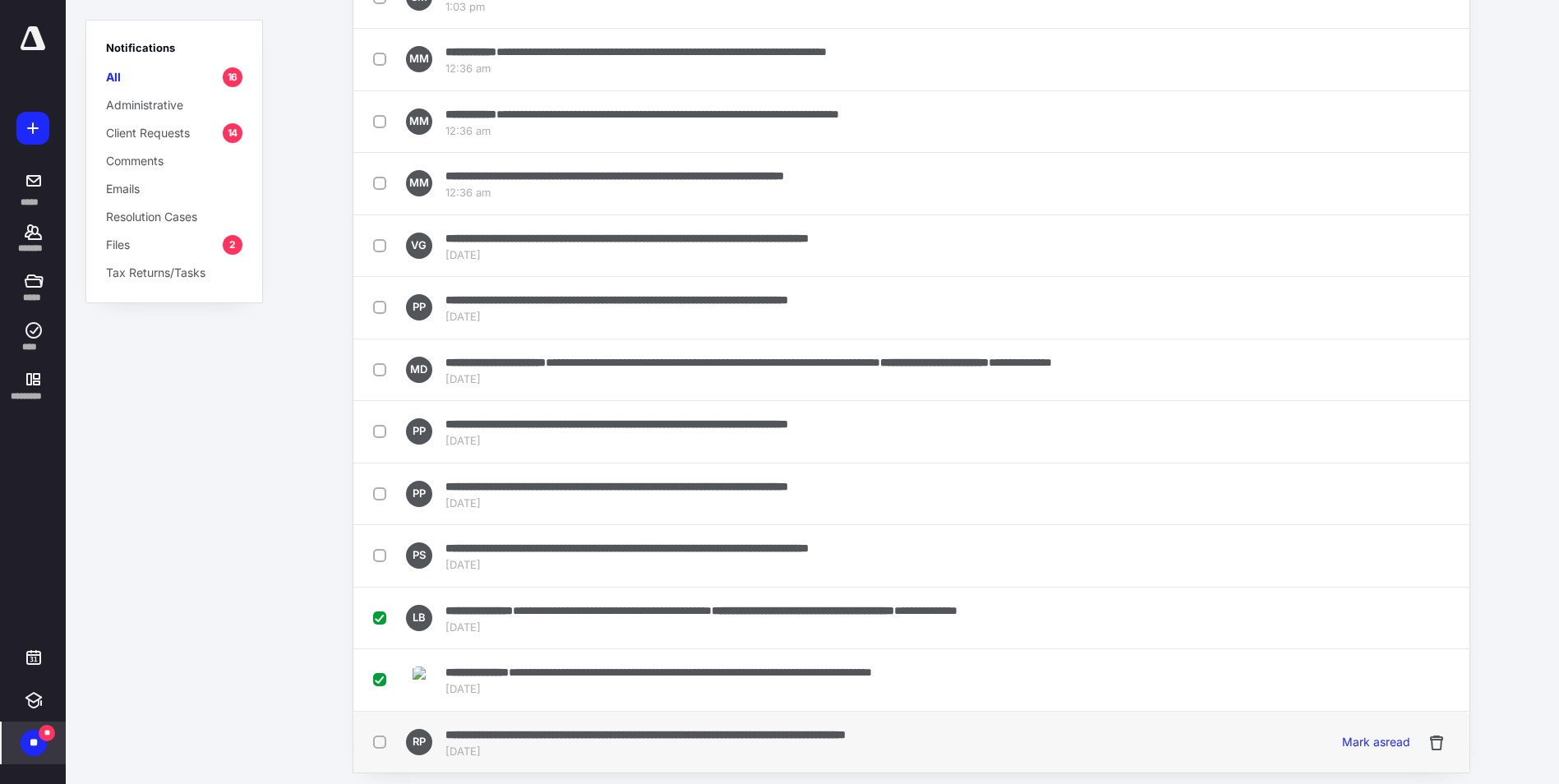 click at bounding box center [383, 741] 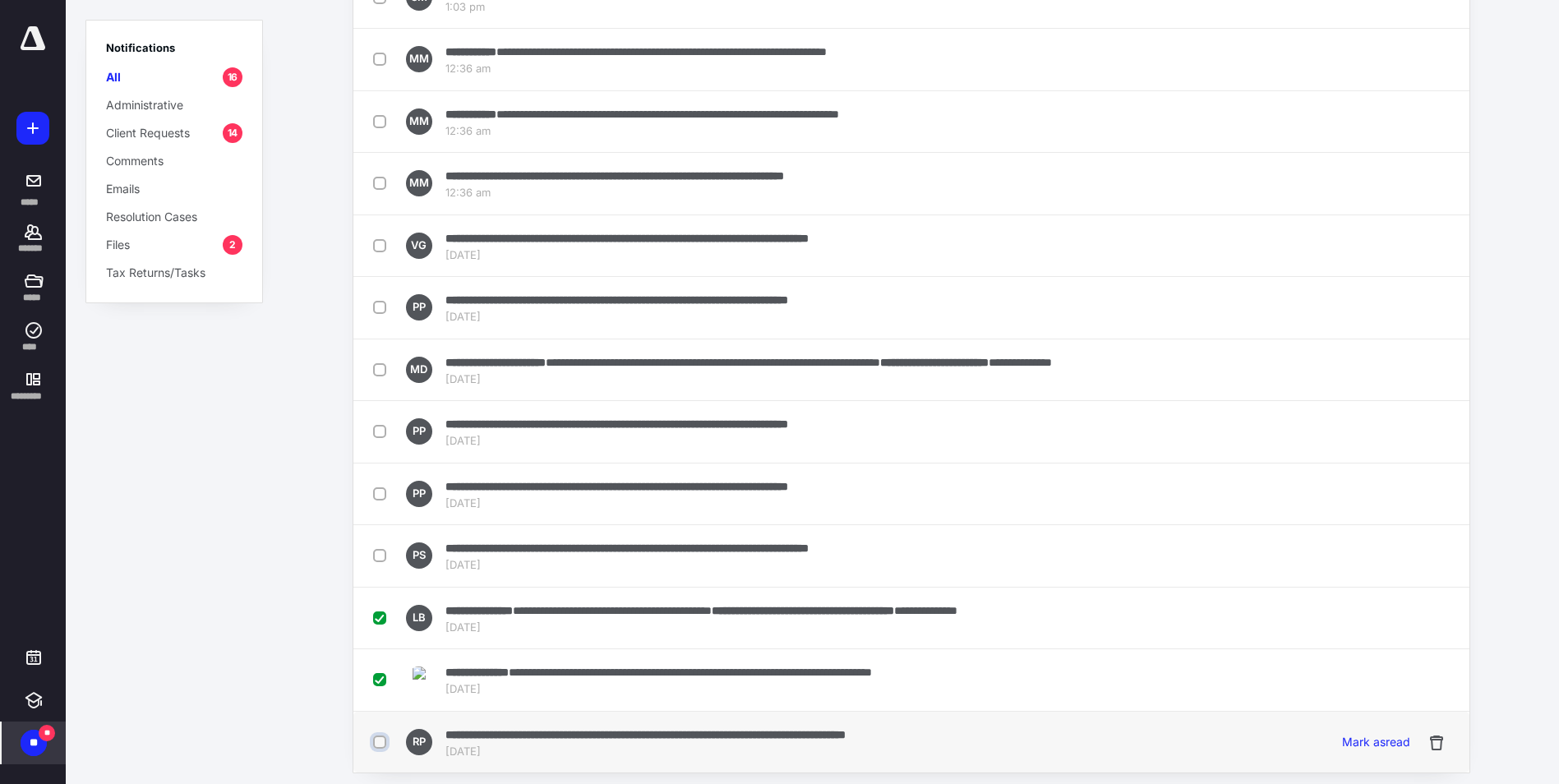 checkbox on "true" 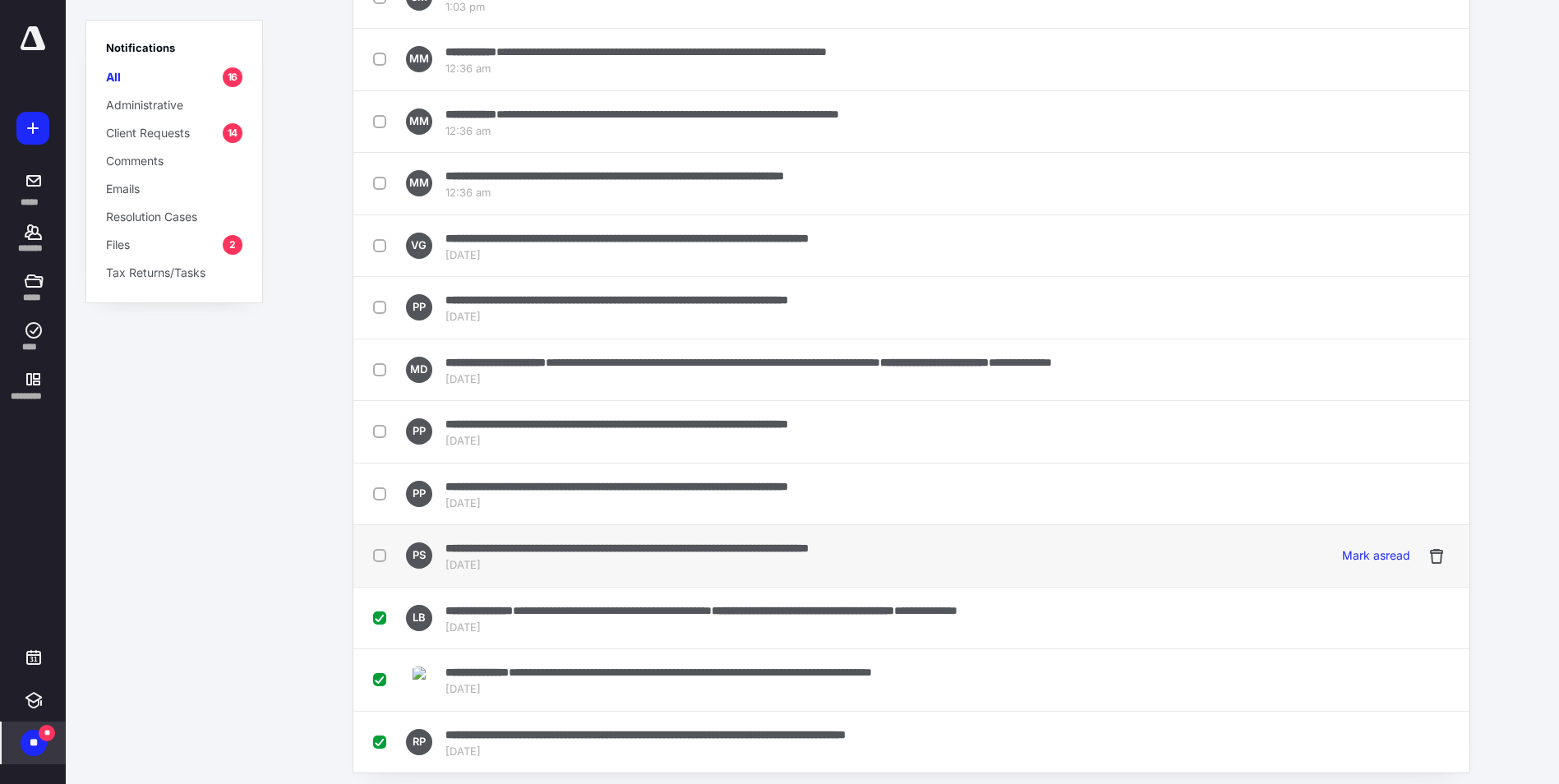 drag, startPoint x: 381, startPoint y: 553, endPoint x: 414, endPoint y: 548, distance: 33.3766 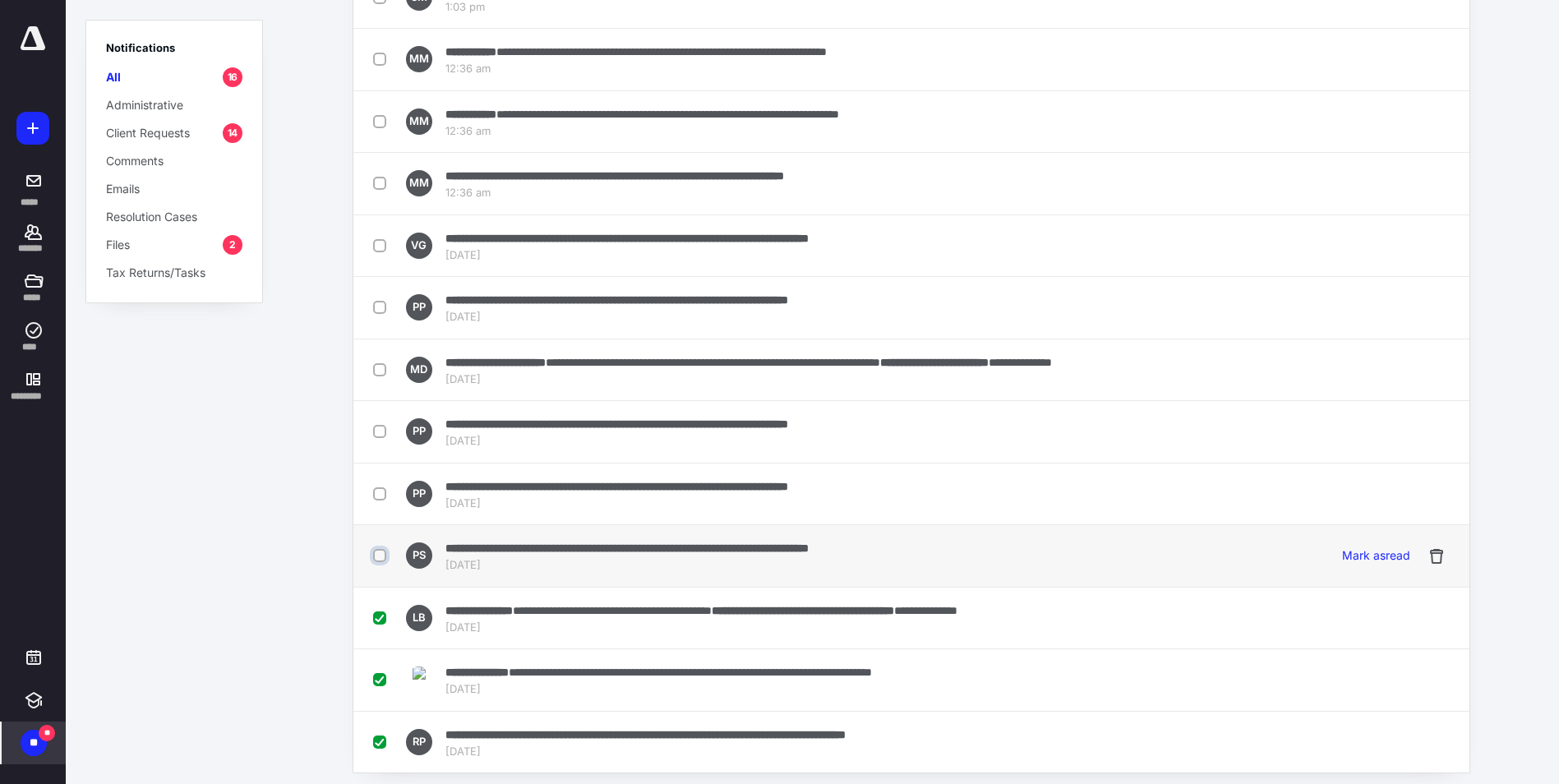 click at bounding box center [381, 556] 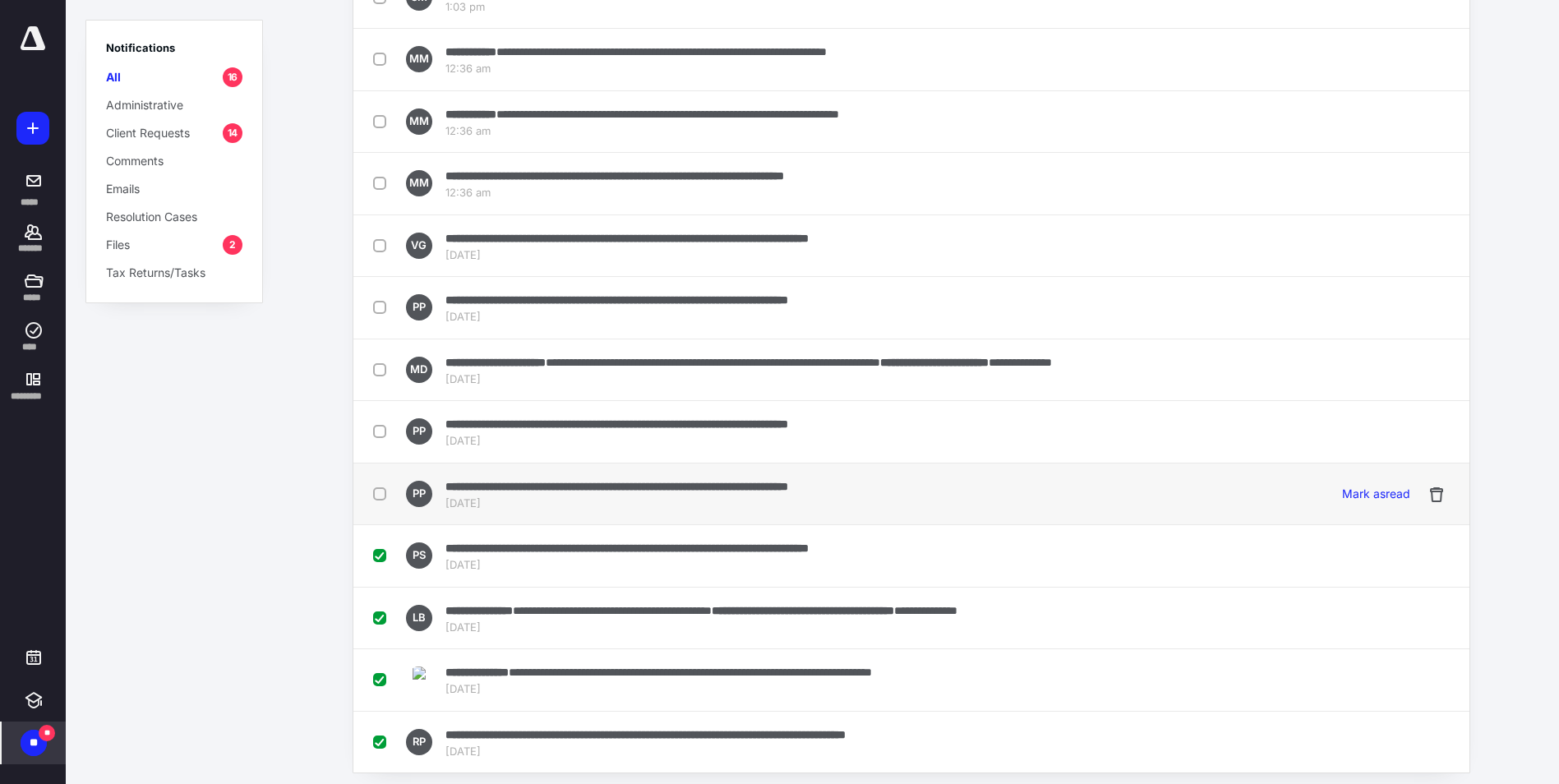 click at bounding box center [383, 493] 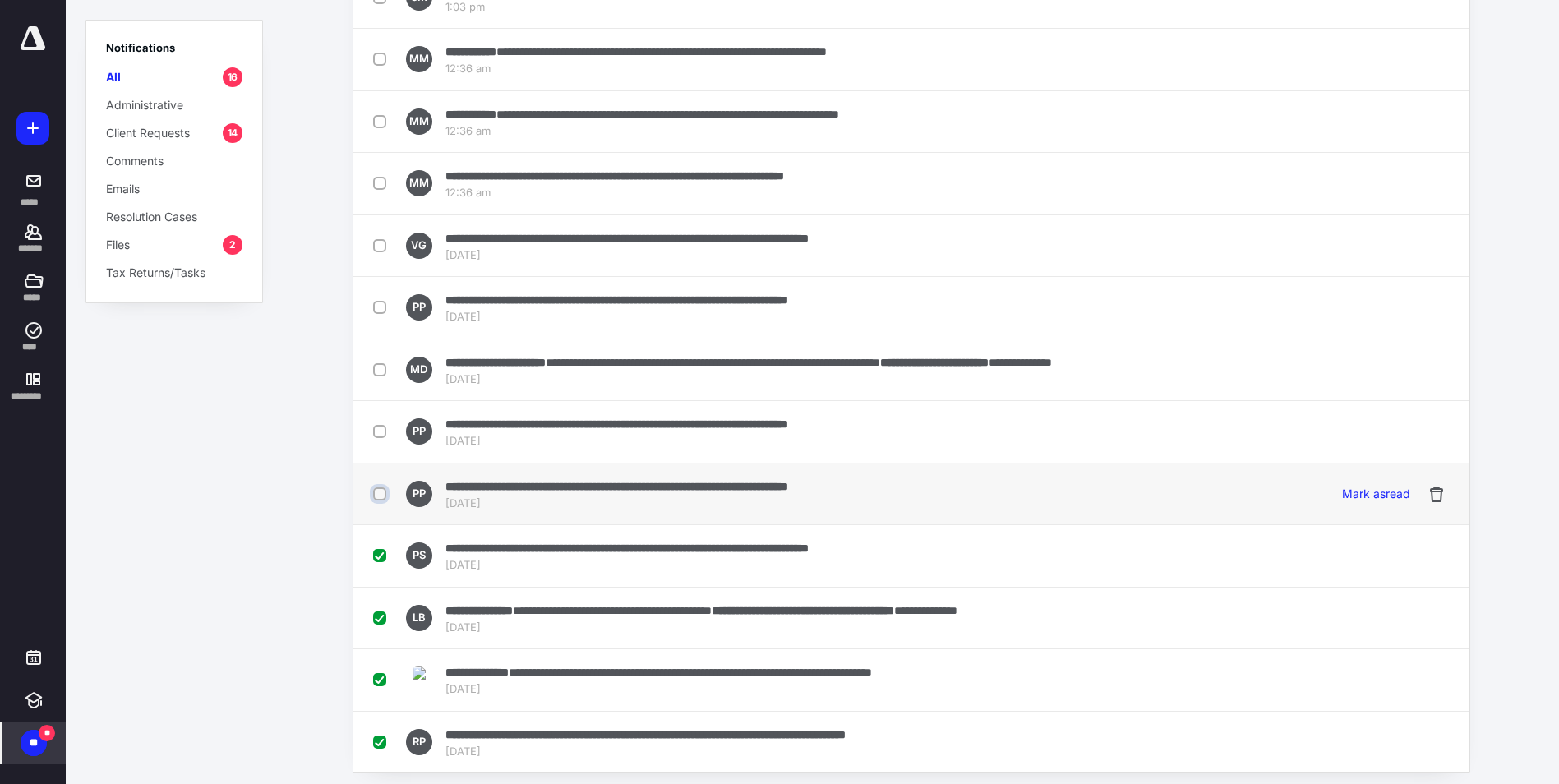 click at bounding box center (381, 494) 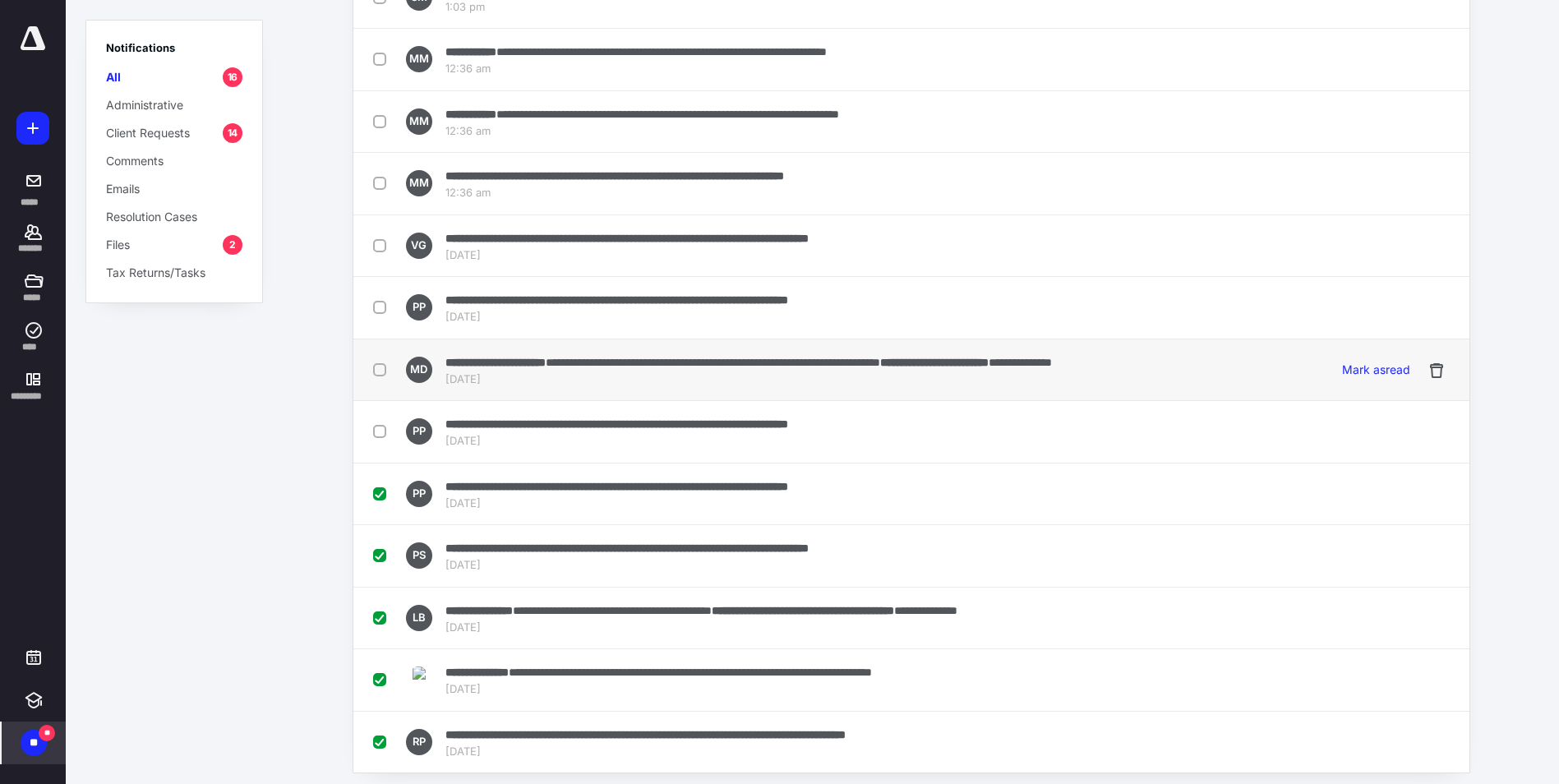 click at bounding box center (383, 369) 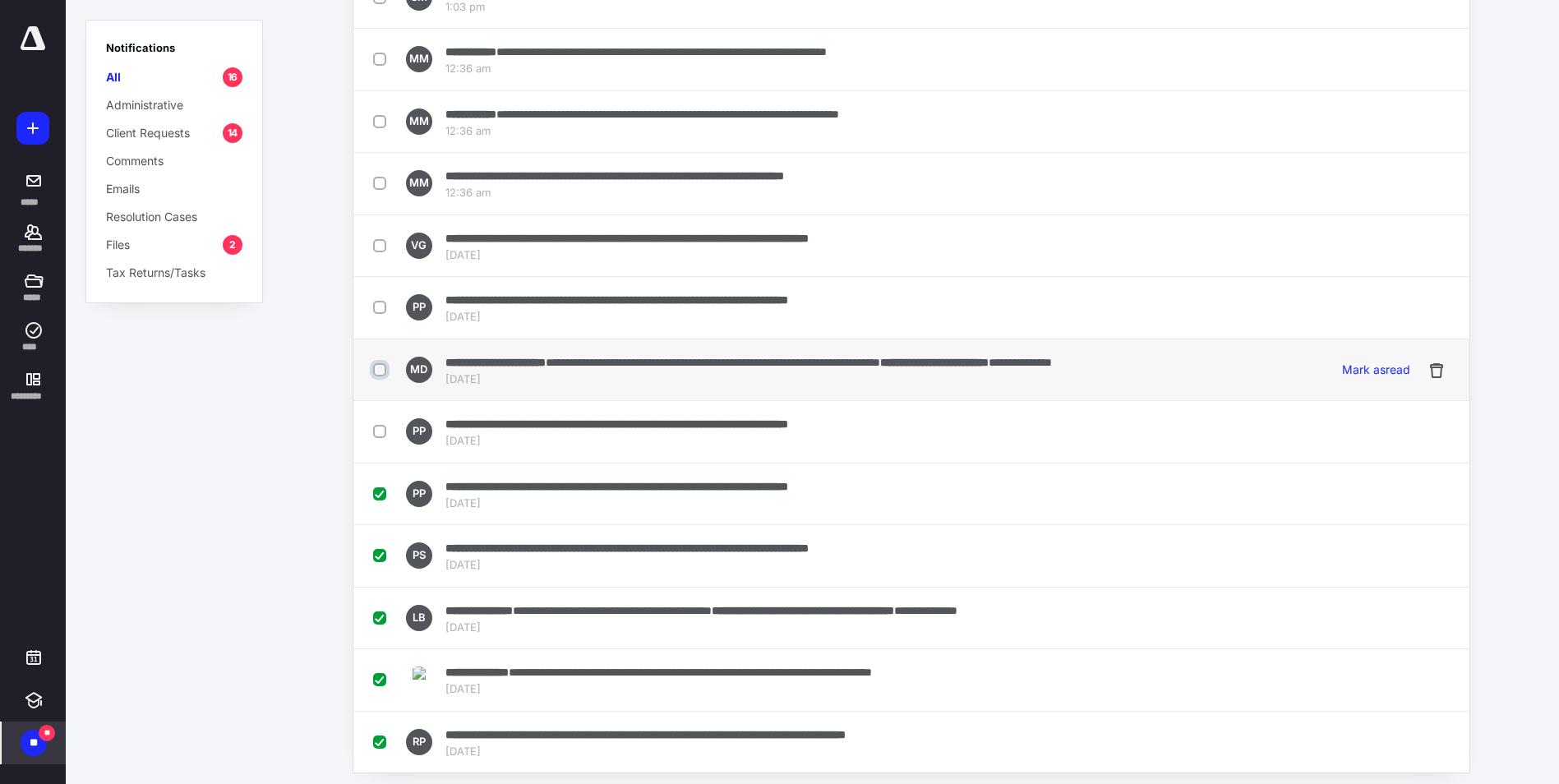 click at bounding box center (381, 370) 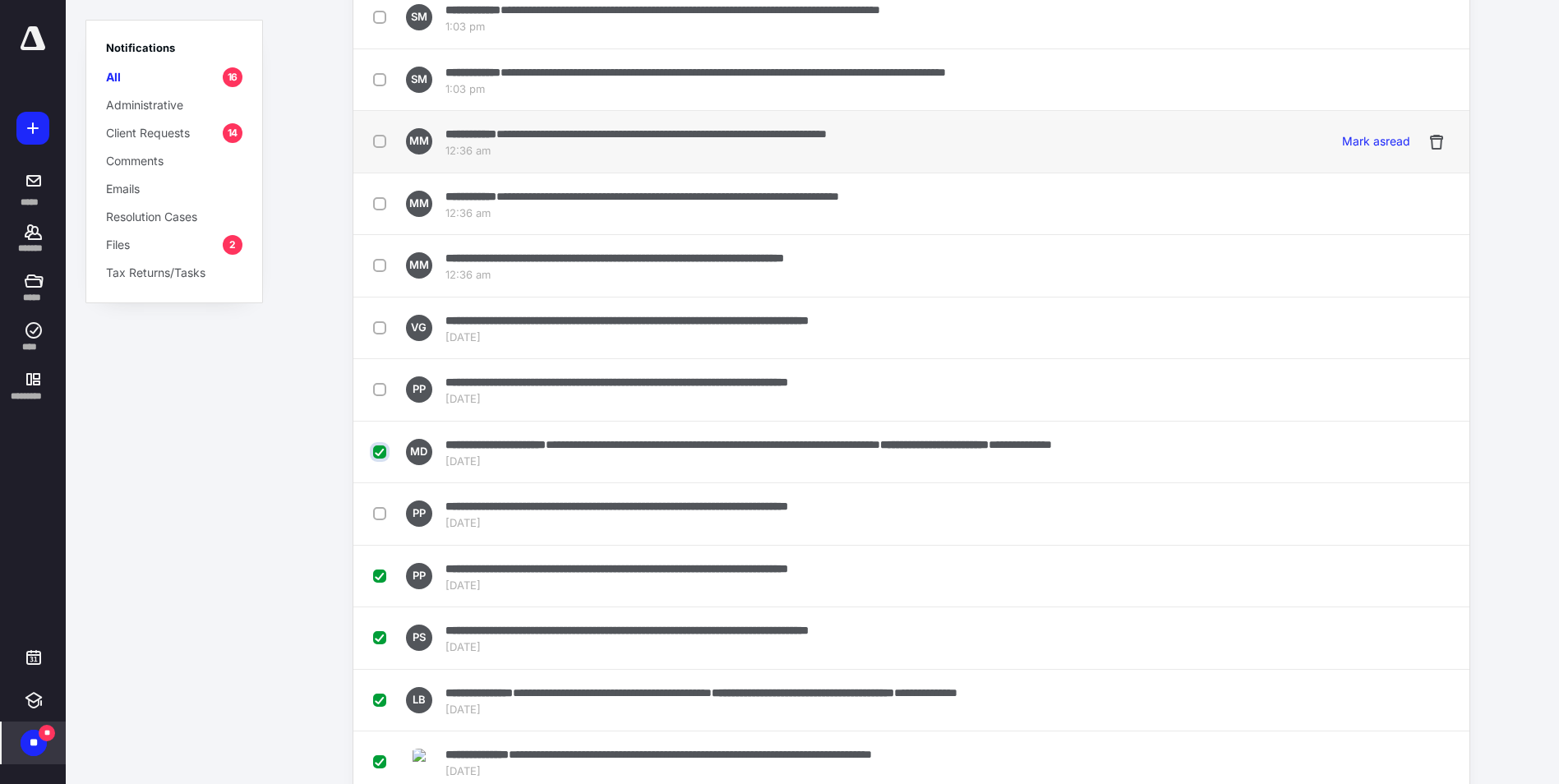 scroll, scrollTop: 182, scrollLeft: 0, axis: vertical 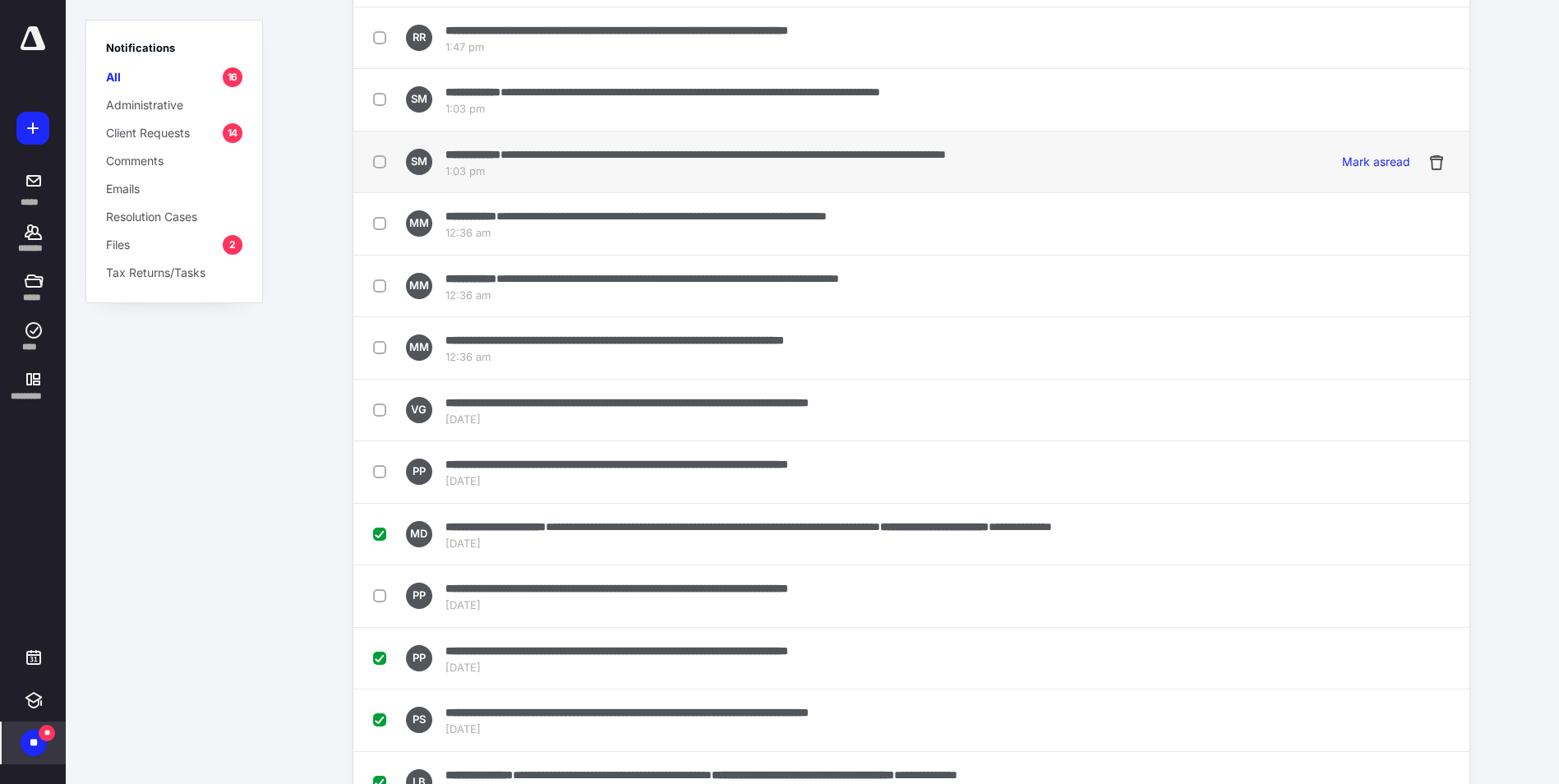 click at bounding box center [383, 161] 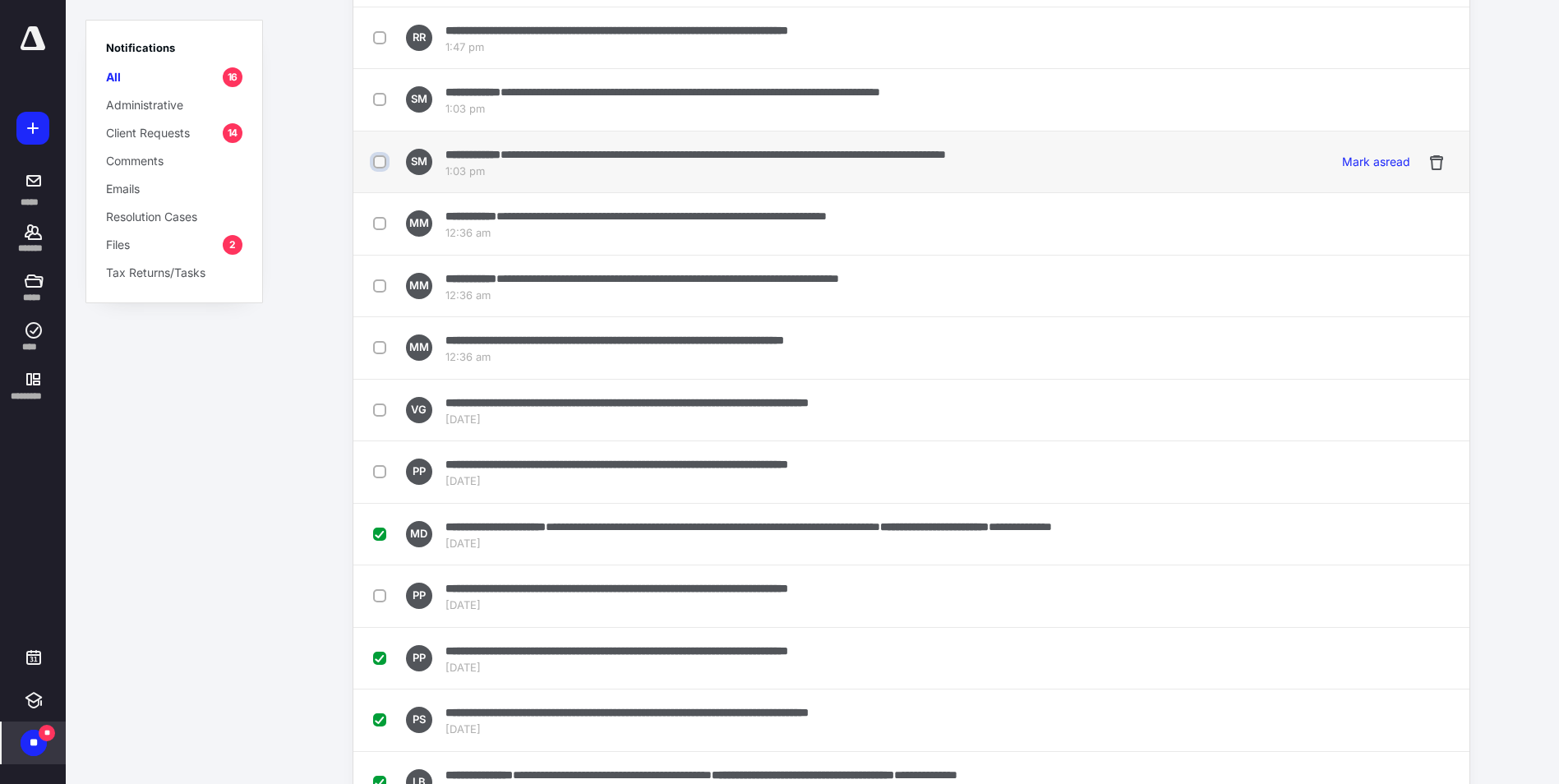 click at bounding box center (381, 162) 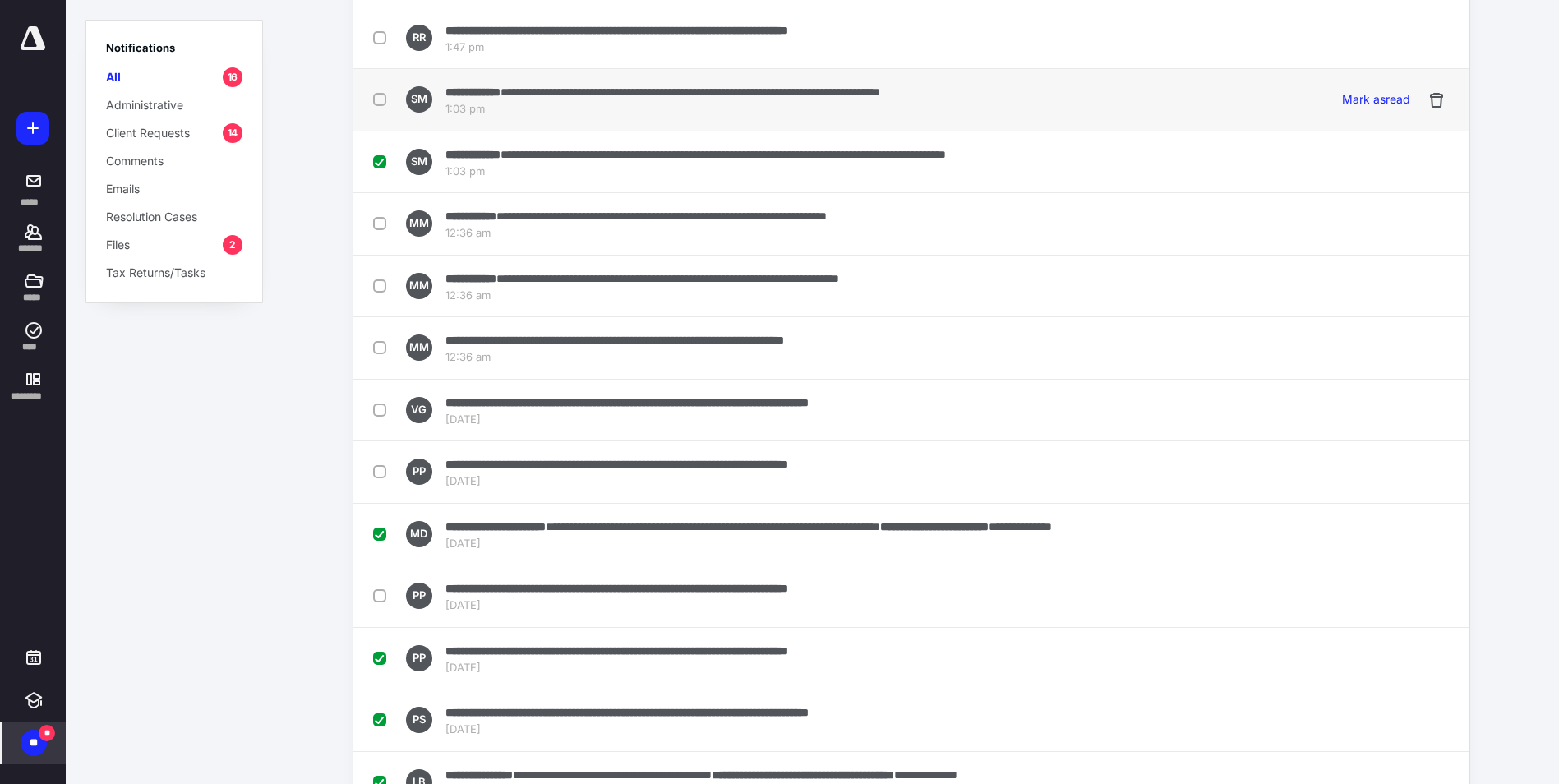 click at bounding box center (383, 99) 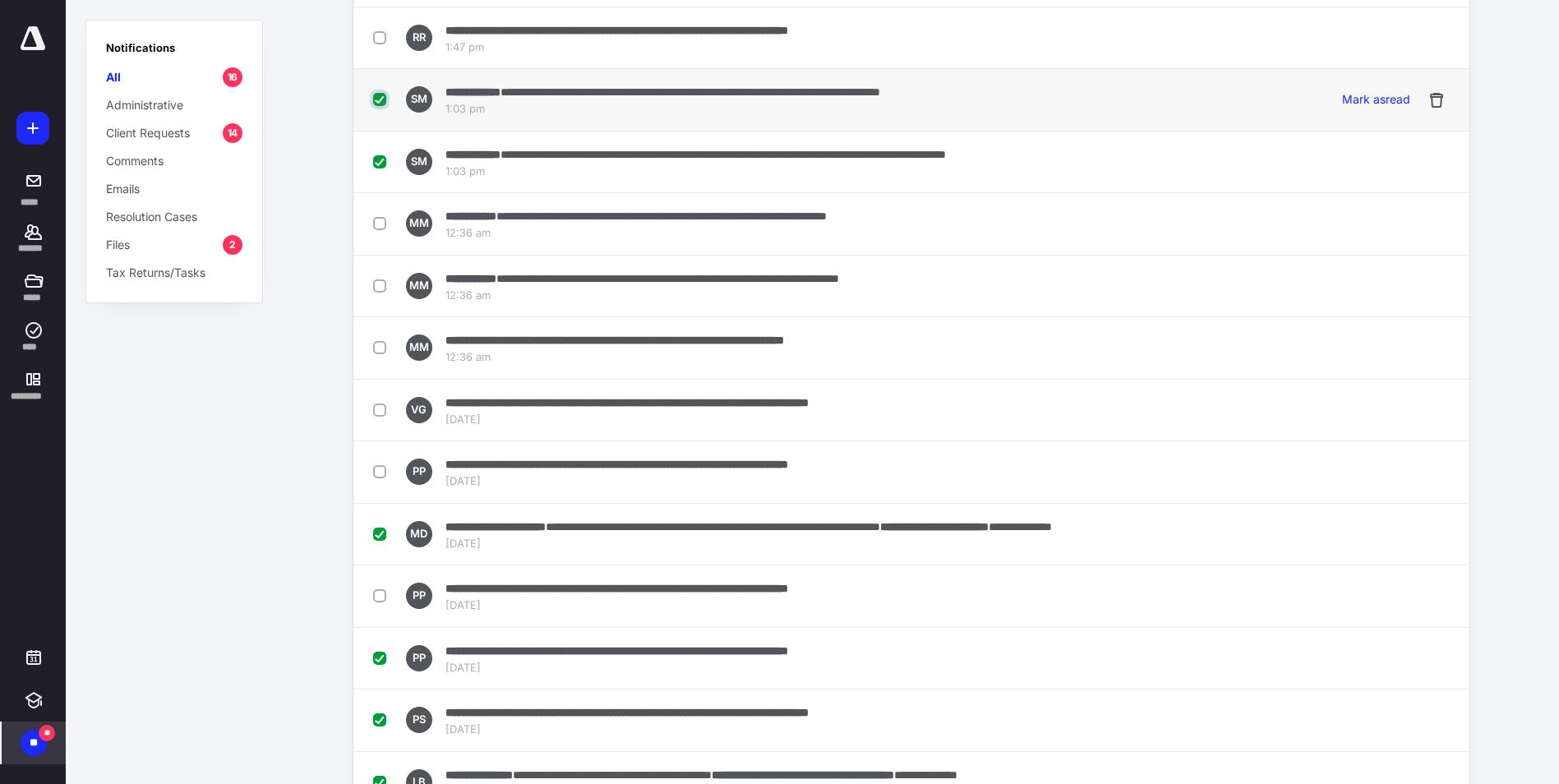 checkbox on "true" 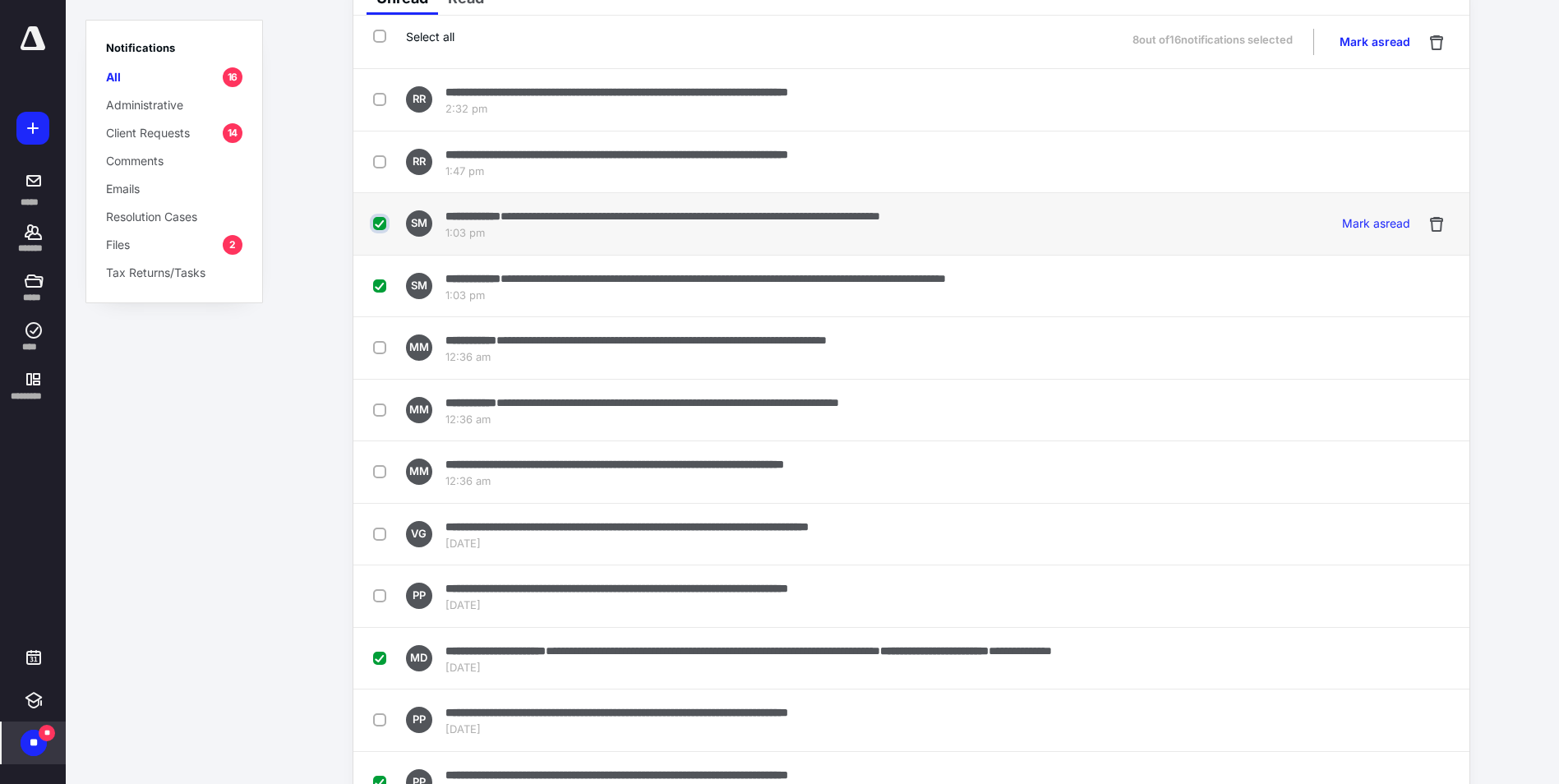 scroll, scrollTop: 18, scrollLeft: 0, axis: vertical 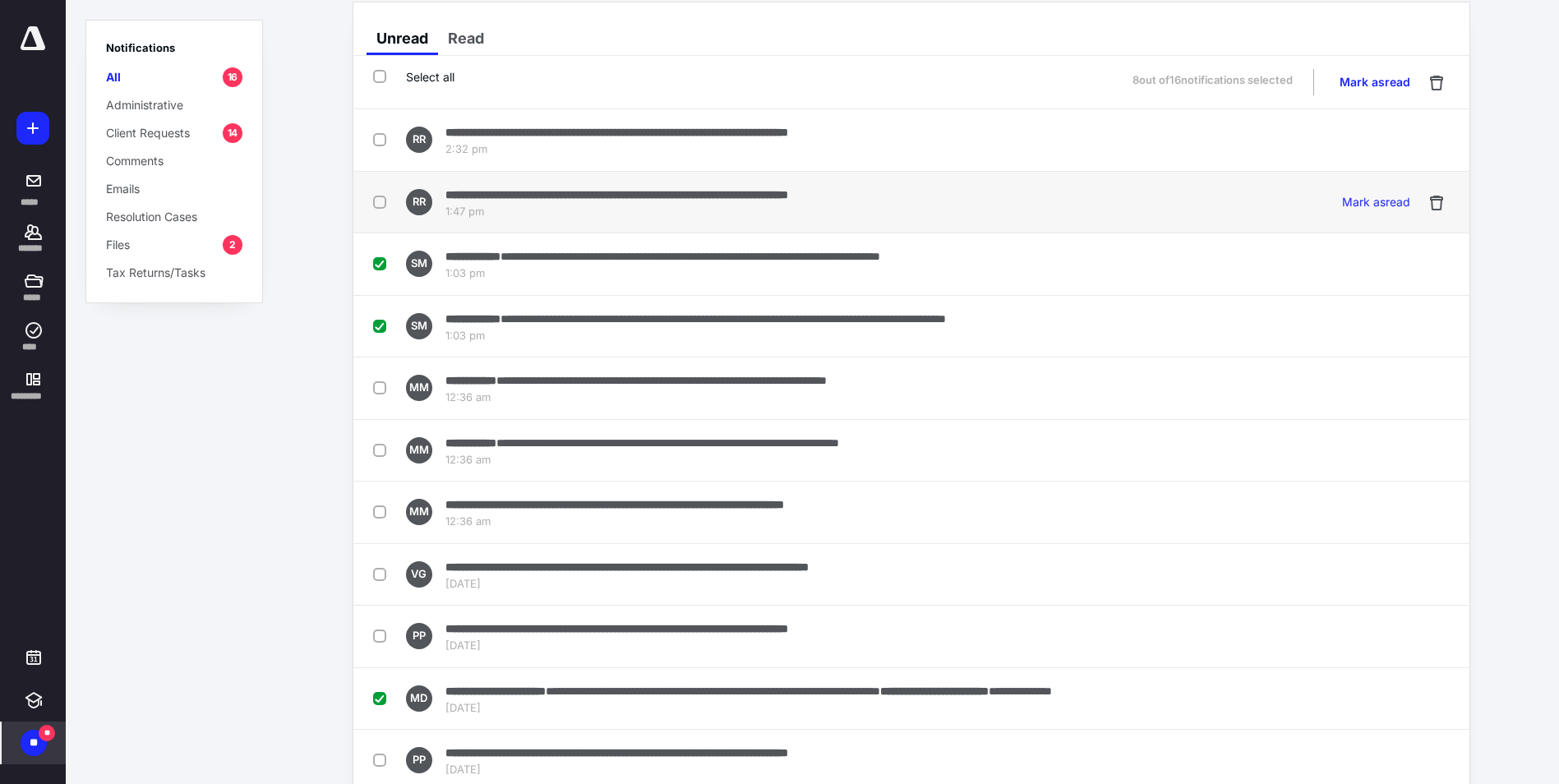 click at bounding box center [383, 201] 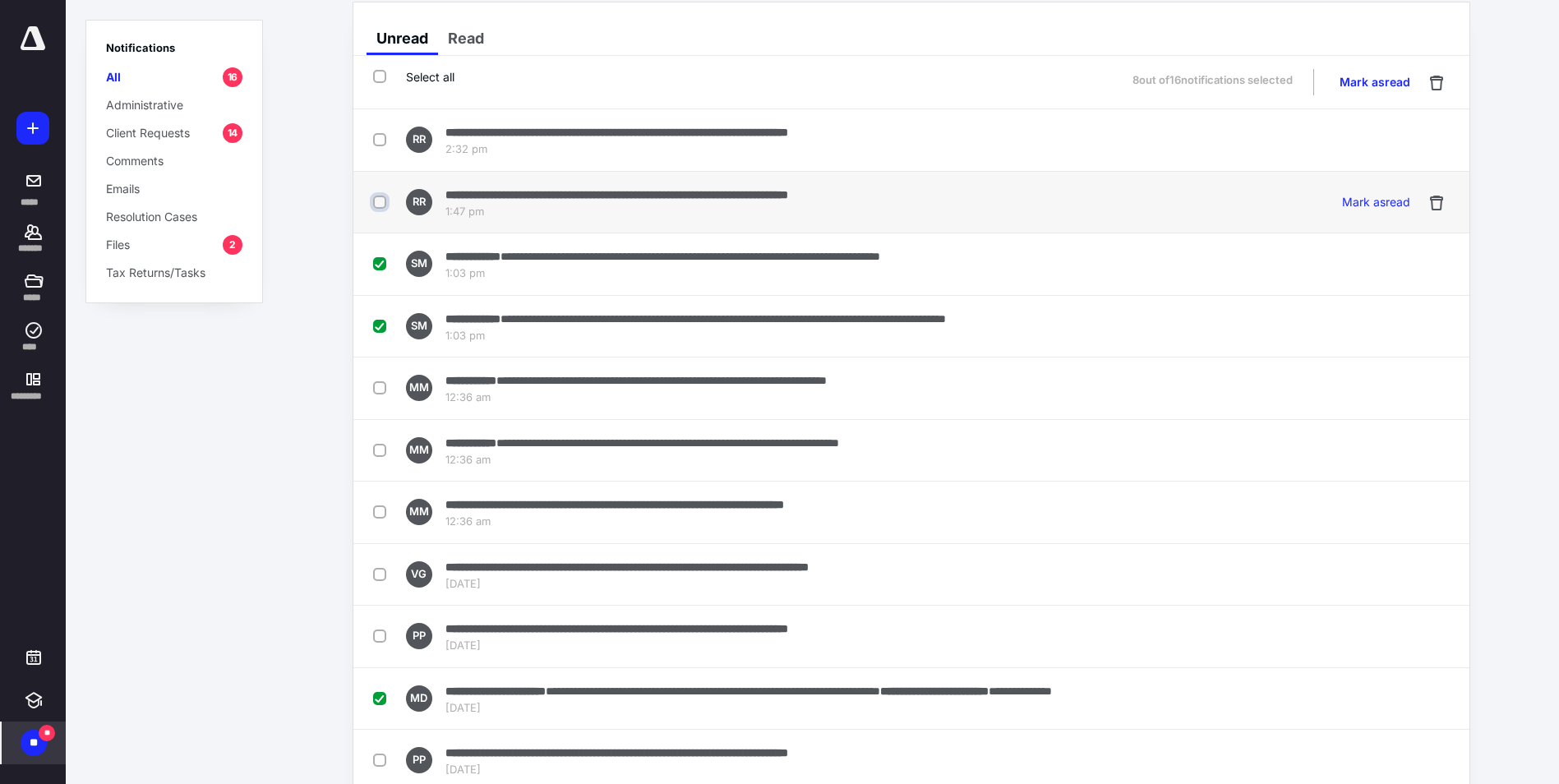 click at bounding box center (381, 202) 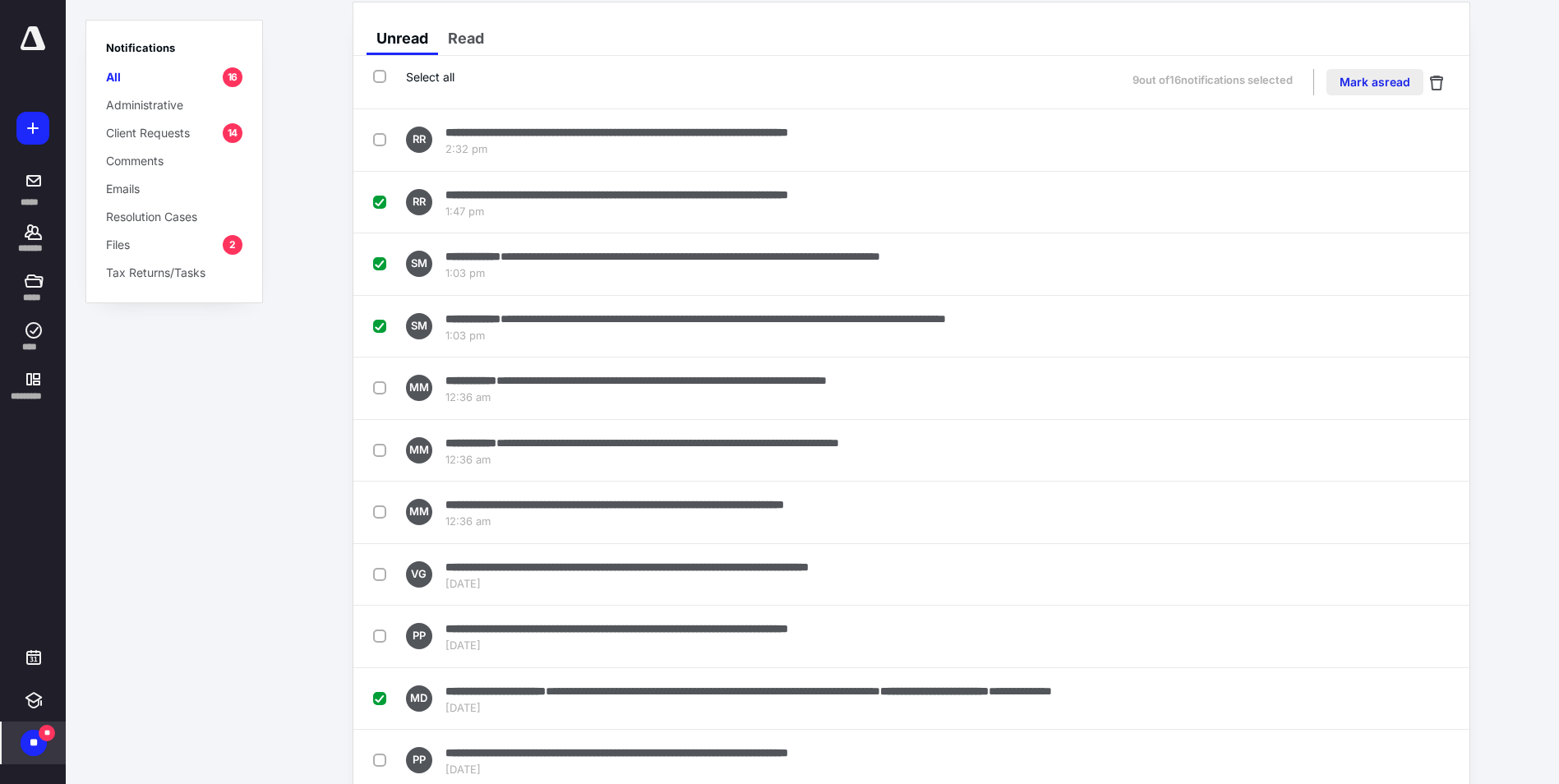 click on "Mark as  read" at bounding box center [1375, 82] 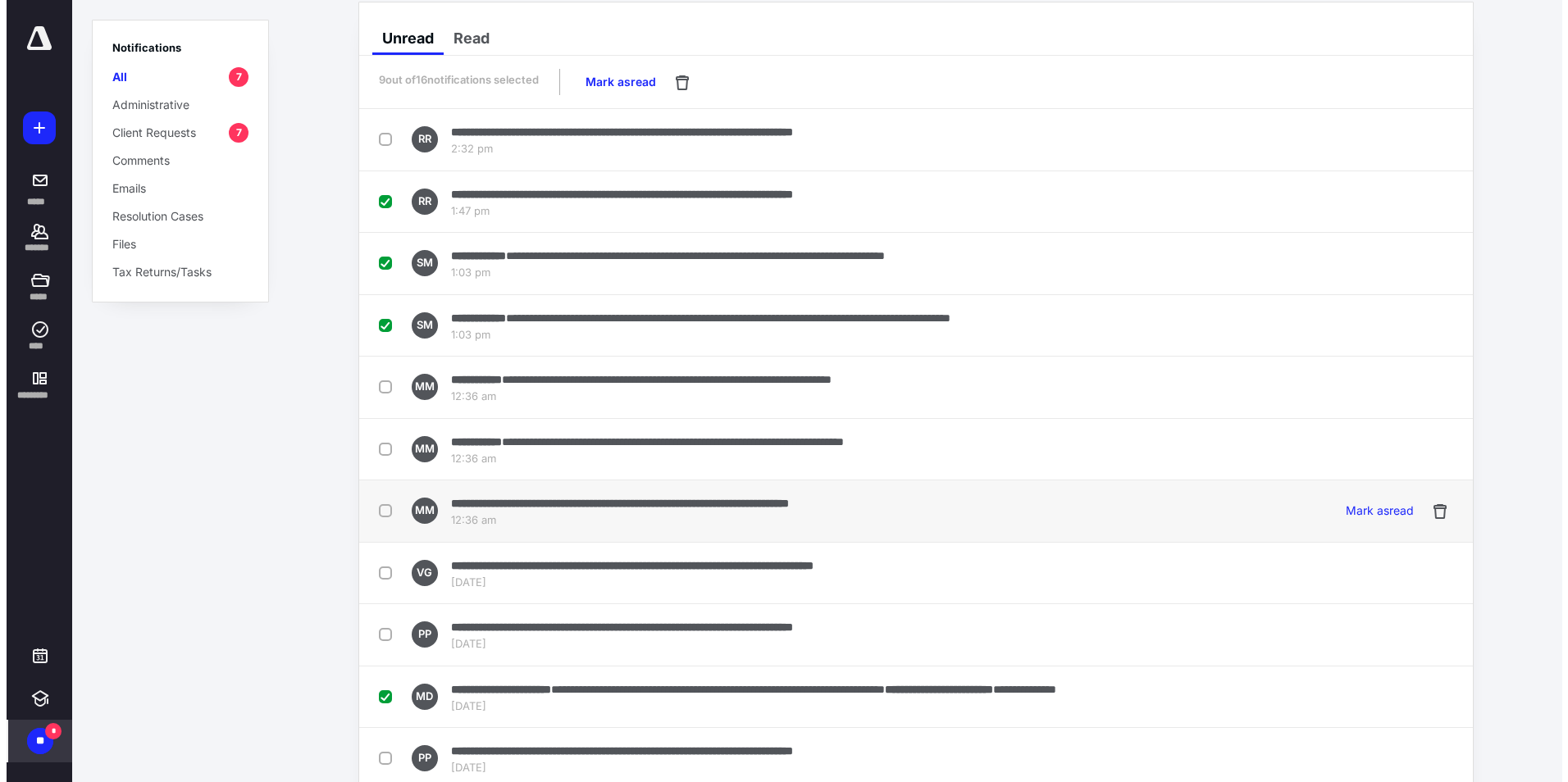 scroll, scrollTop: 0, scrollLeft: 0, axis: both 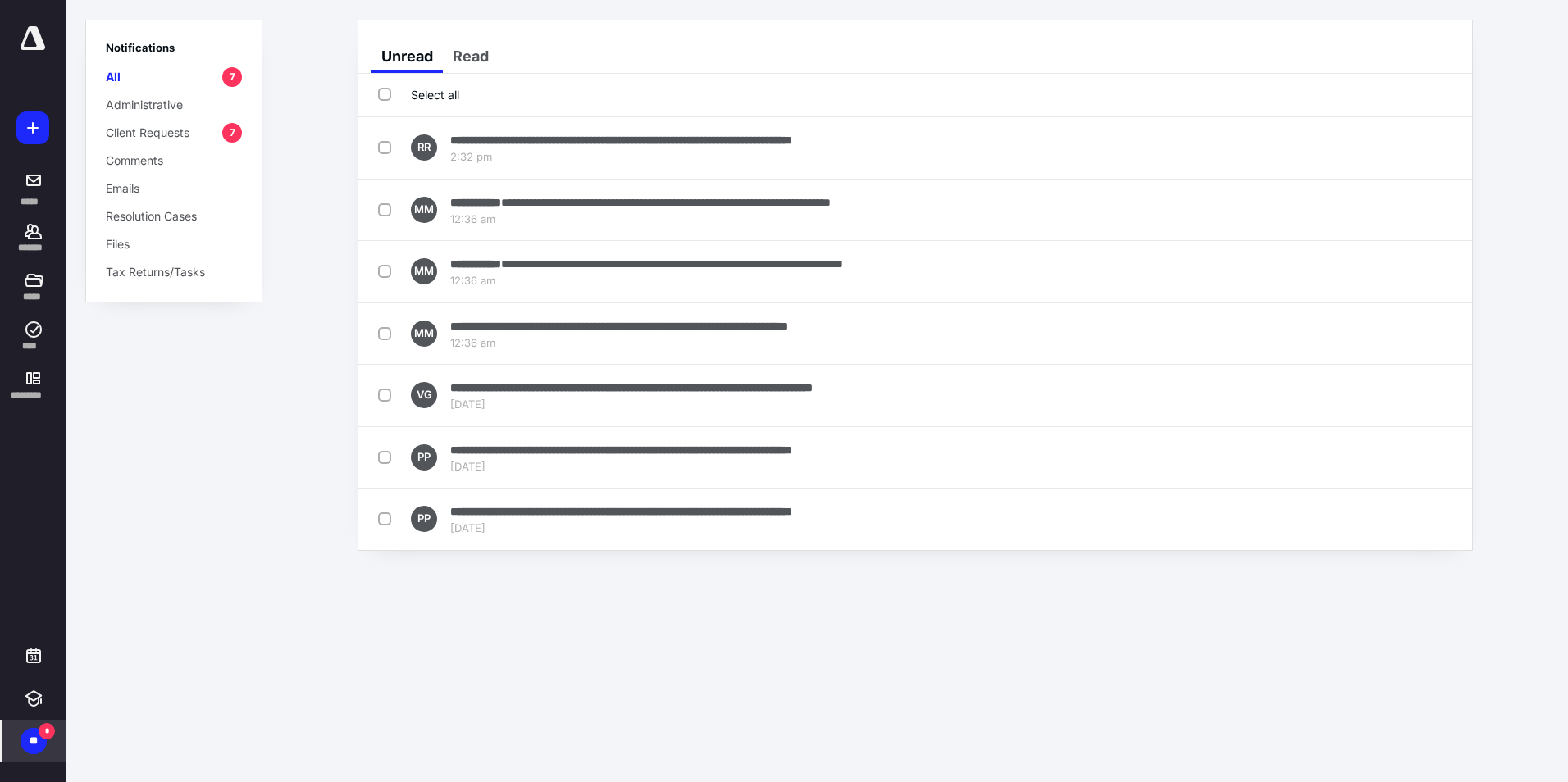 drag, startPoint x: 533, startPoint y: 221, endPoint x: 304, endPoint y: 198, distance: 230.1521 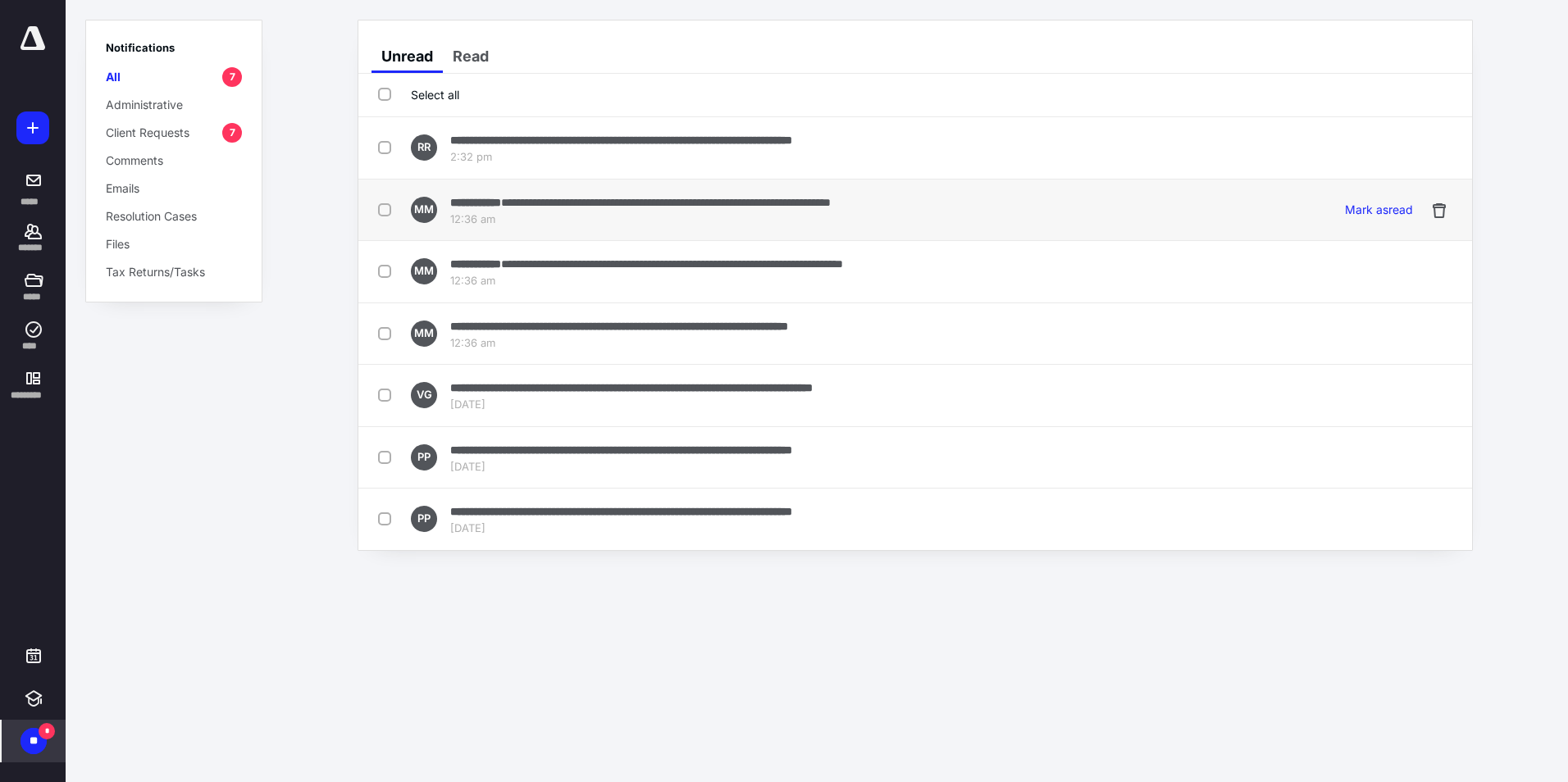 click at bounding box center (388, 209) 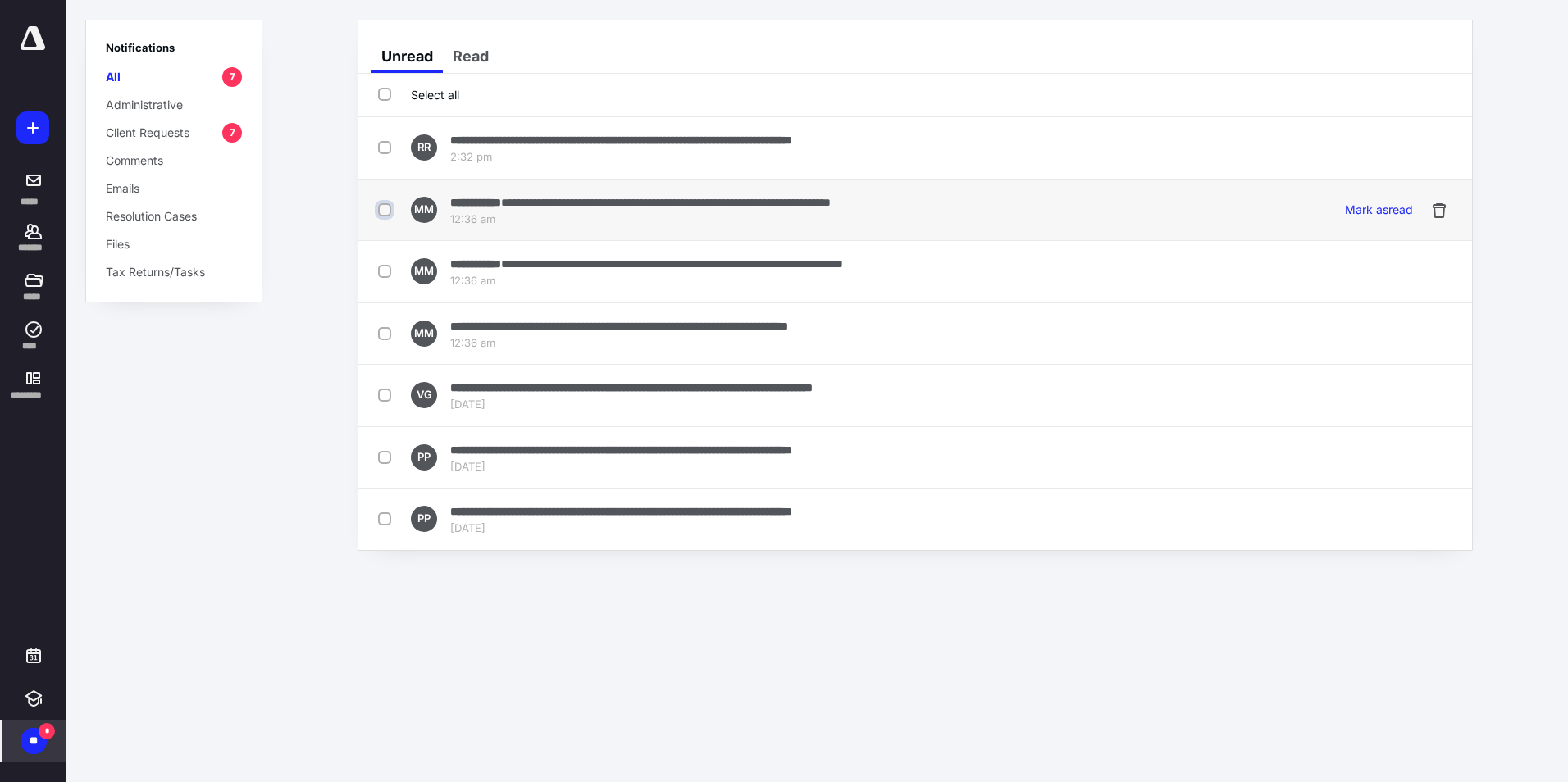 click at bounding box center [386, 210] 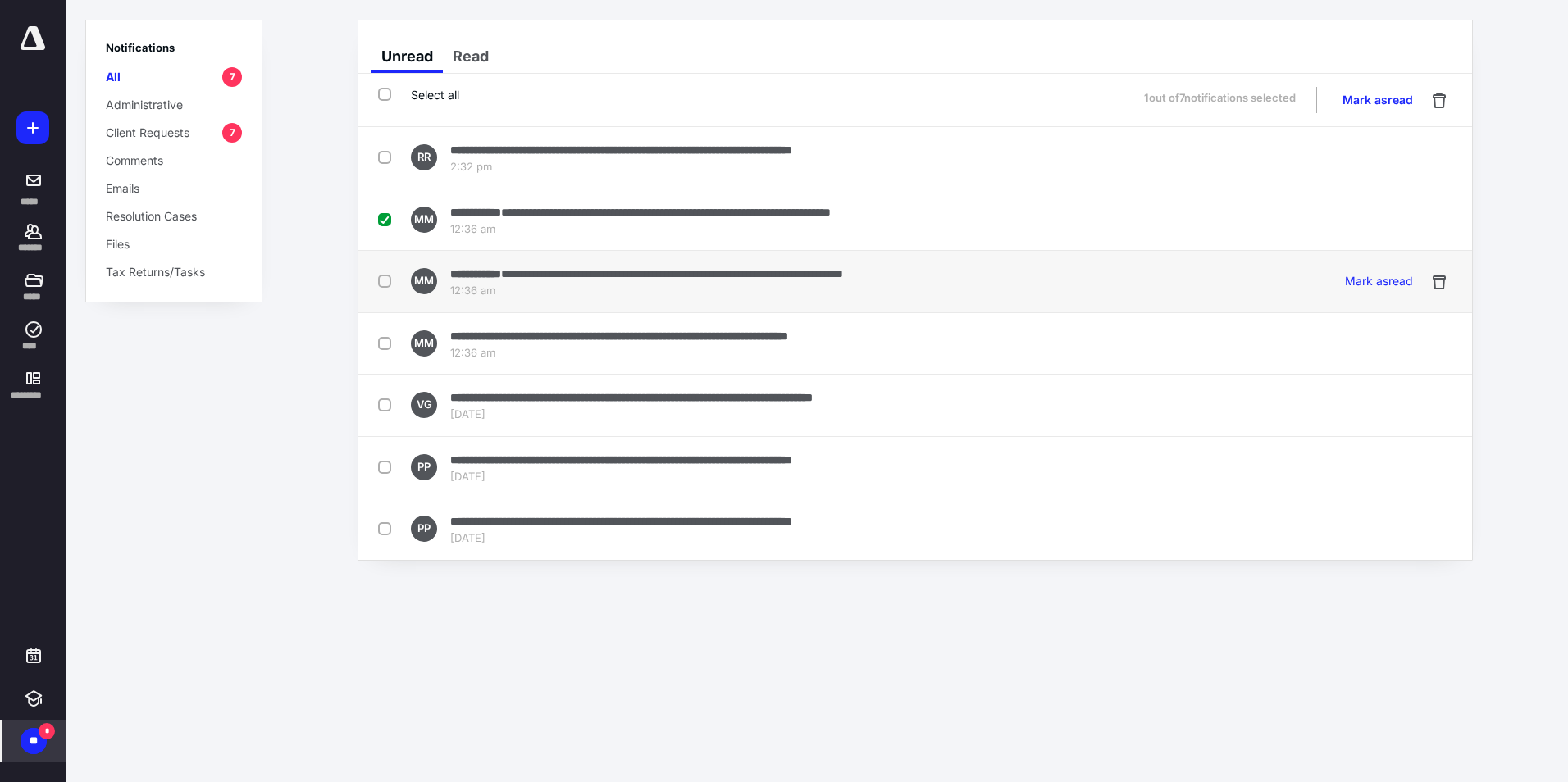 click at bounding box center (388, 280) 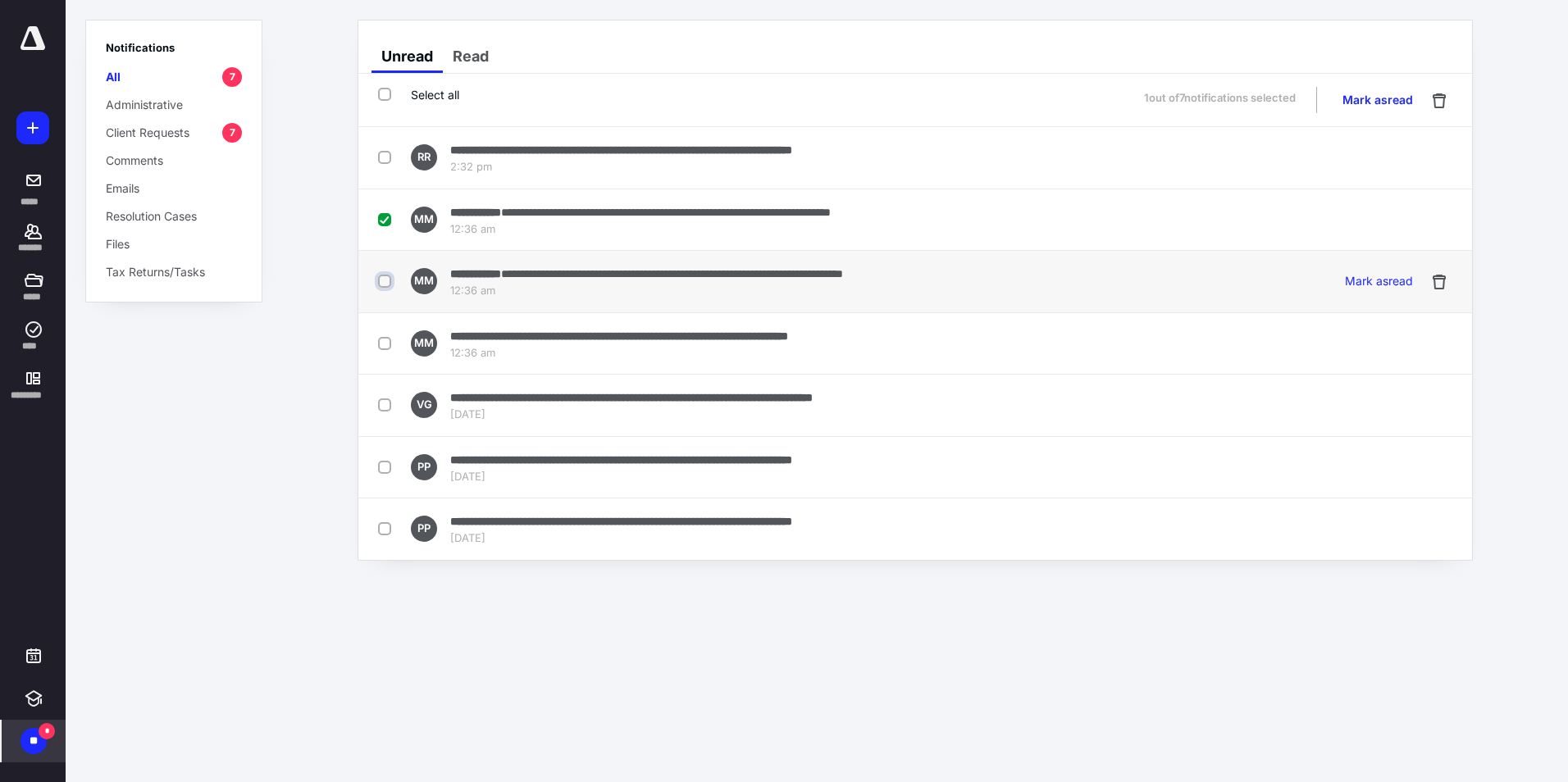 checkbox on "true" 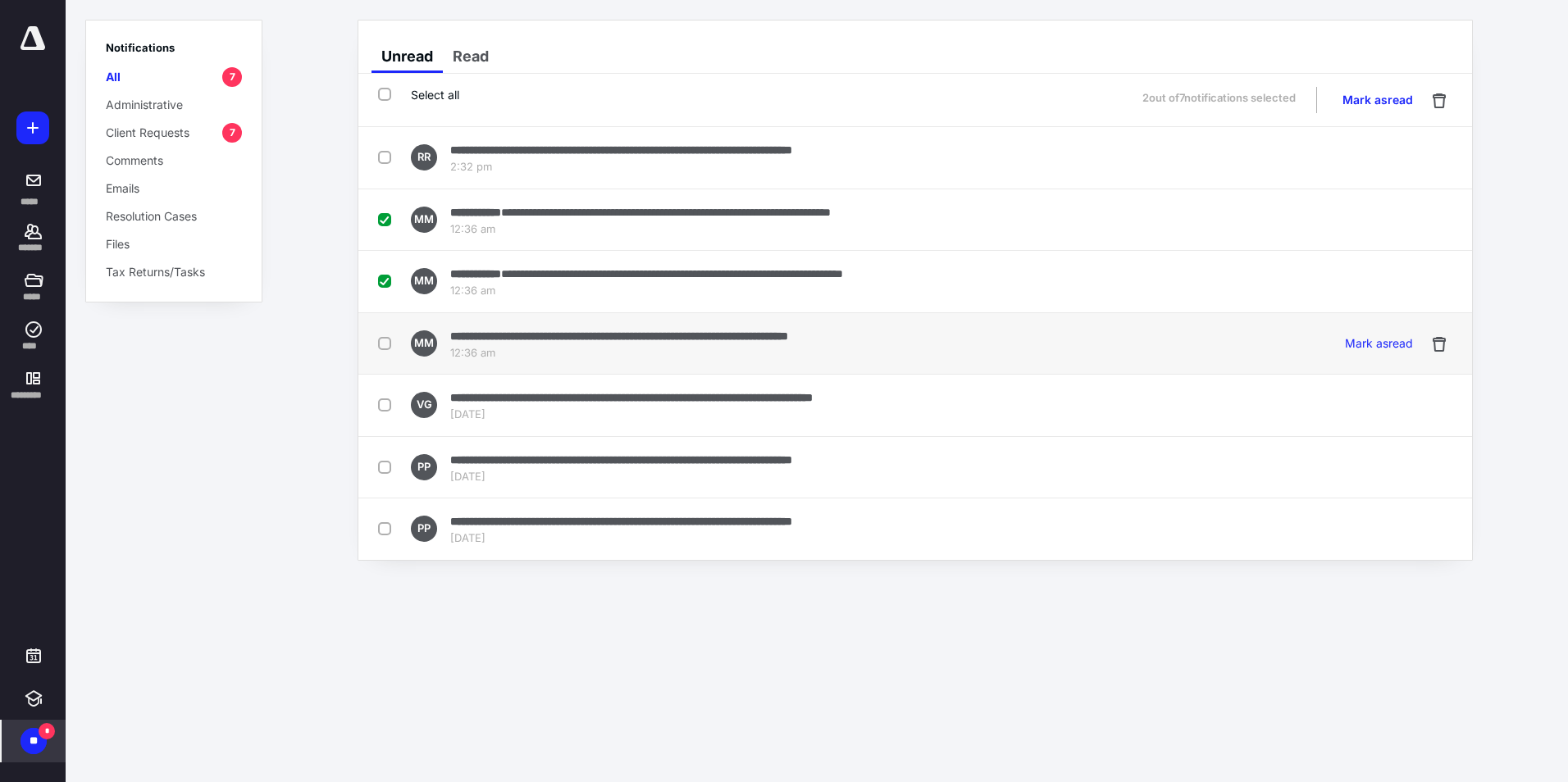 click at bounding box center (388, 343) 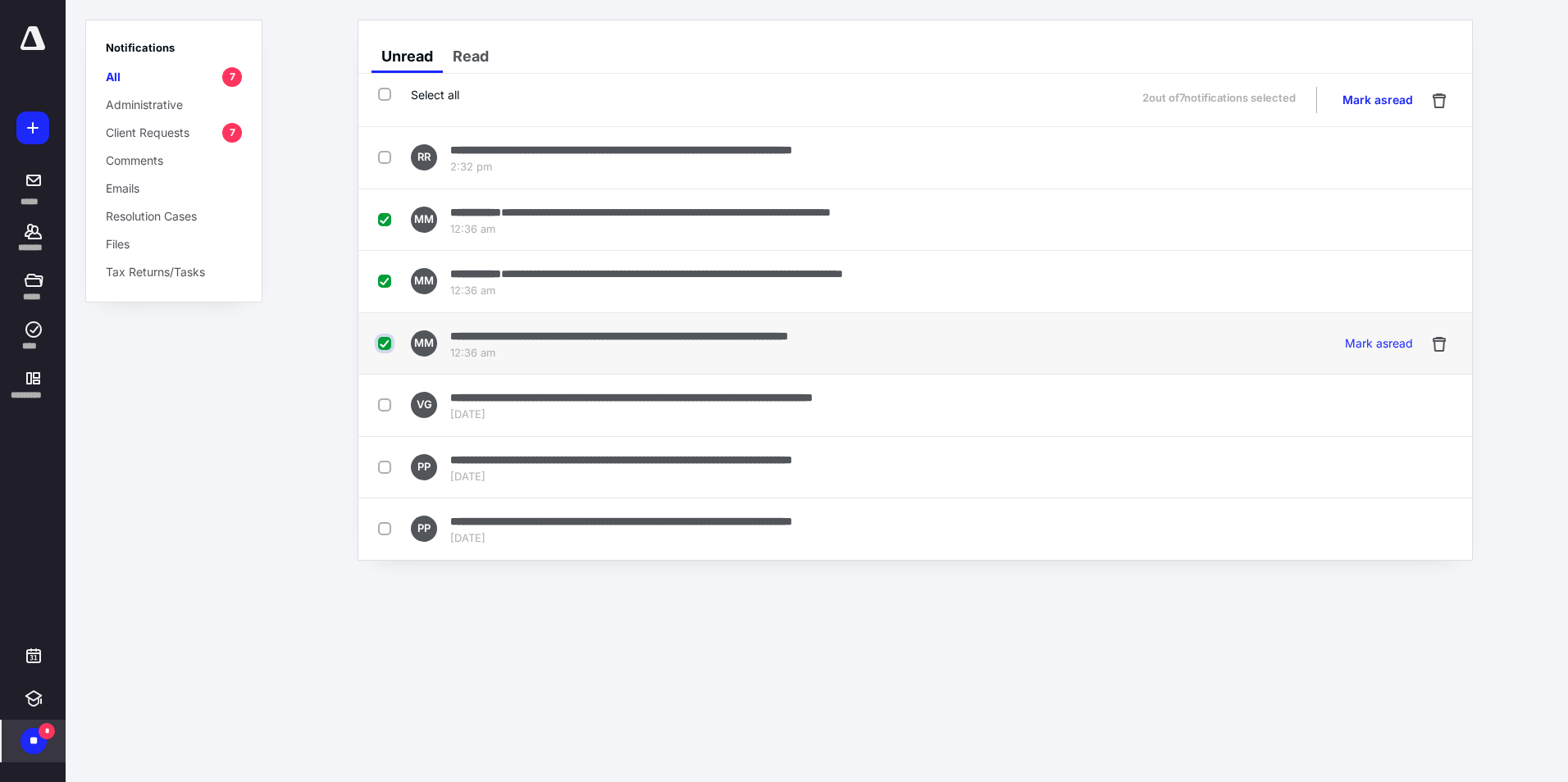 checkbox on "true" 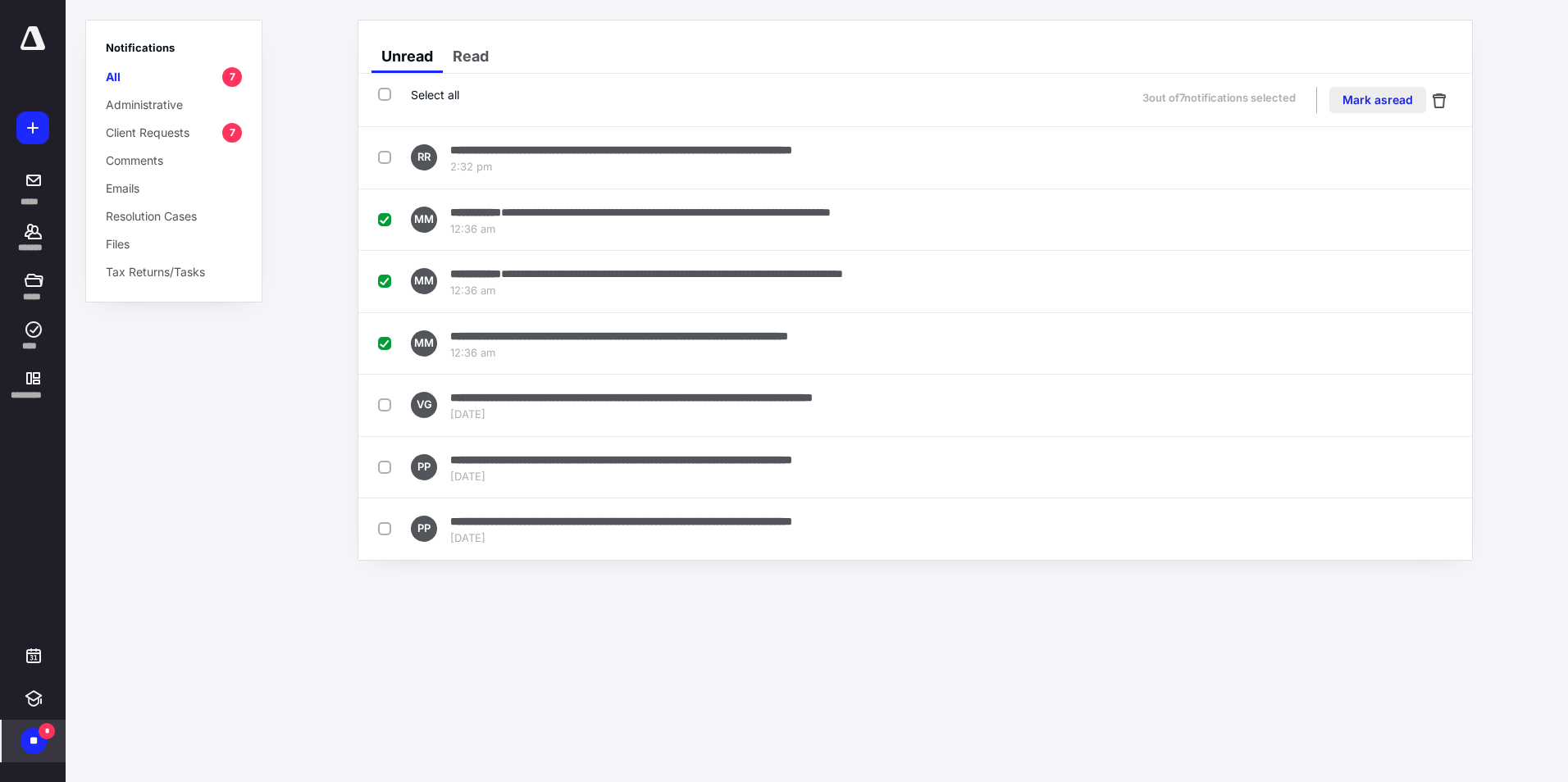click on "Mark as  read" at bounding box center (1378, 100) 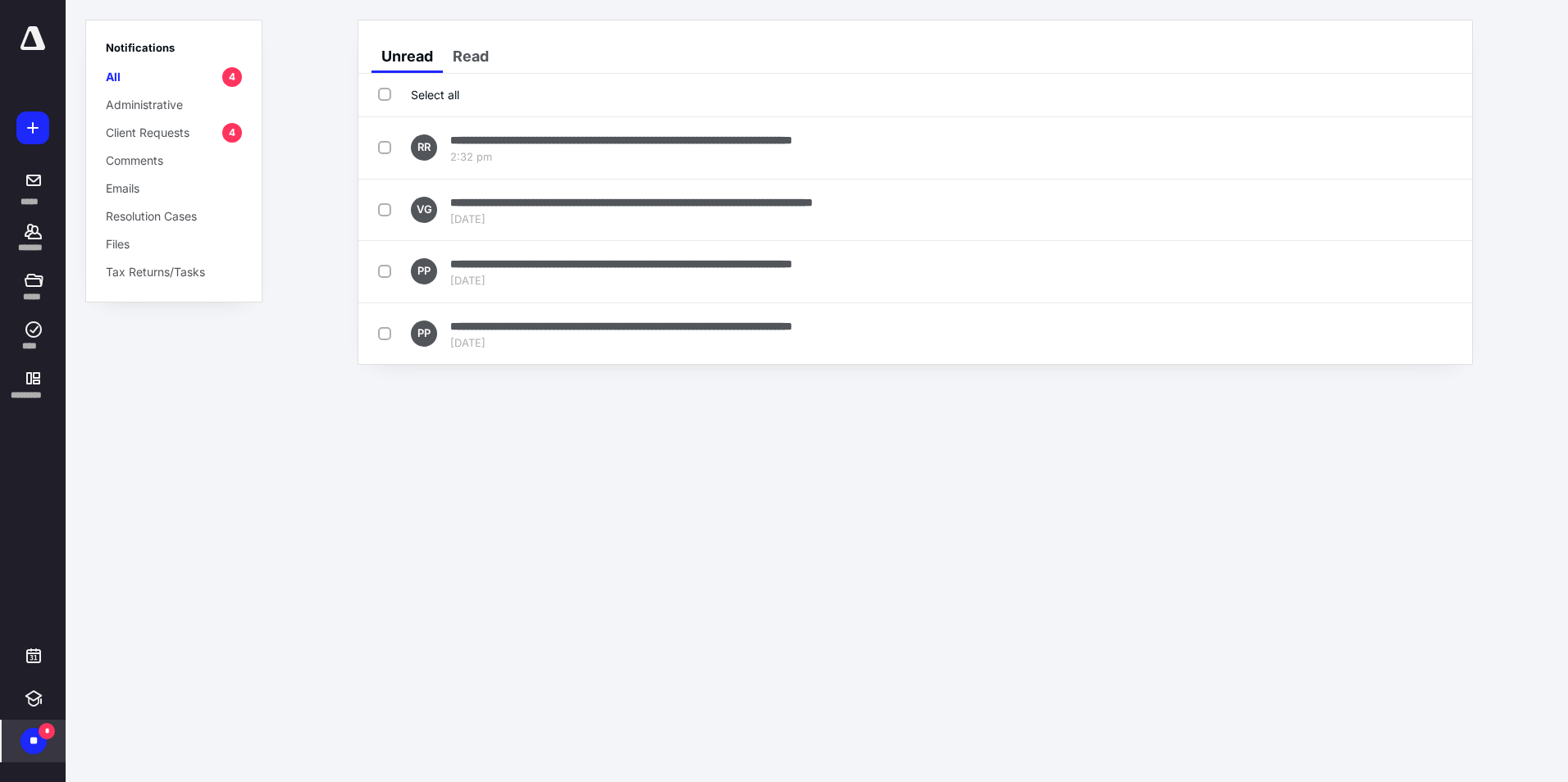 click on "Select all" at bounding box center (418, 94) 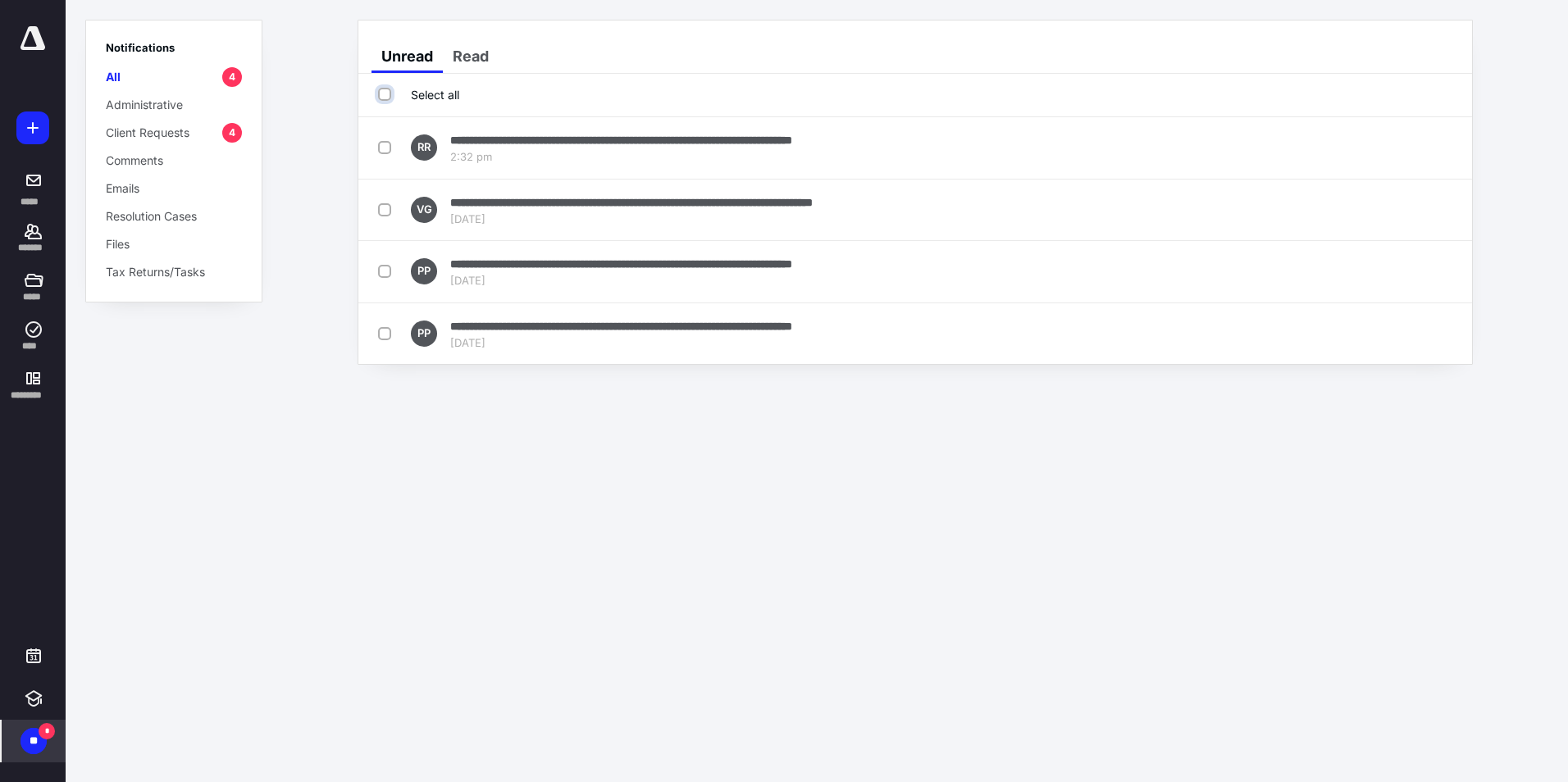 checkbox on "true" 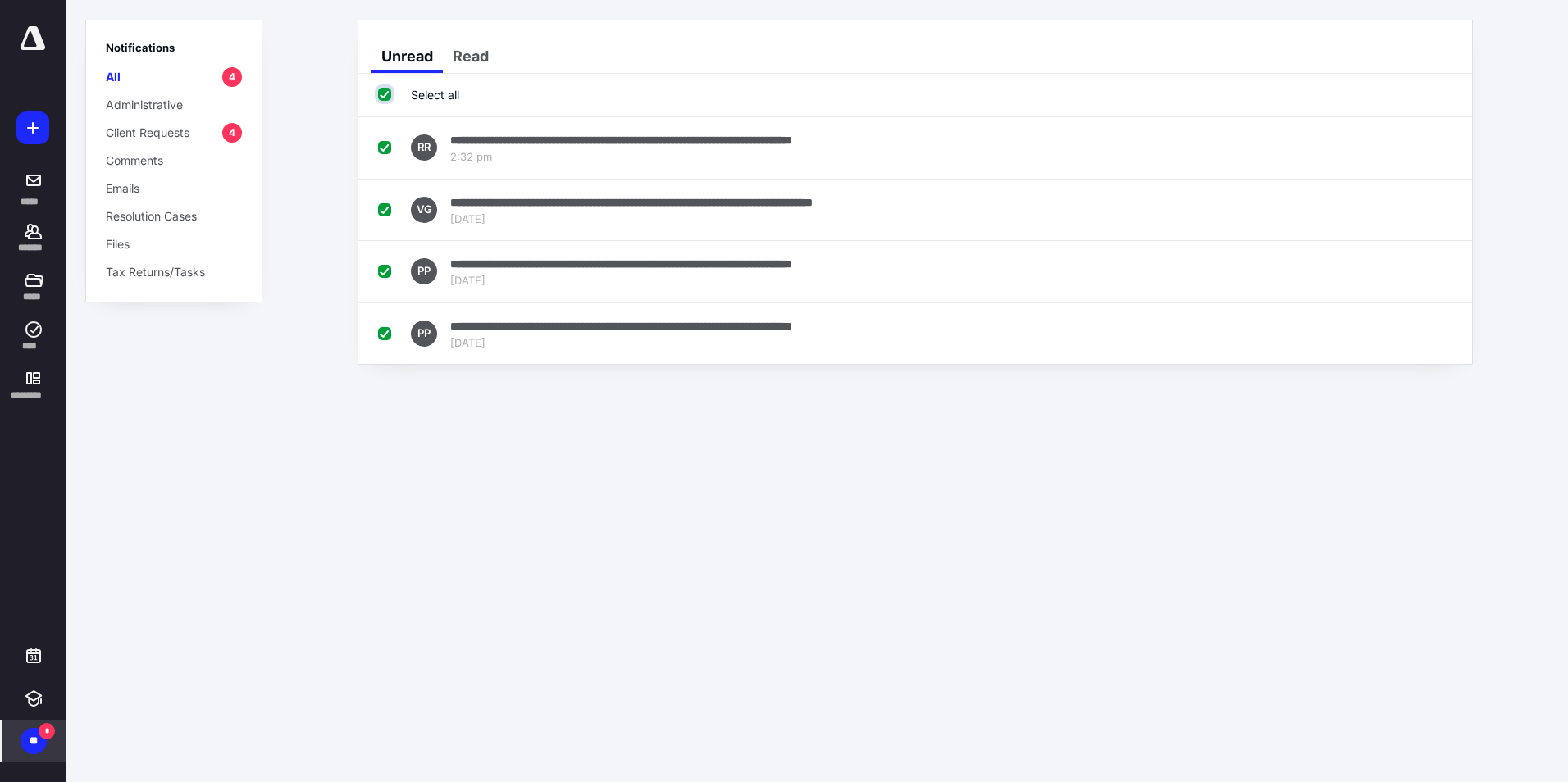 checkbox on "true" 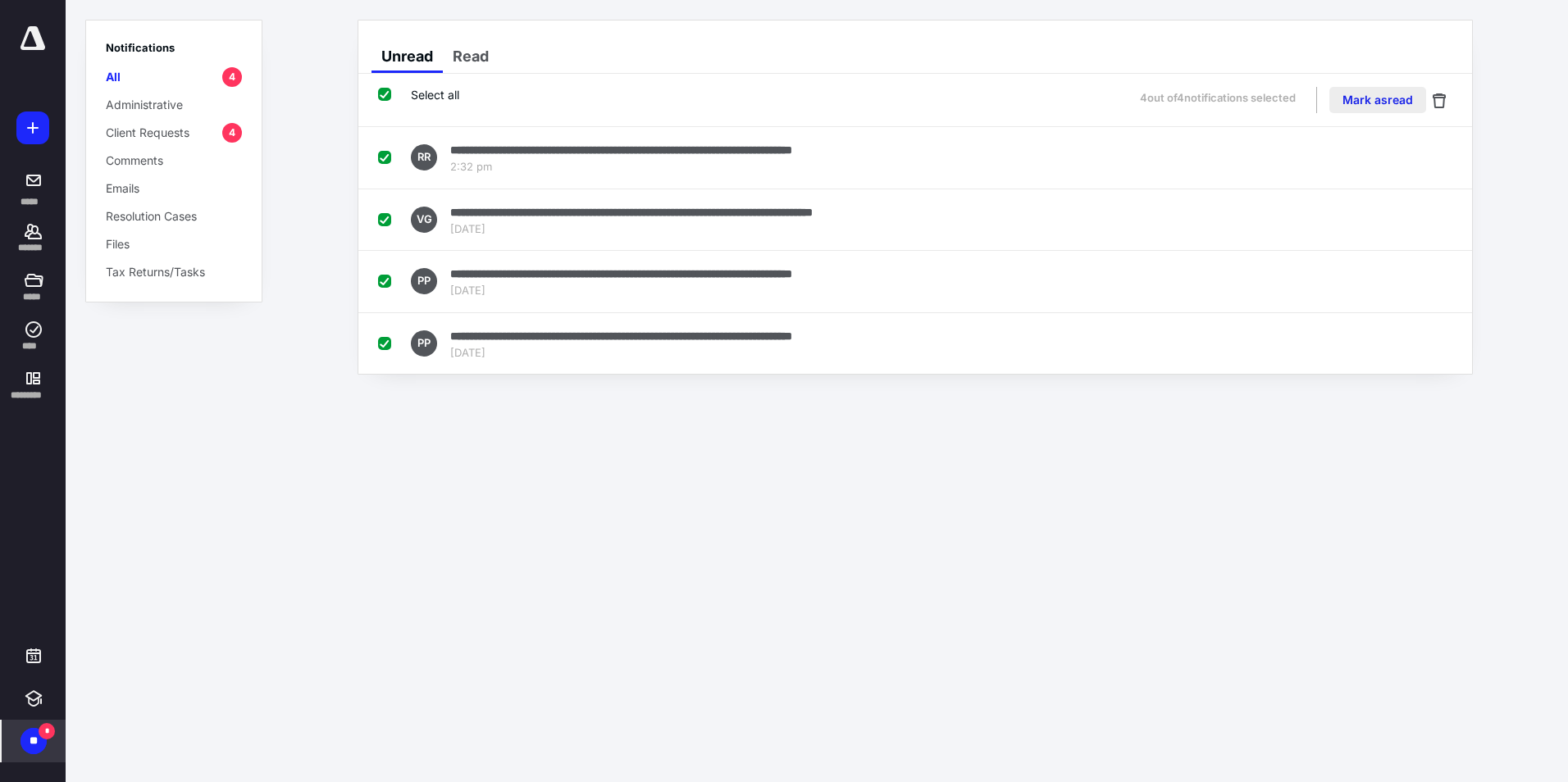 click on "Mark as  read" at bounding box center (1378, 100) 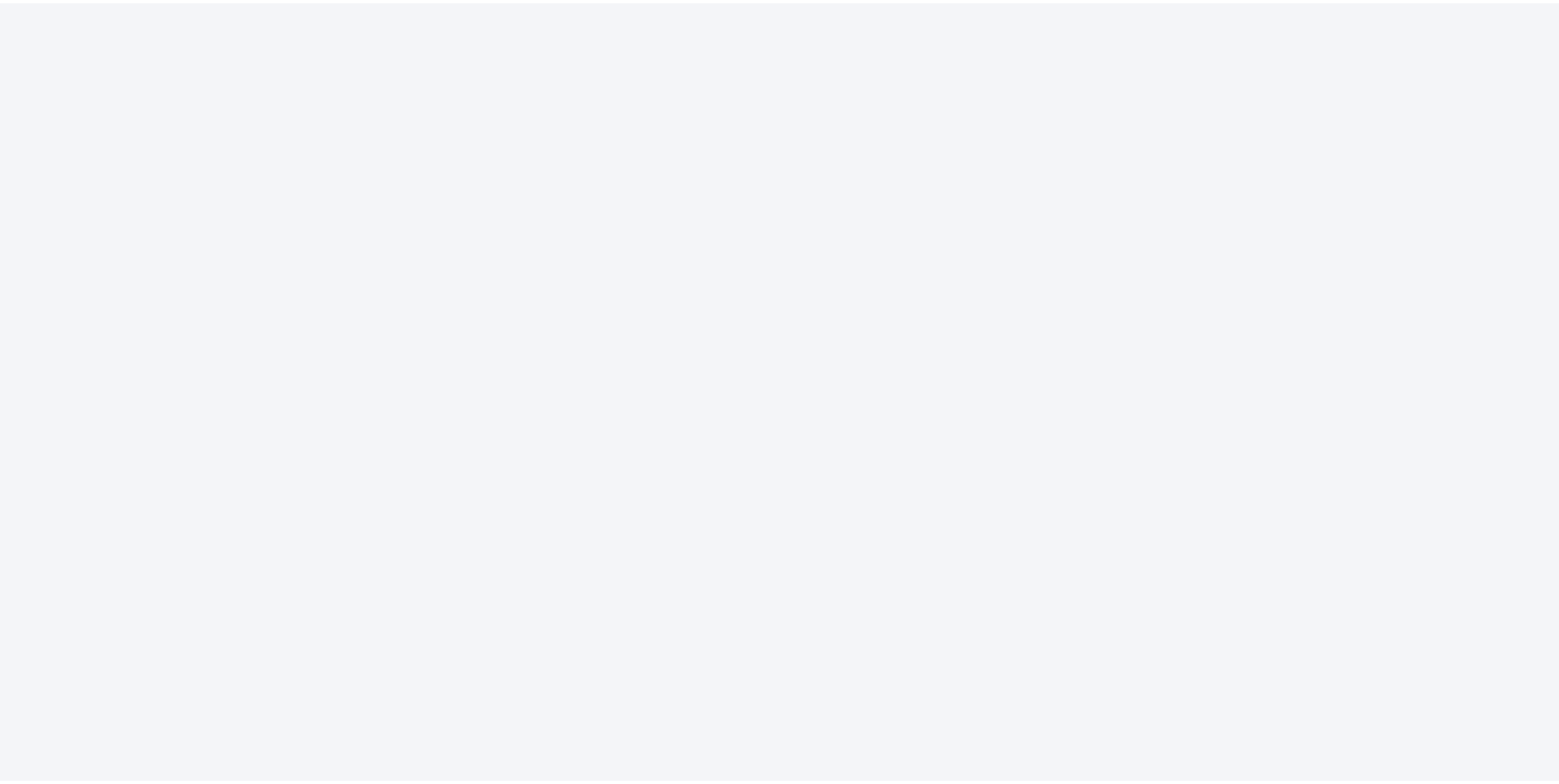 scroll, scrollTop: 0, scrollLeft: 0, axis: both 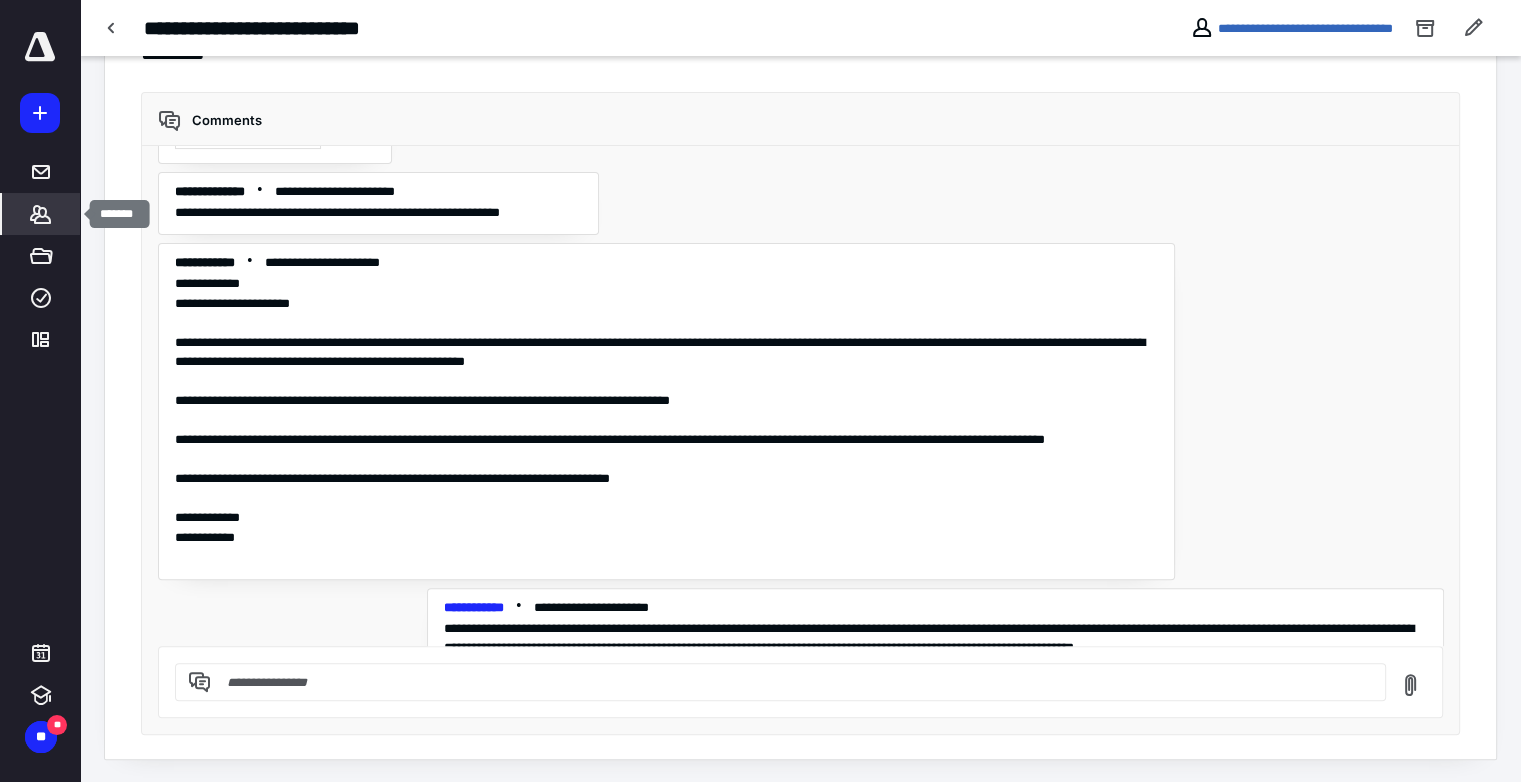 click 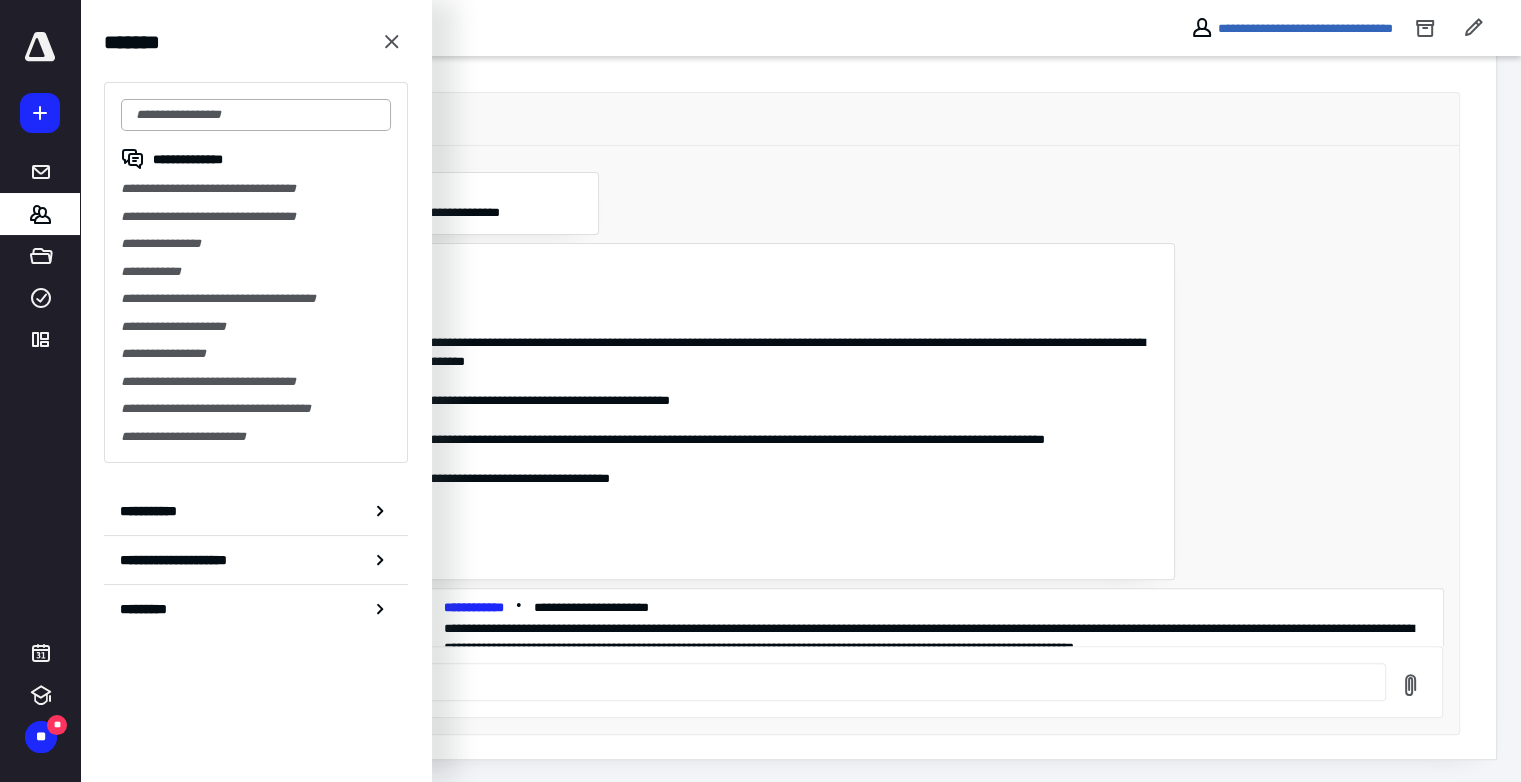 click at bounding box center [256, 115] 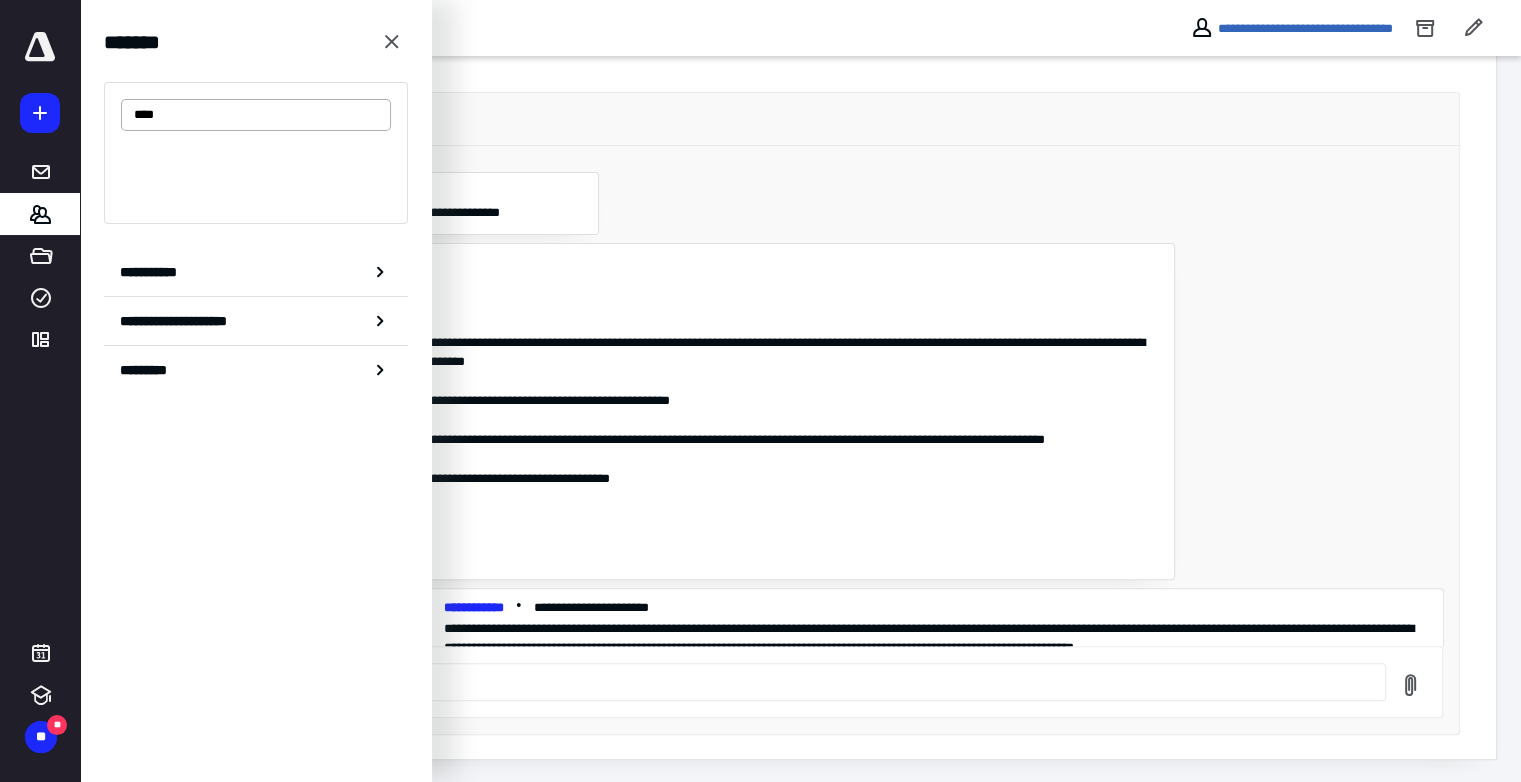 type on "*****" 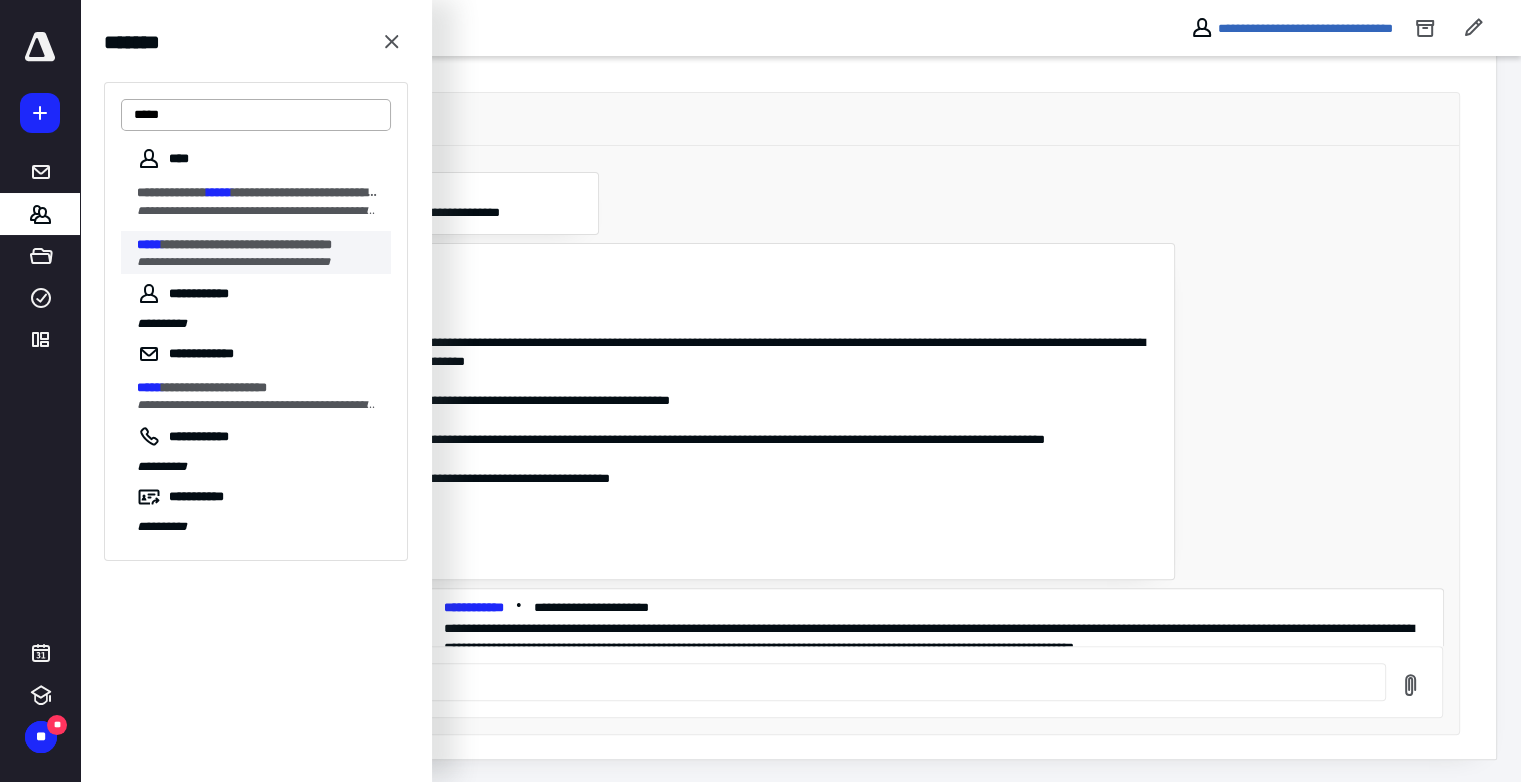 scroll, scrollTop: 0, scrollLeft: 0, axis: both 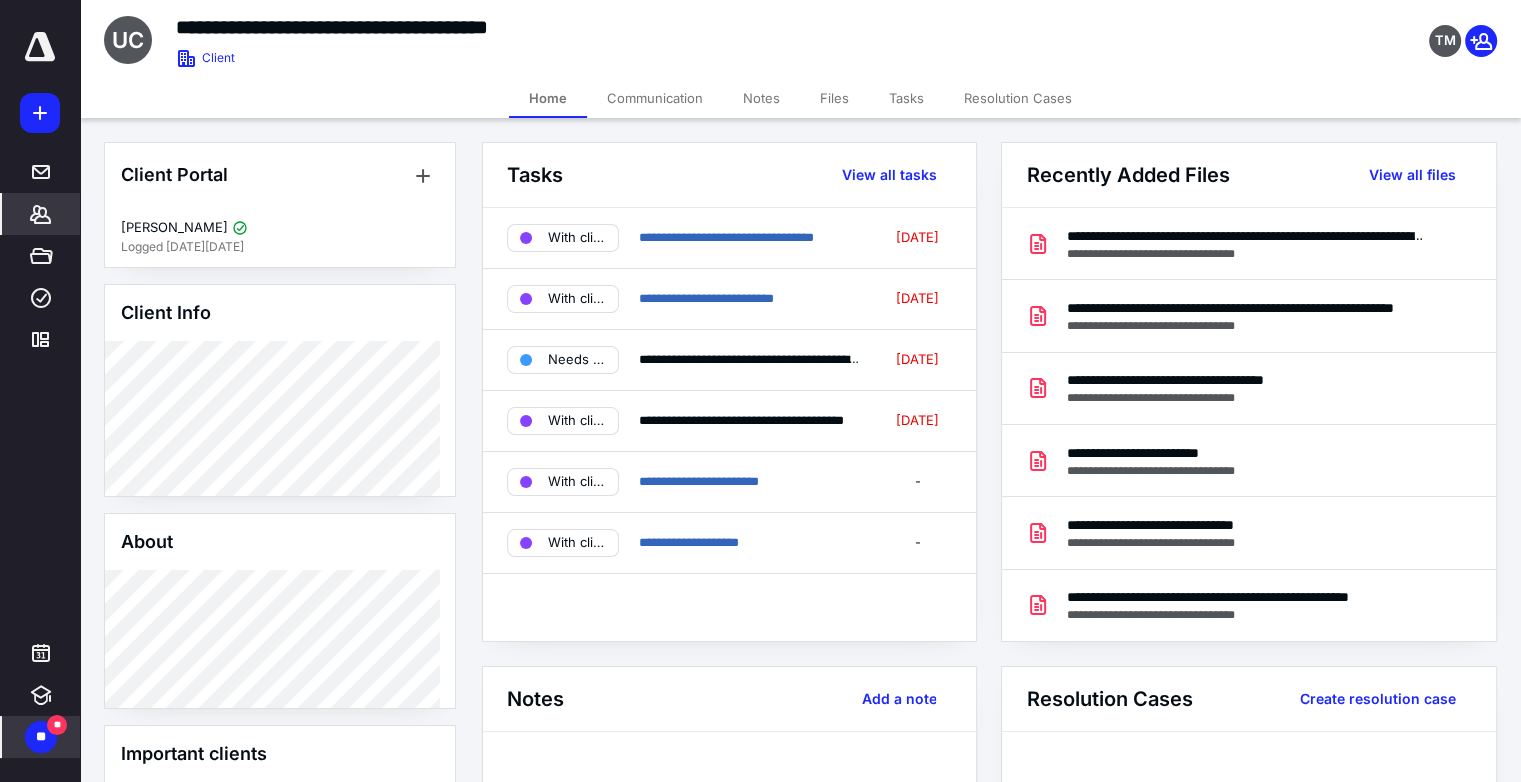 click on "**" at bounding box center (41, 737) 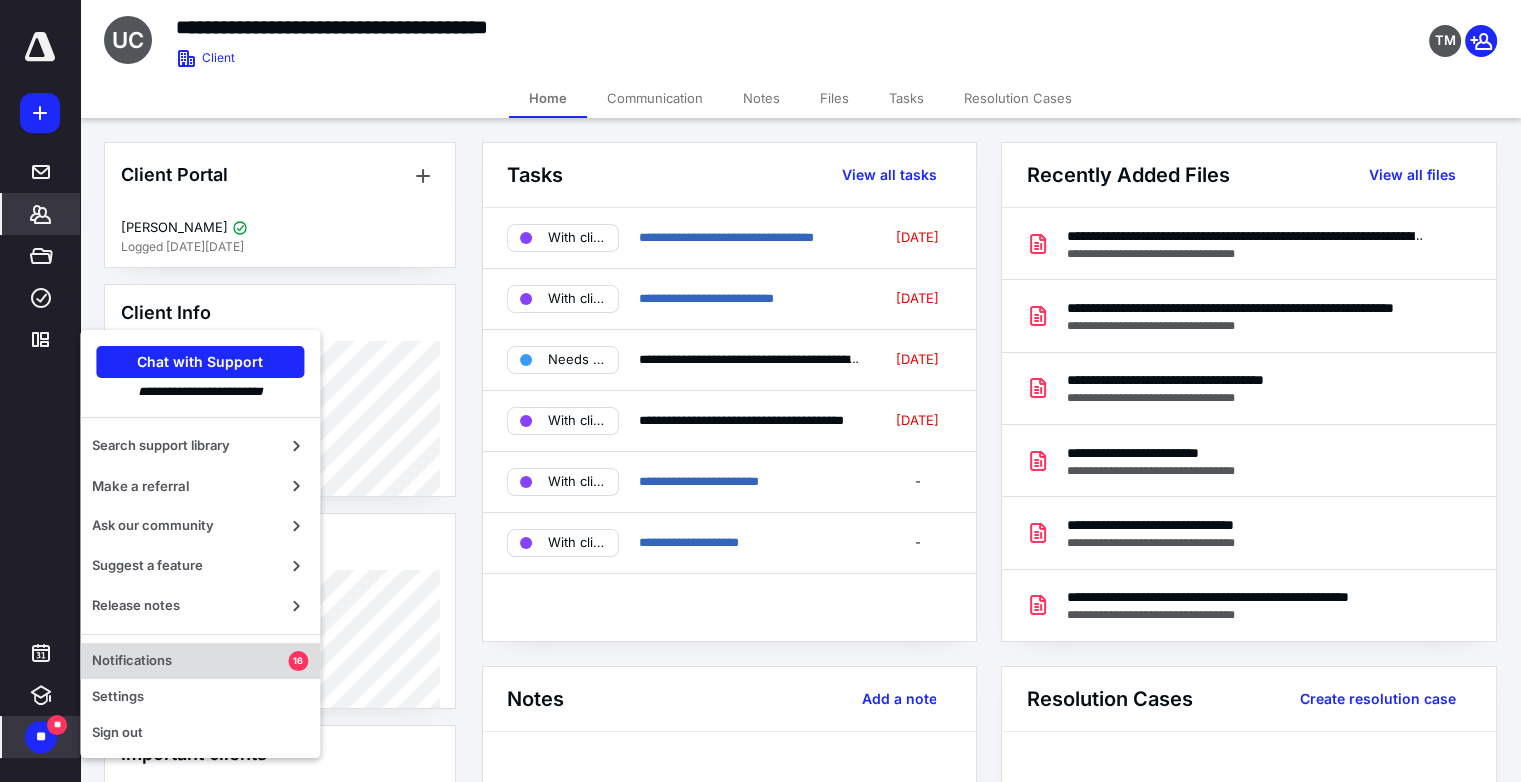 click on "Notifications 16" at bounding box center (200, 661) 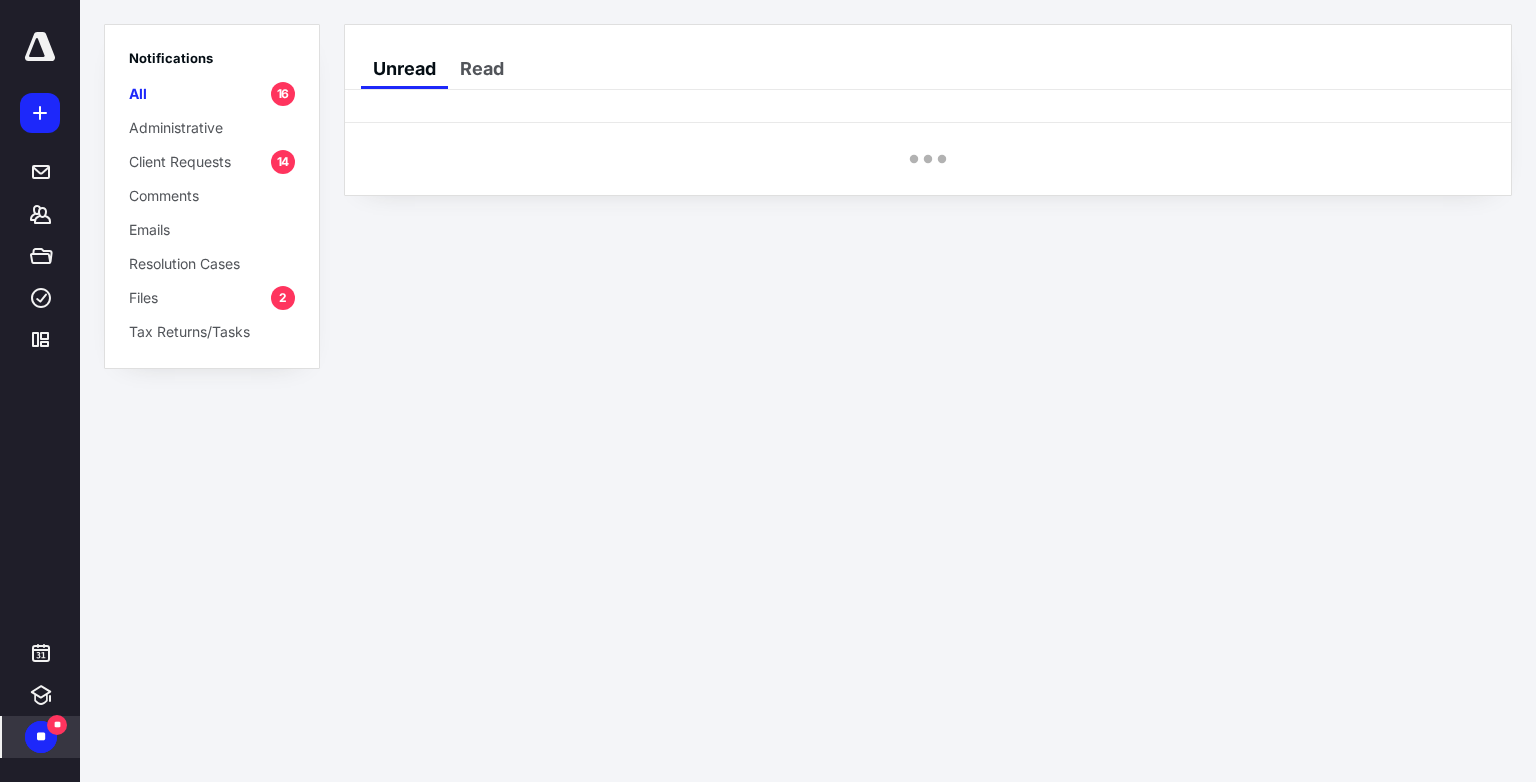 click on "Files" at bounding box center (143, 297) 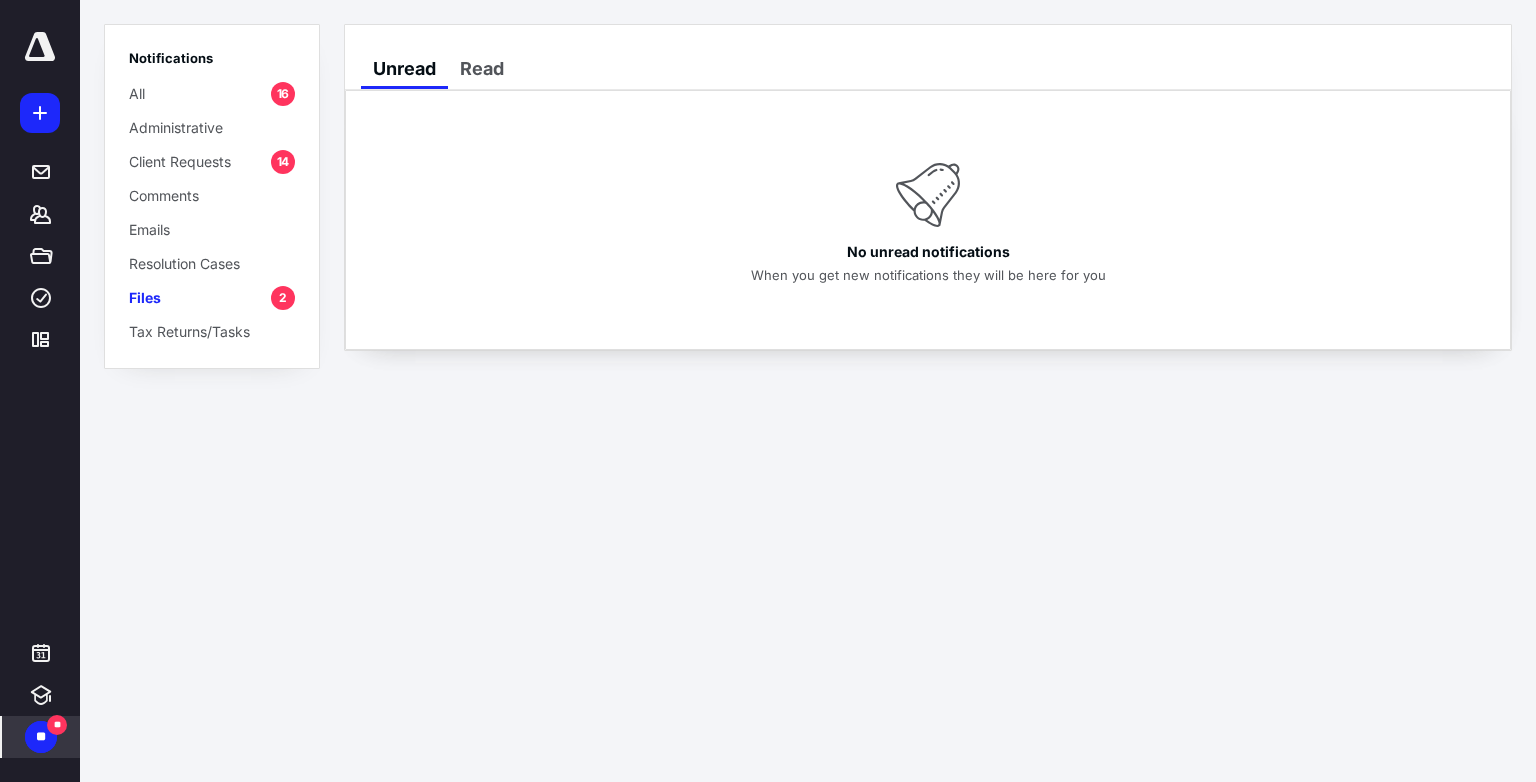 click on "Client Requests" at bounding box center [180, 161] 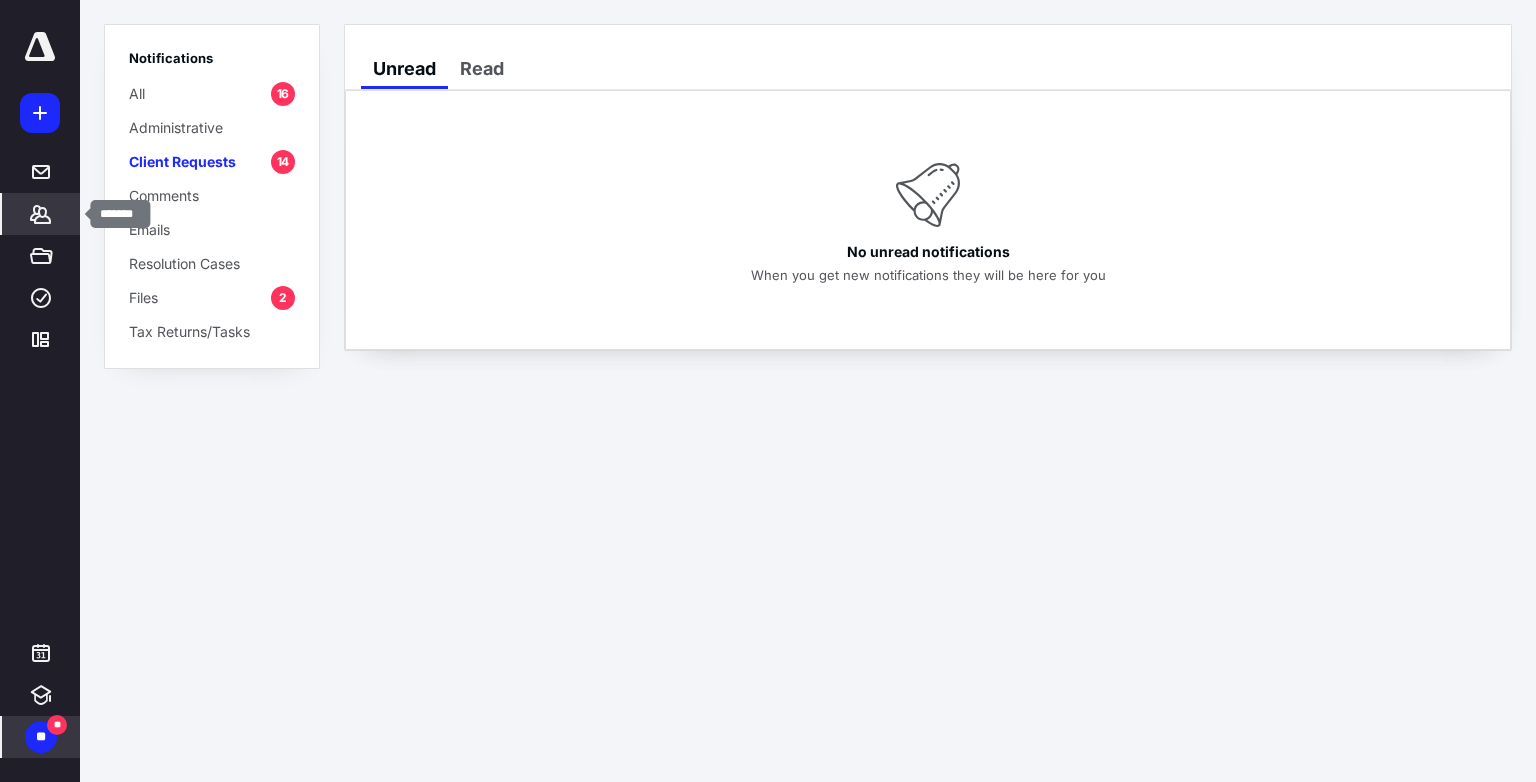 click 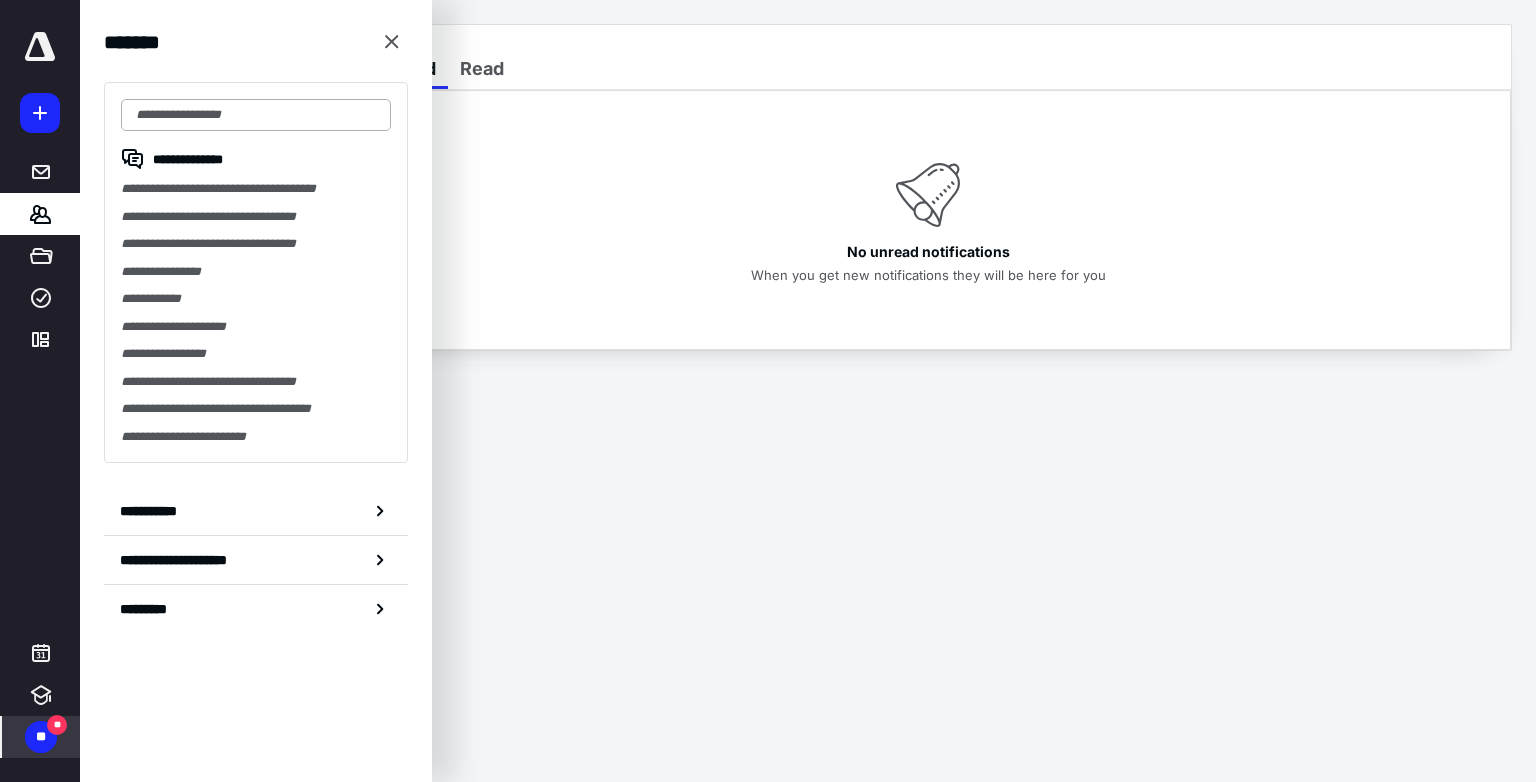 click at bounding box center [256, 115] 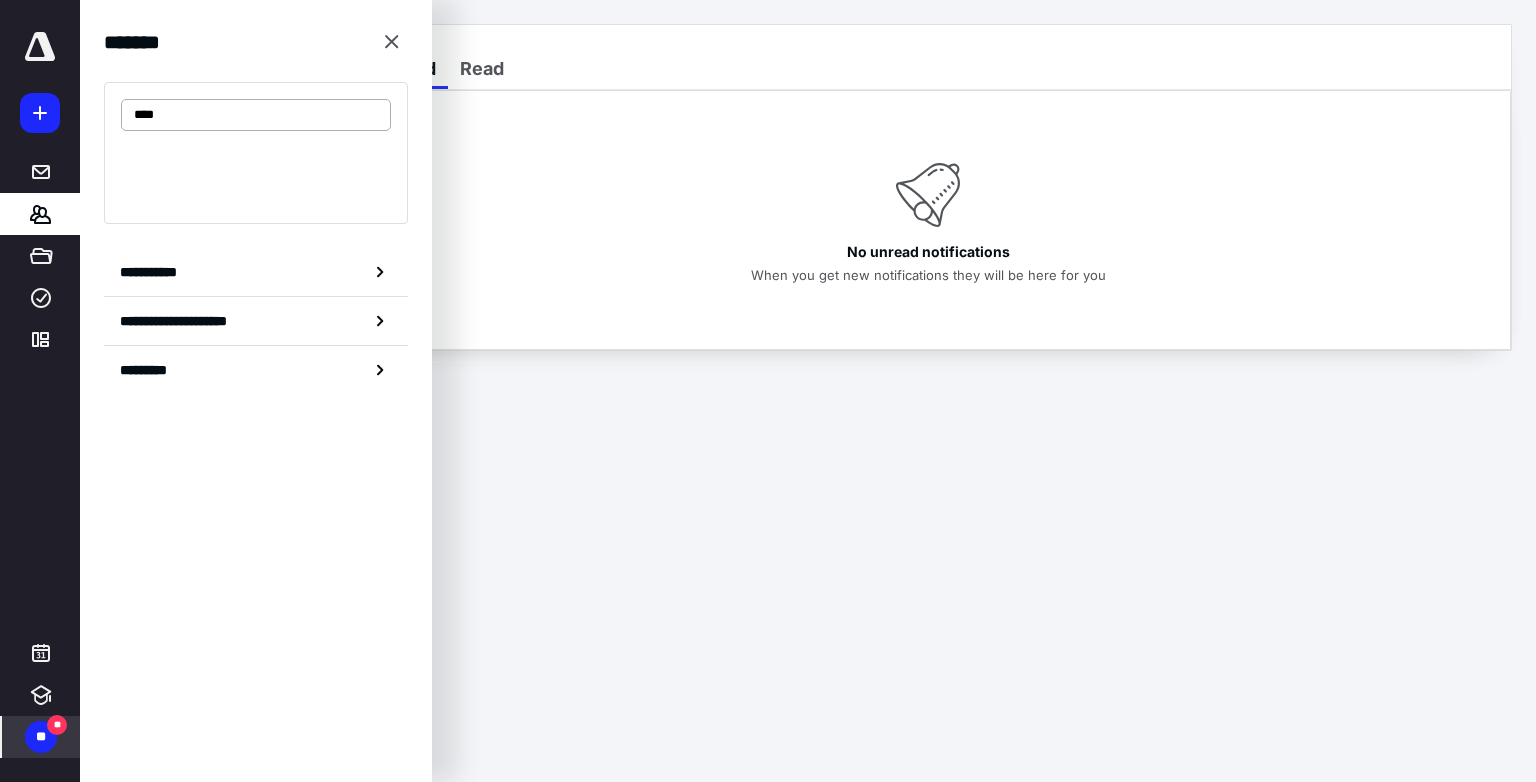 type on "*****" 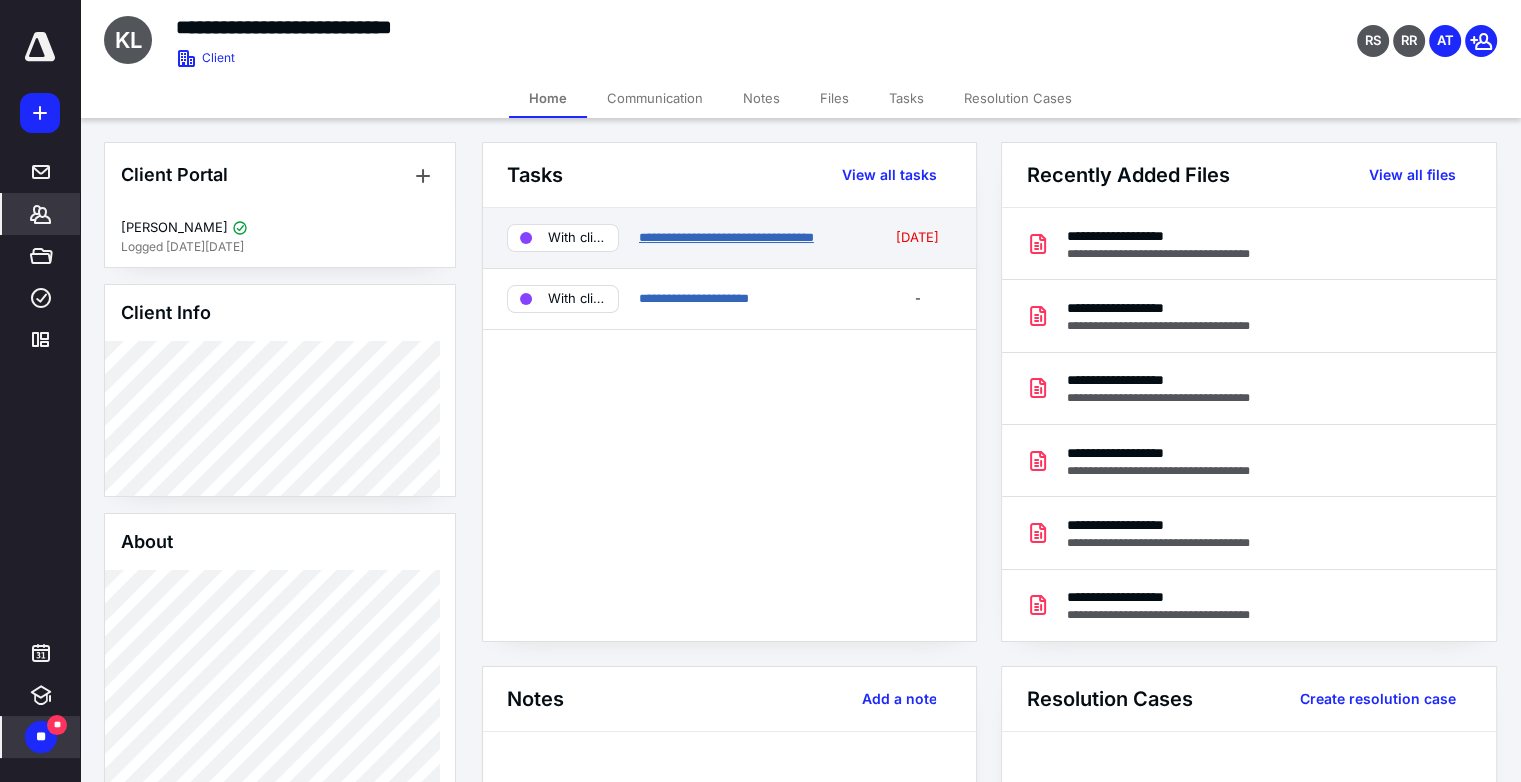 click on "**********" at bounding box center (726, 237) 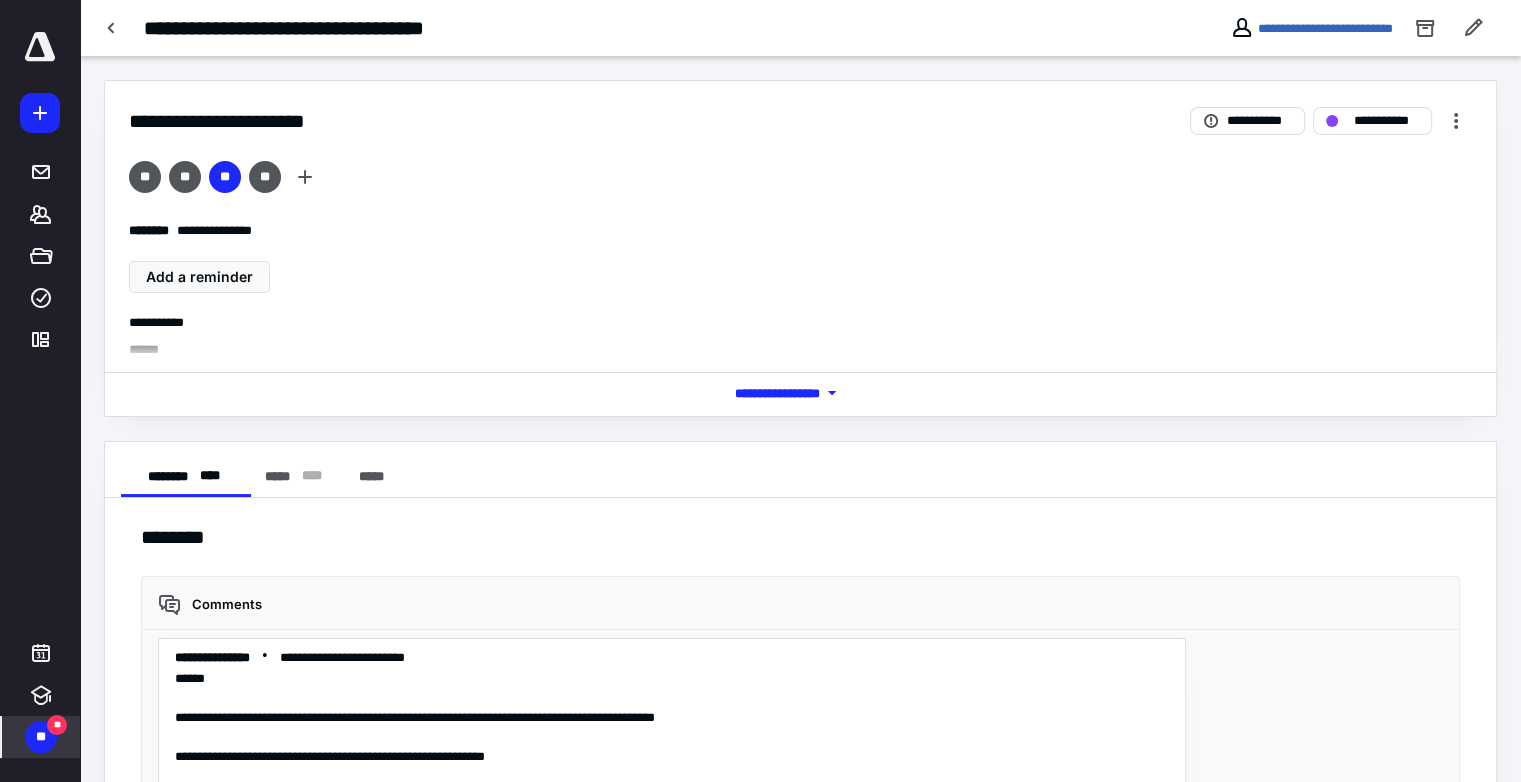 scroll, scrollTop: 4488, scrollLeft: 0, axis: vertical 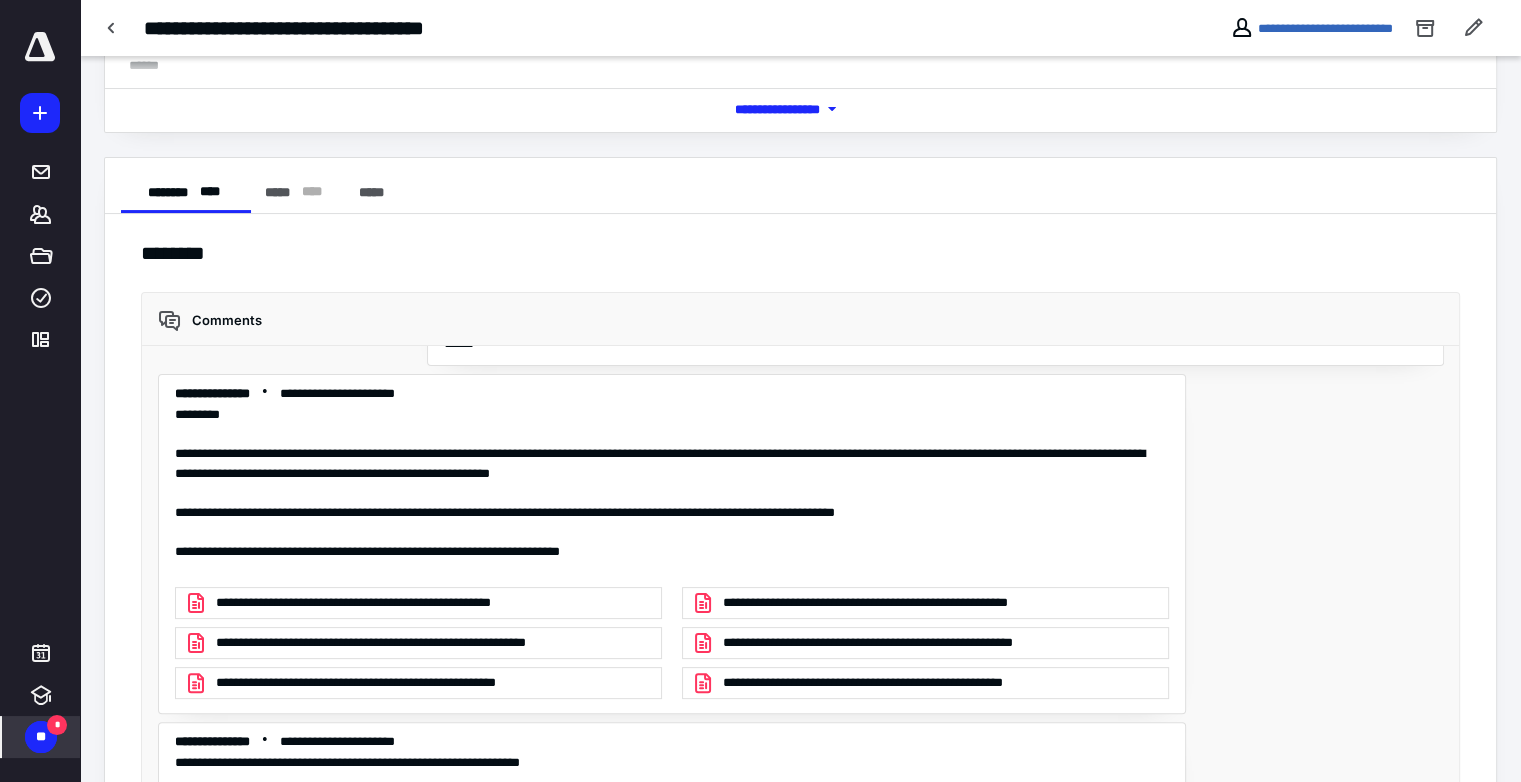 click on "**********" at bounding box center (402, 683) 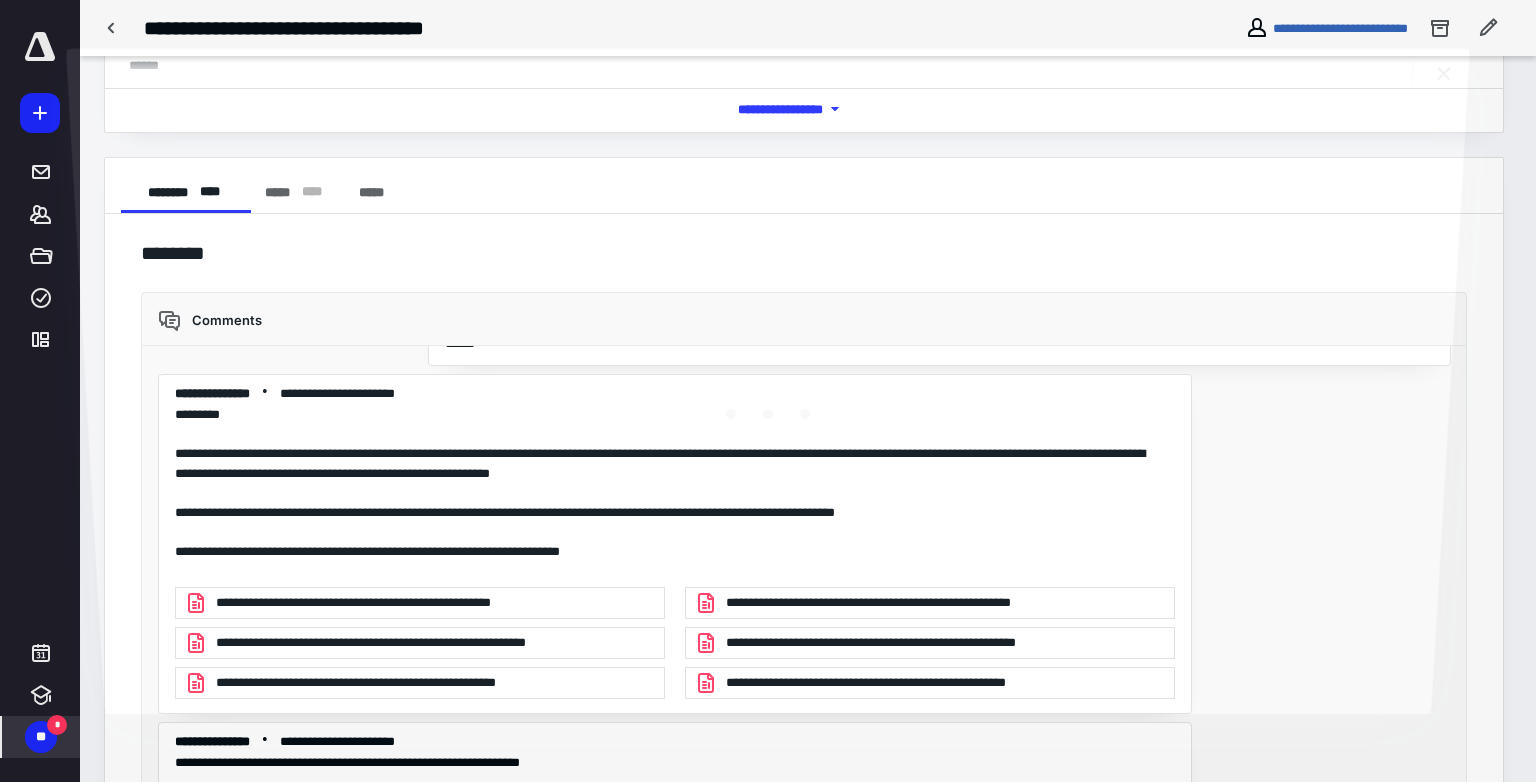 click at bounding box center [768, 405] 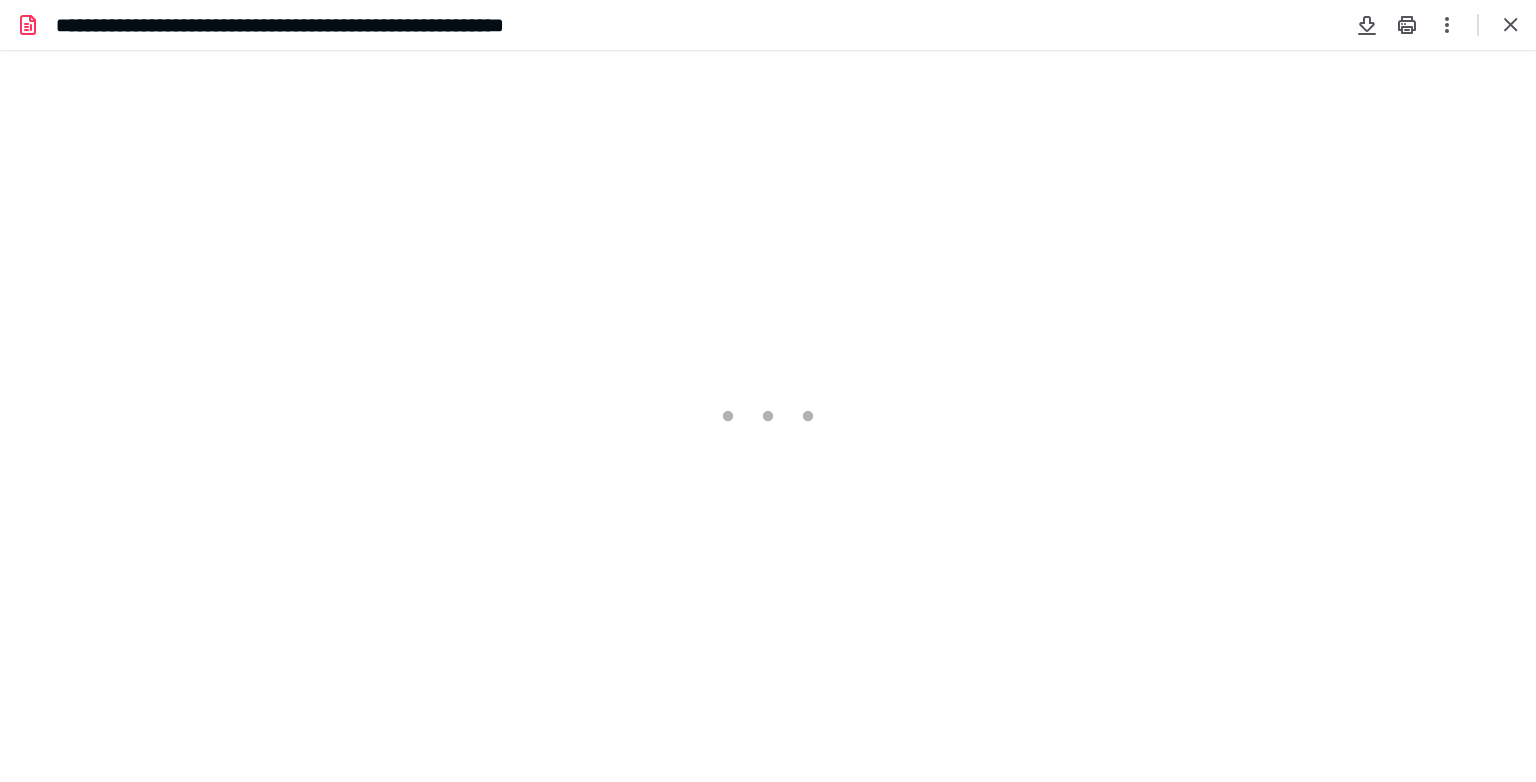 scroll, scrollTop: 0, scrollLeft: 0, axis: both 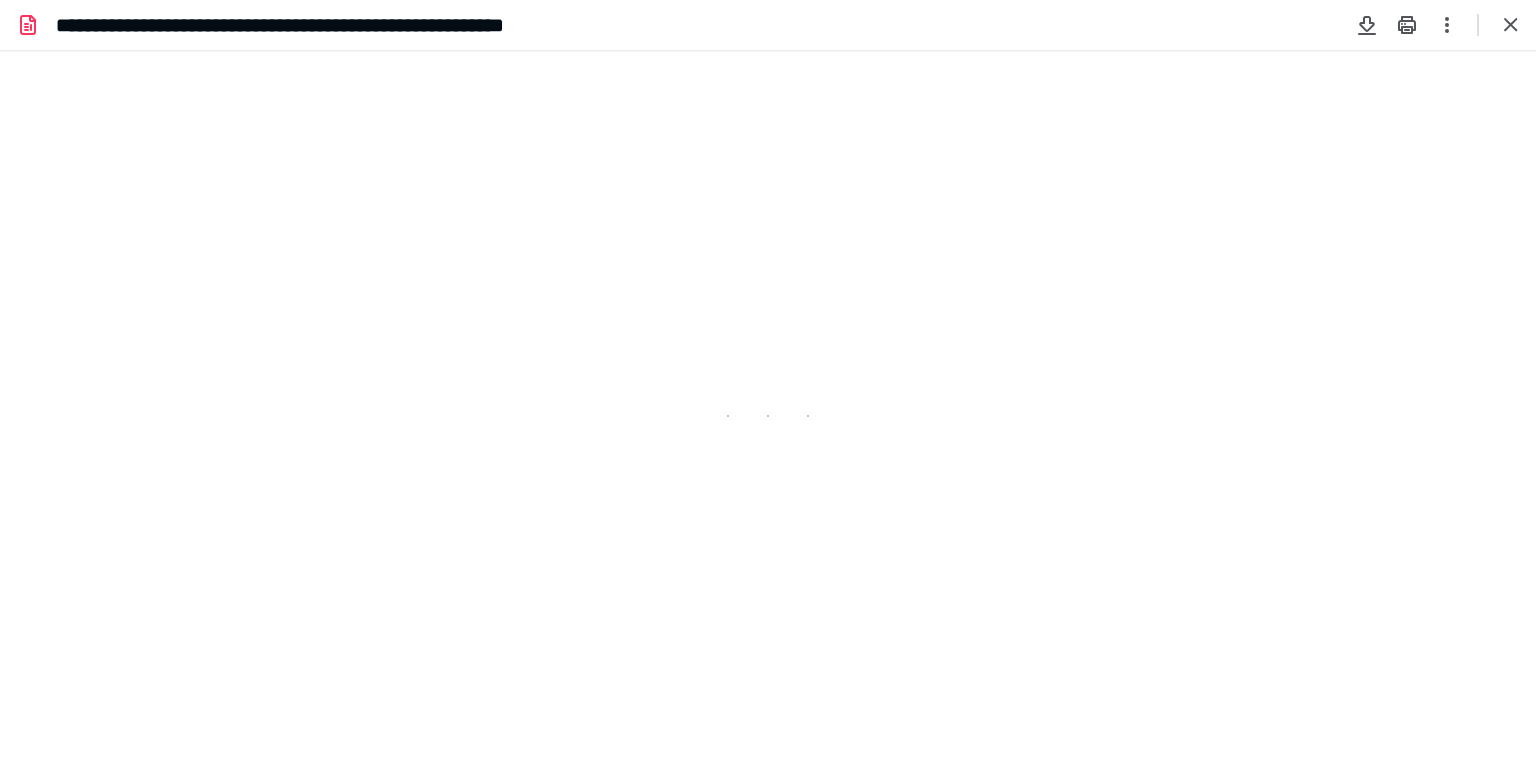 type on "247" 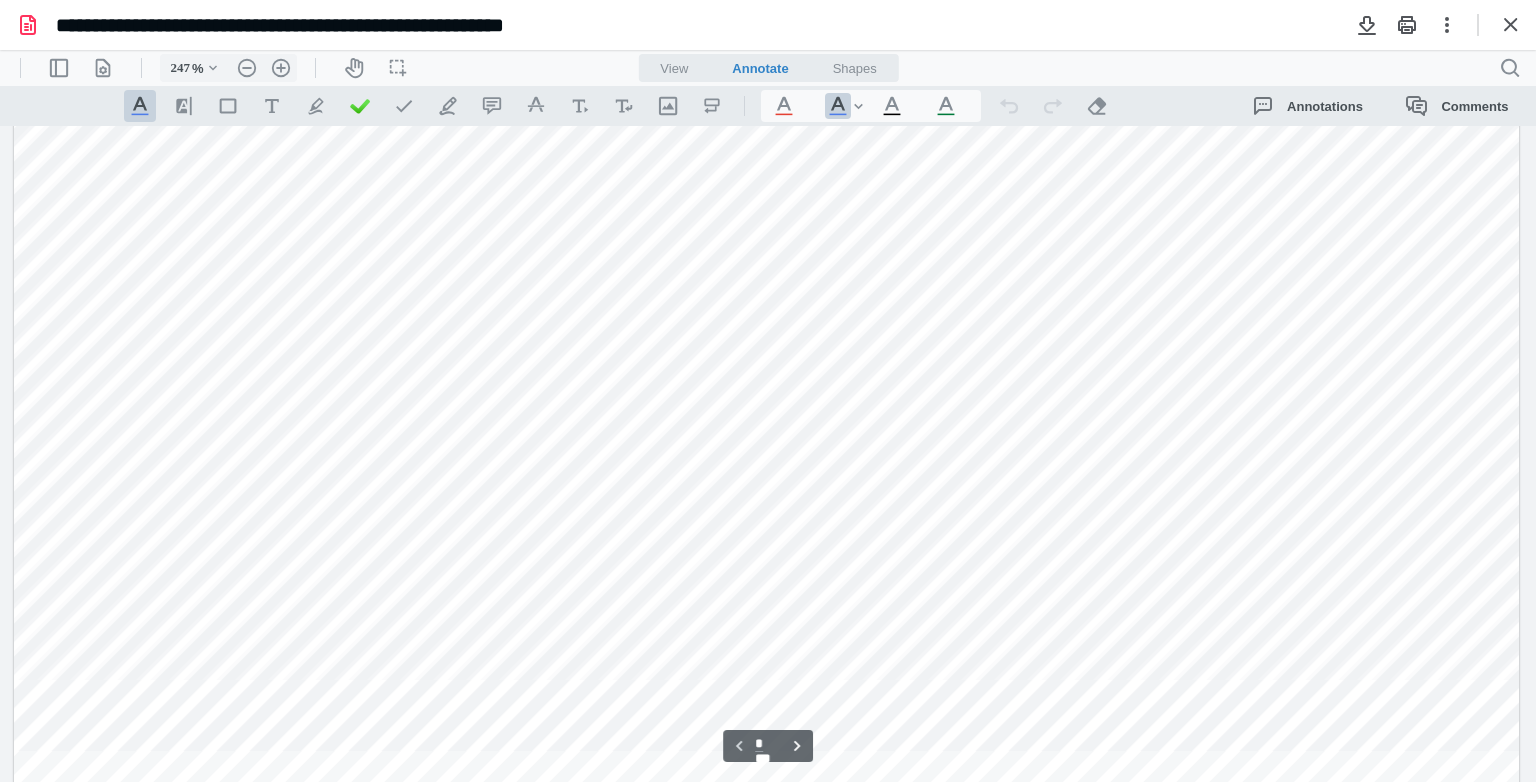 scroll, scrollTop: 700, scrollLeft: 0, axis: vertical 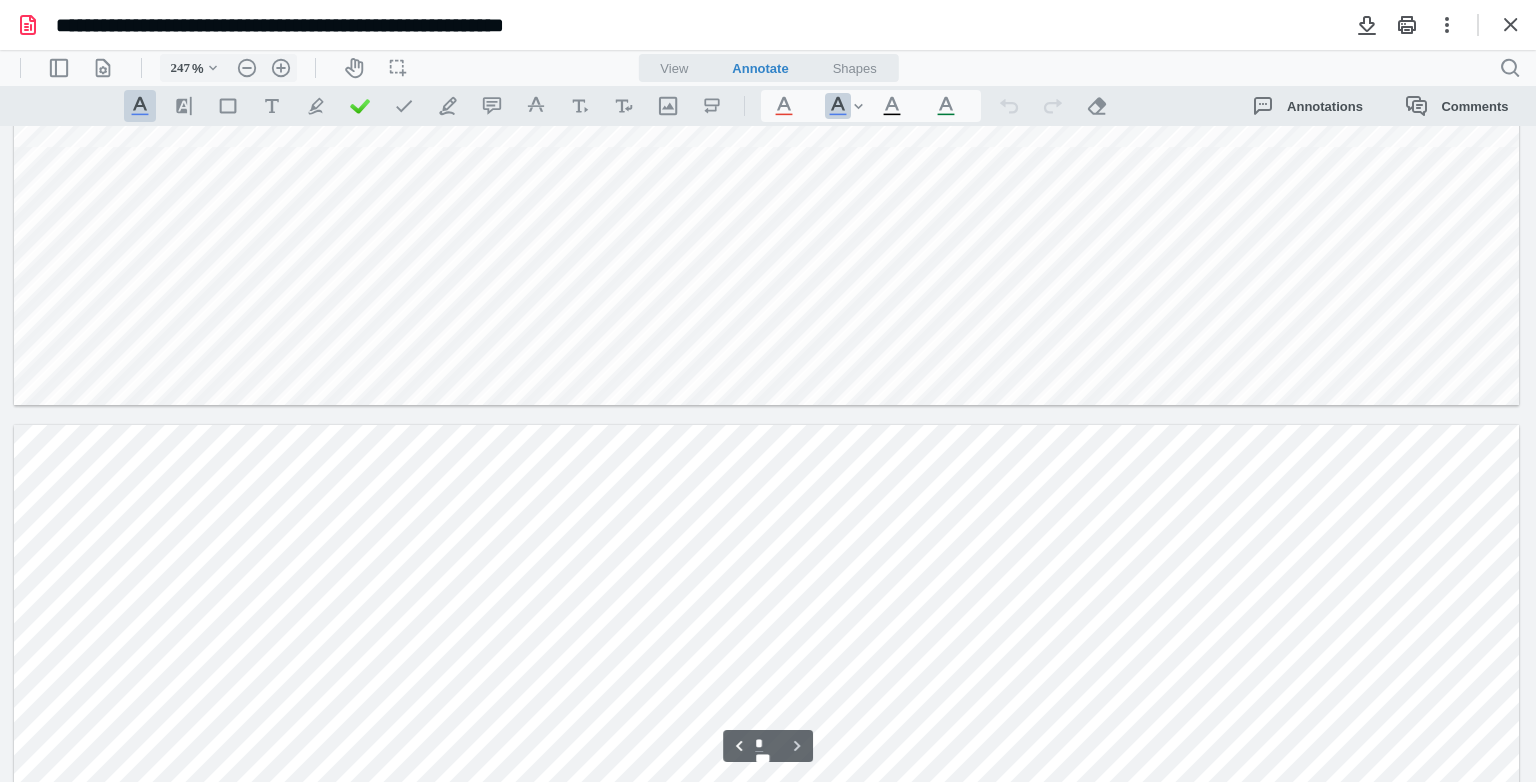type on "*" 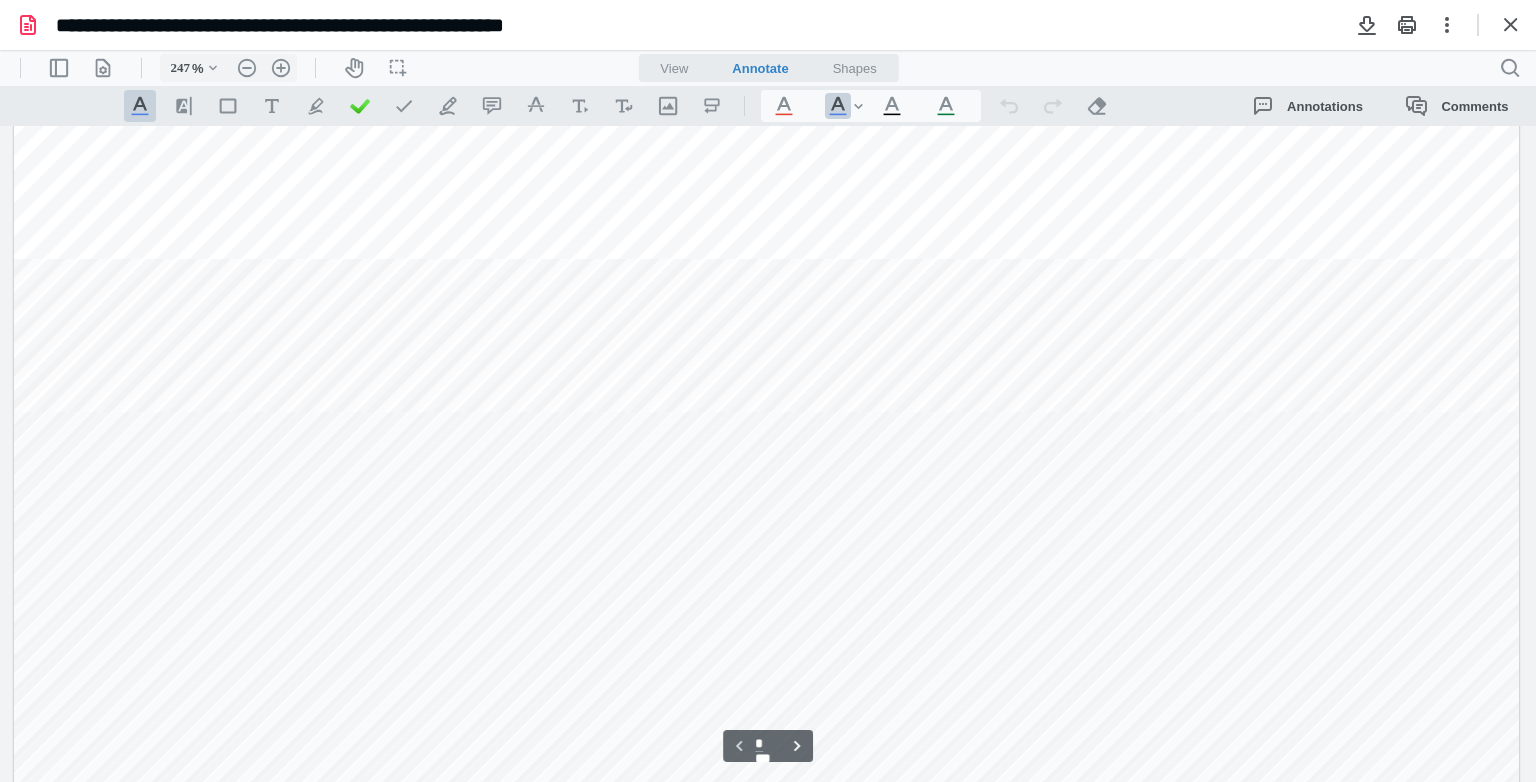 scroll, scrollTop: 579, scrollLeft: 0, axis: vertical 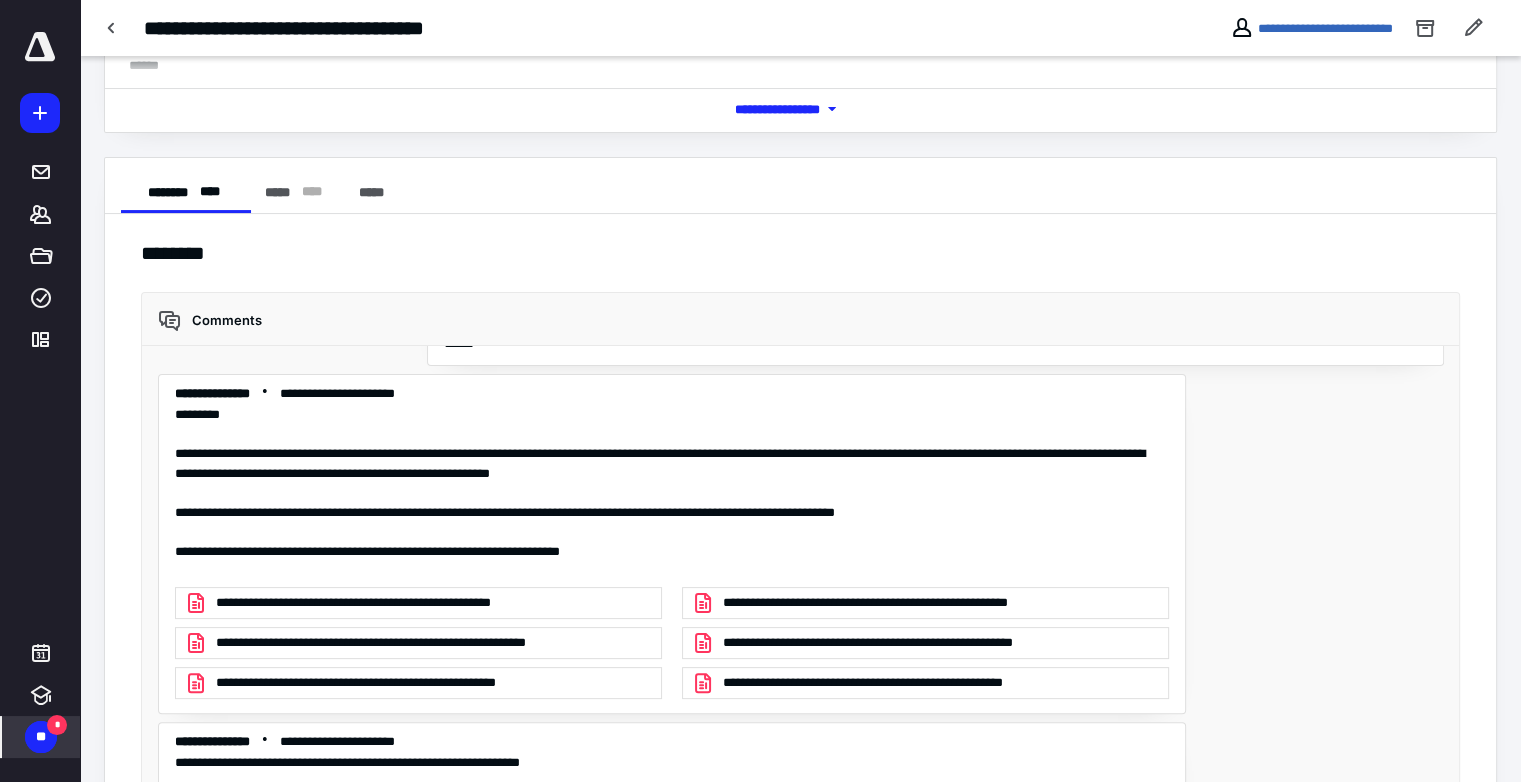 click on "**********" at bounding box center (416, 643) 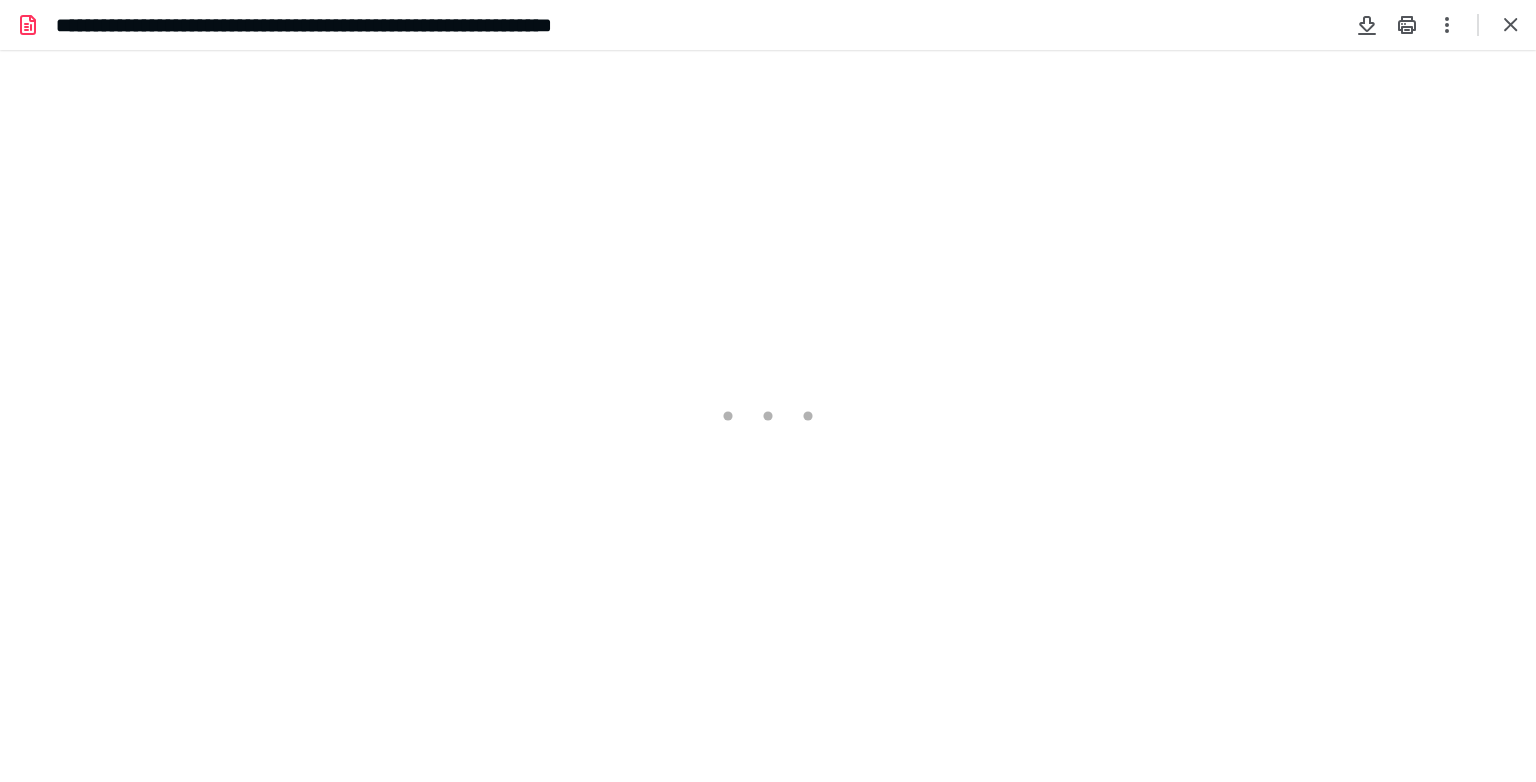 scroll, scrollTop: 0, scrollLeft: 0, axis: both 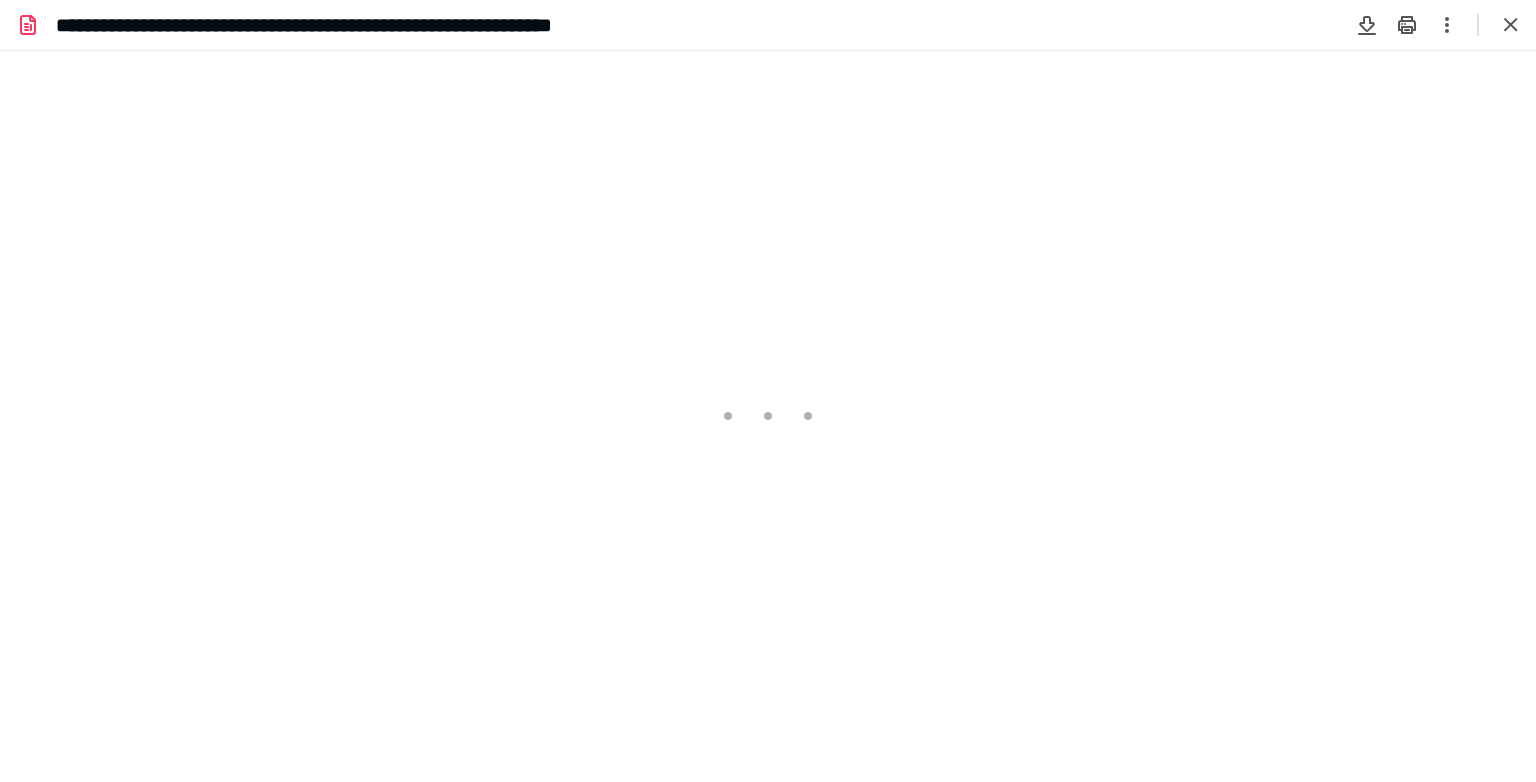 type on "66" 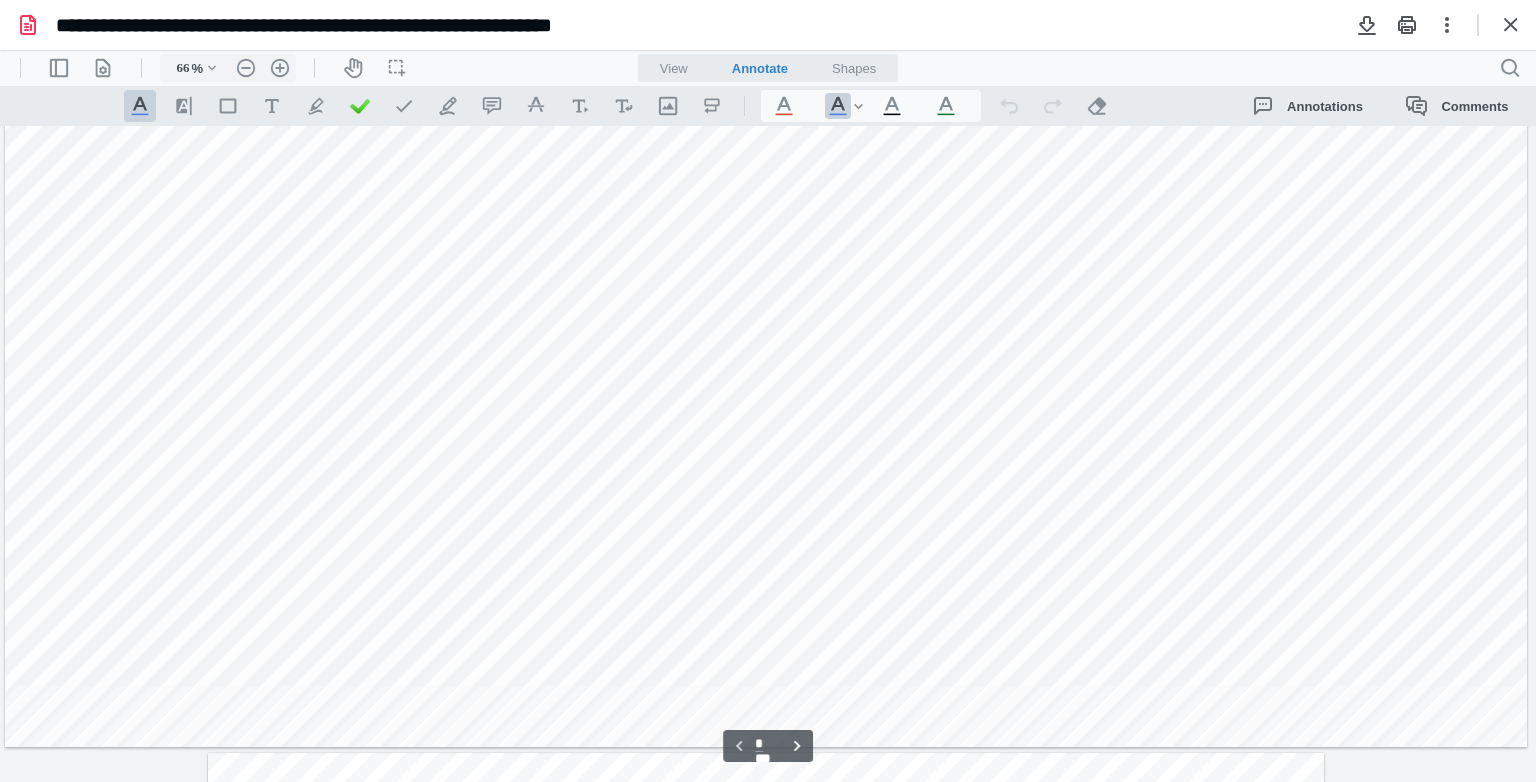 scroll, scrollTop: 1600, scrollLeft: 0, axis: vertical 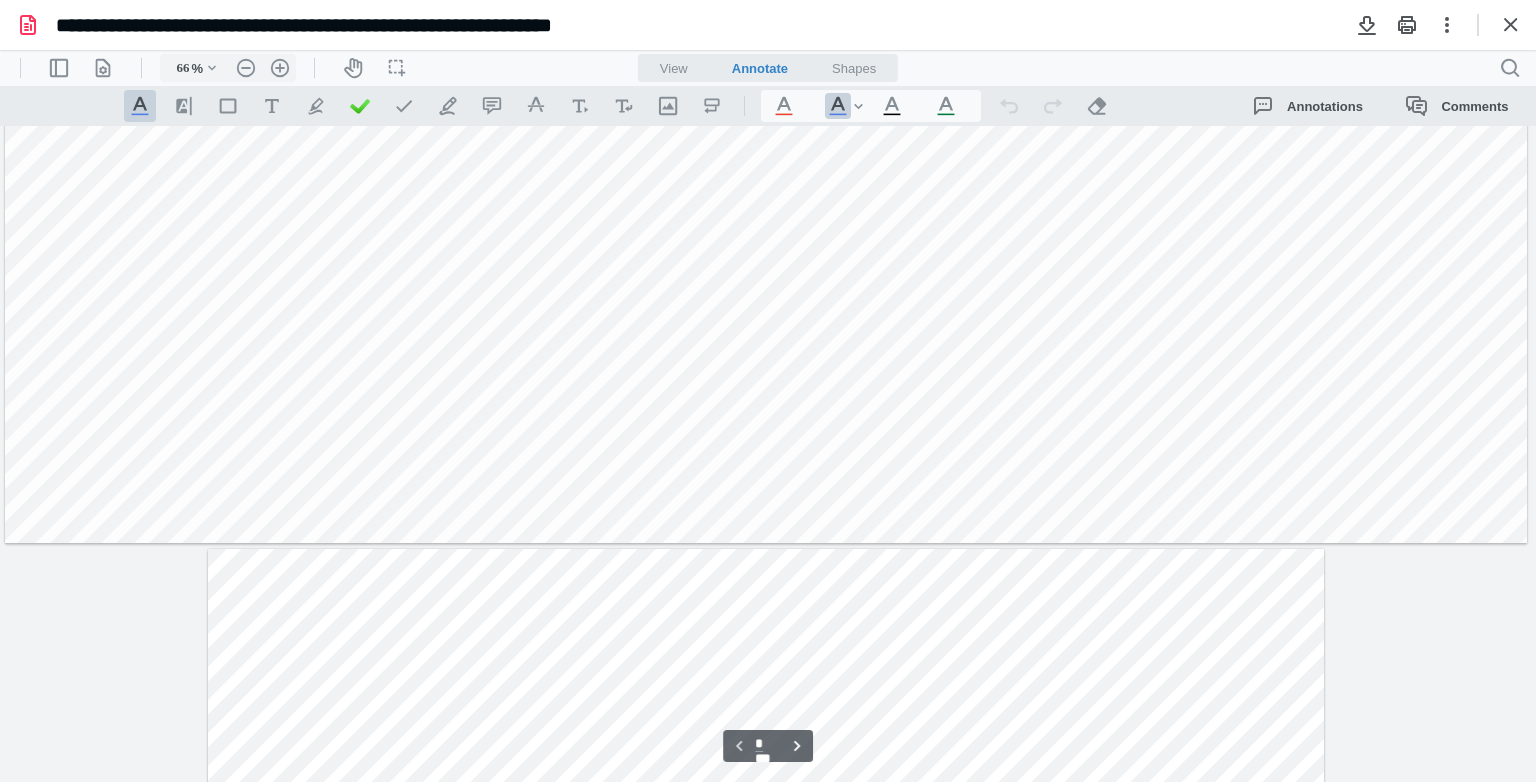 type on "*" 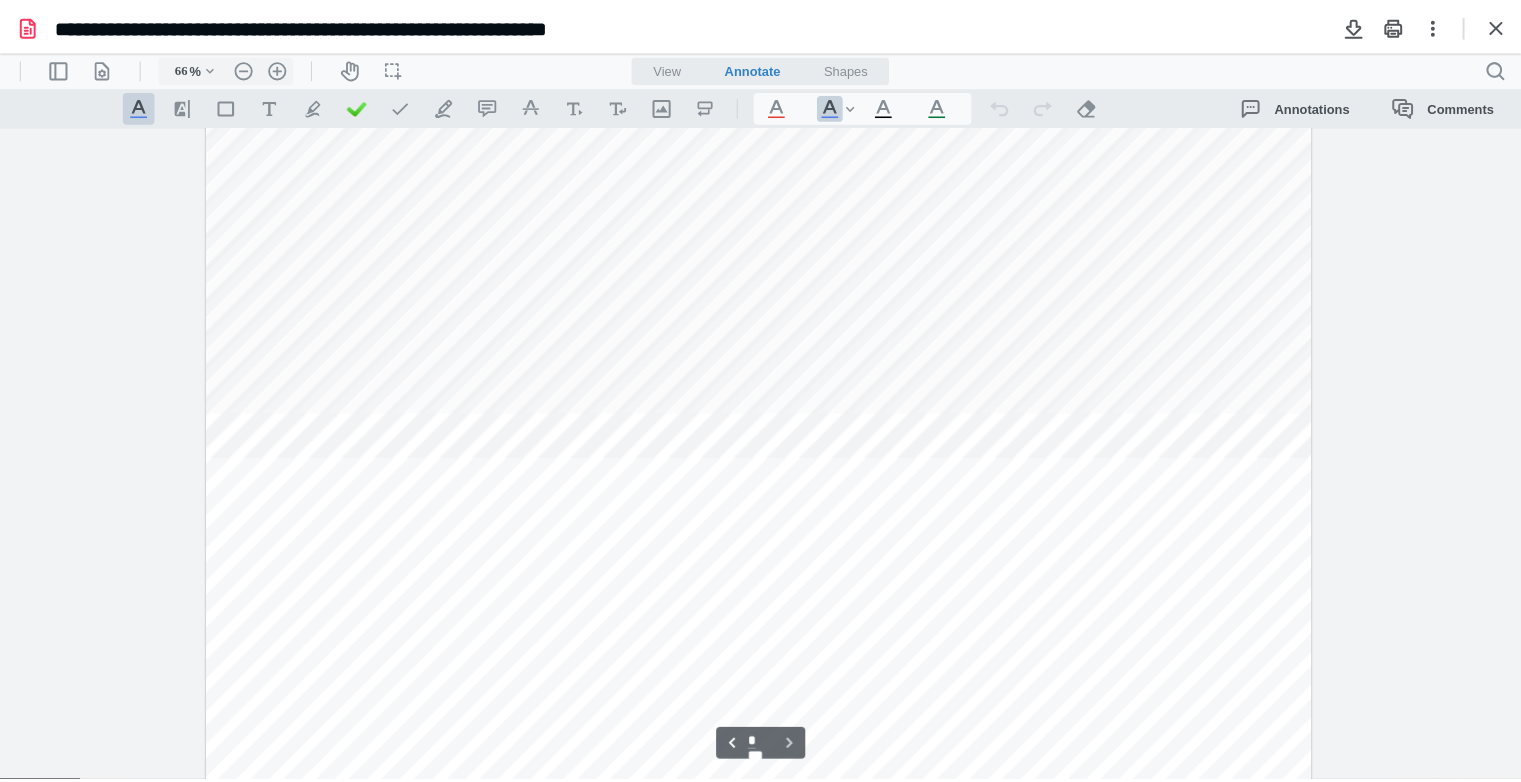 scroll, scrollTop: 3300, scrollLeft: 0, axis: vertical 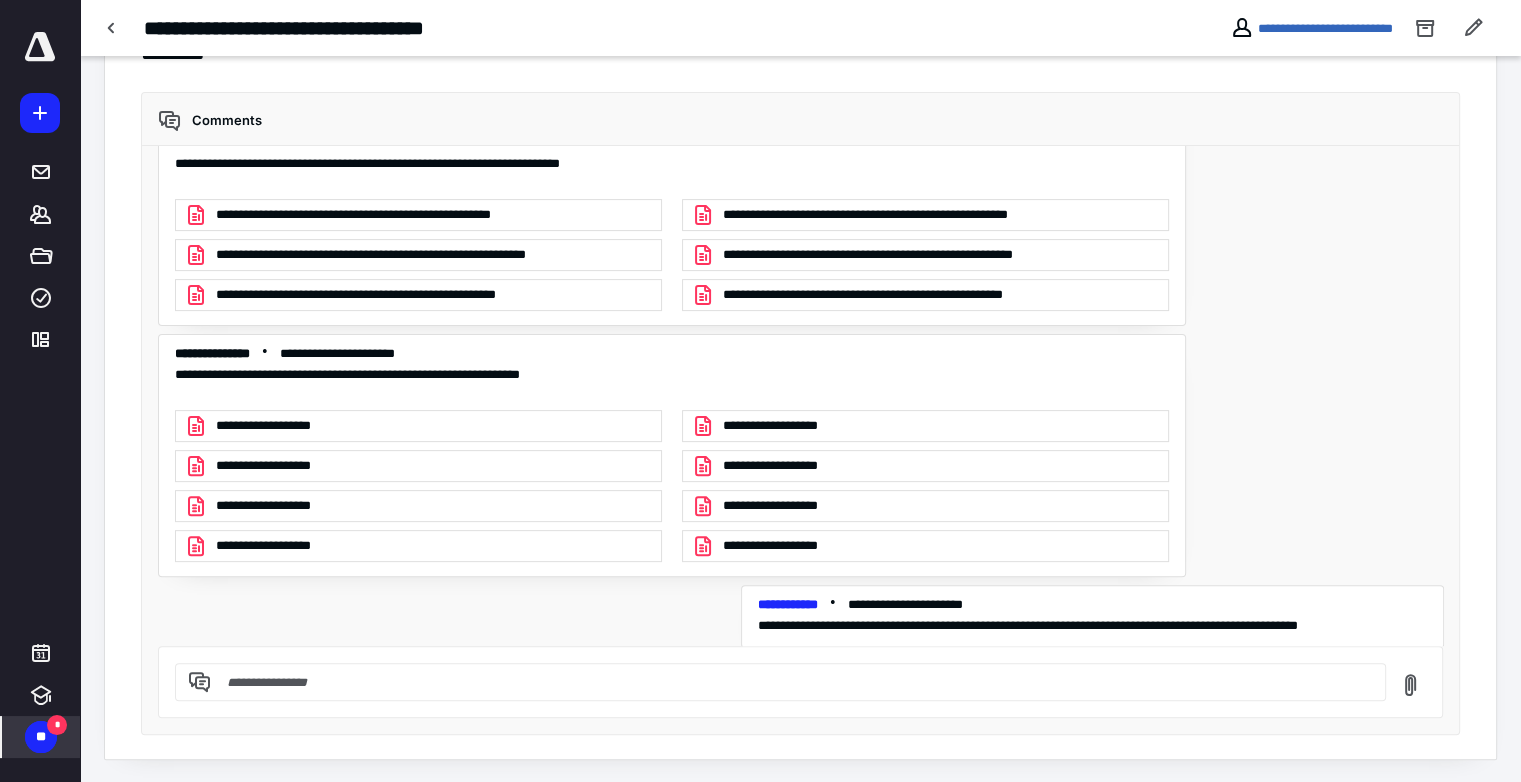 click at bounding box center (792, 682) 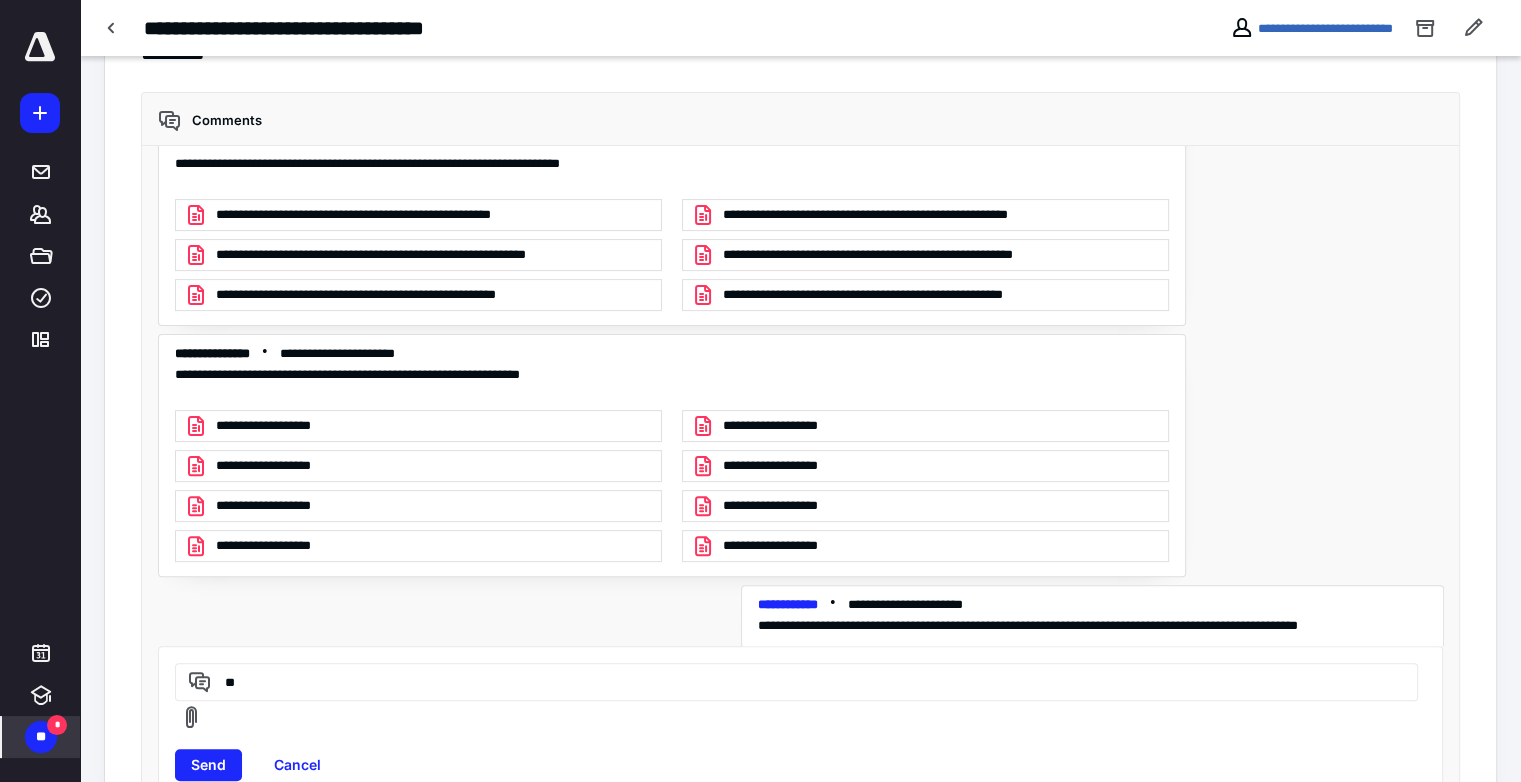 type on "*" 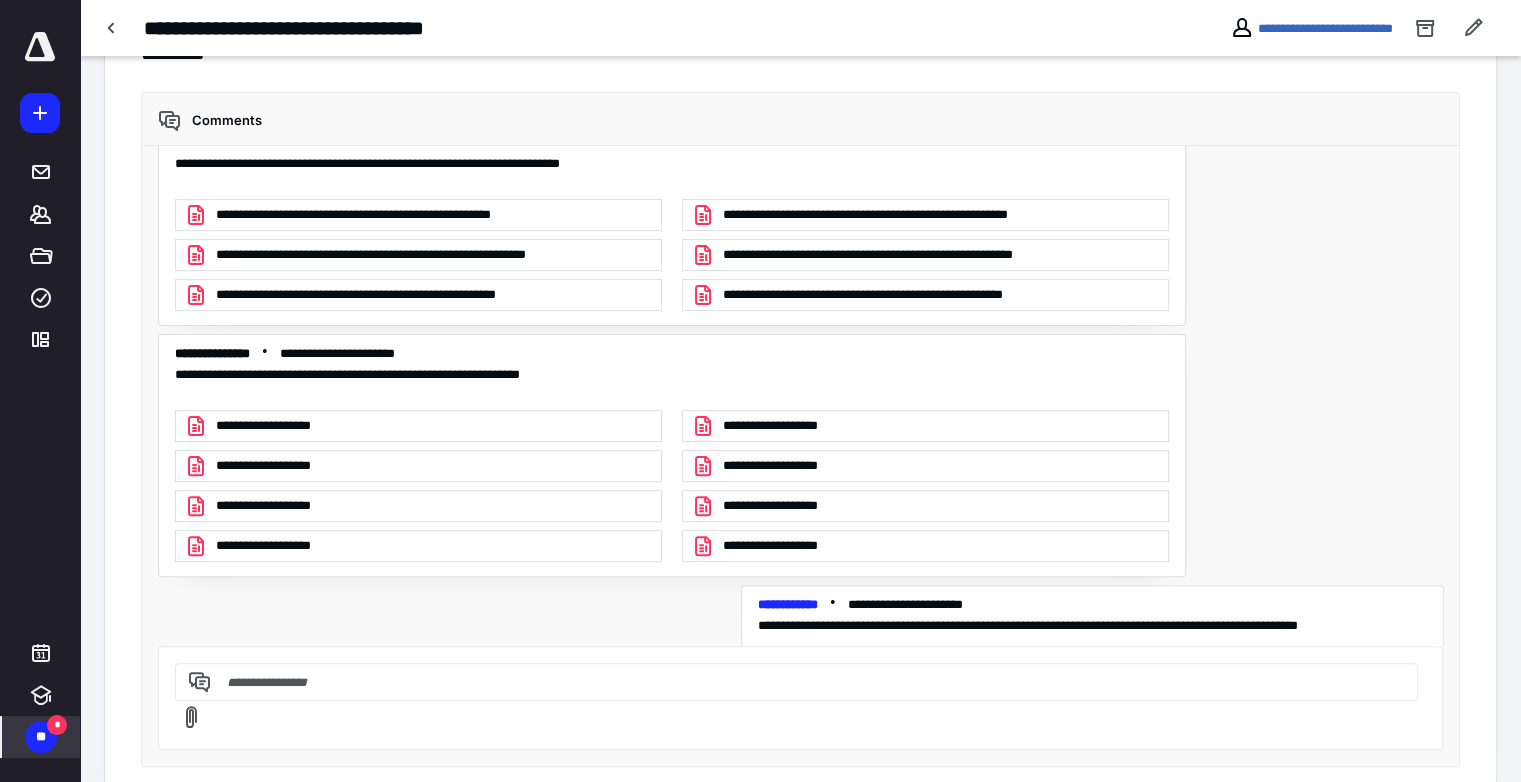 click at bounding box center [793, 681] 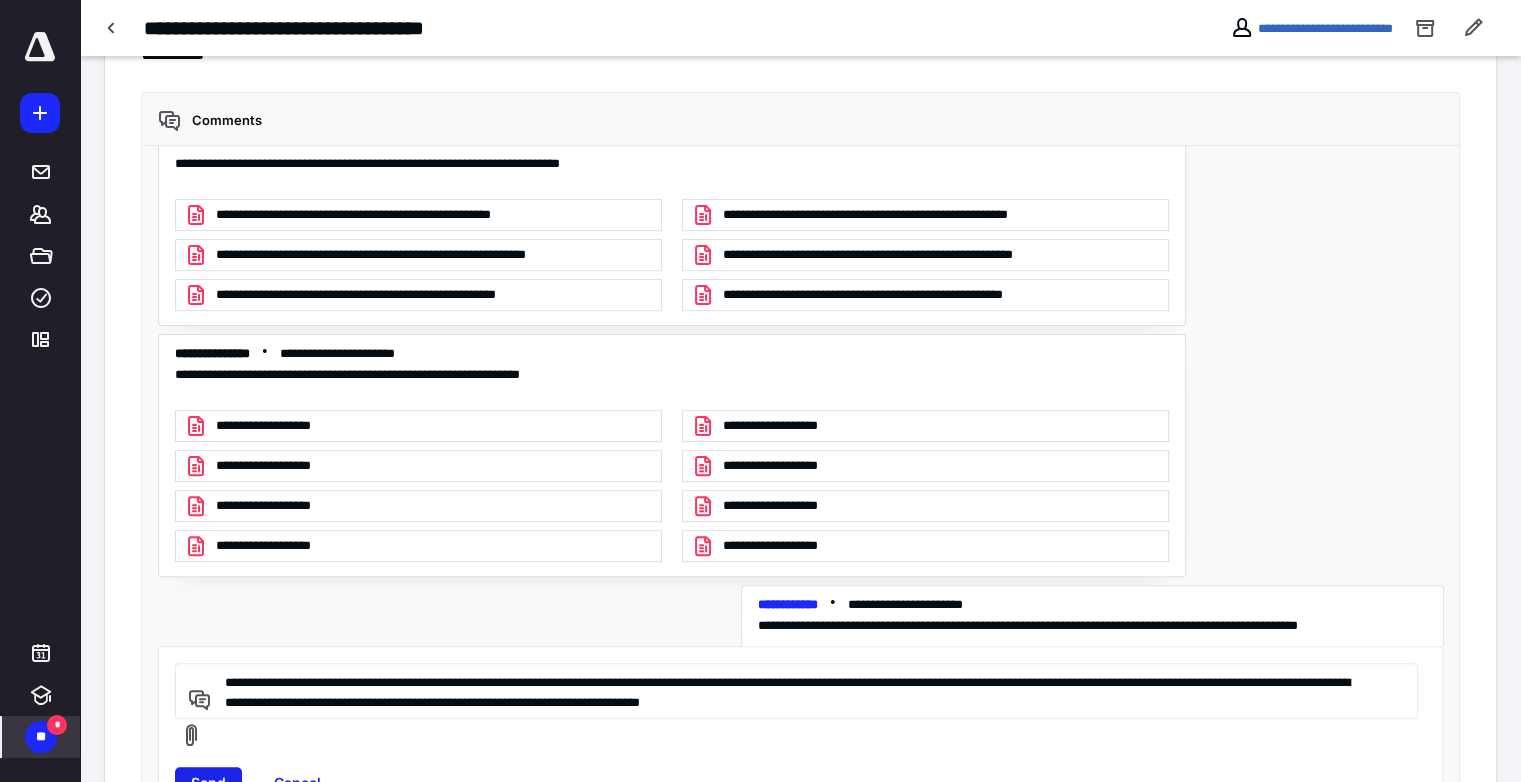 scroll, scrollTop: 549, scrollLeft: 0, axis: vertical 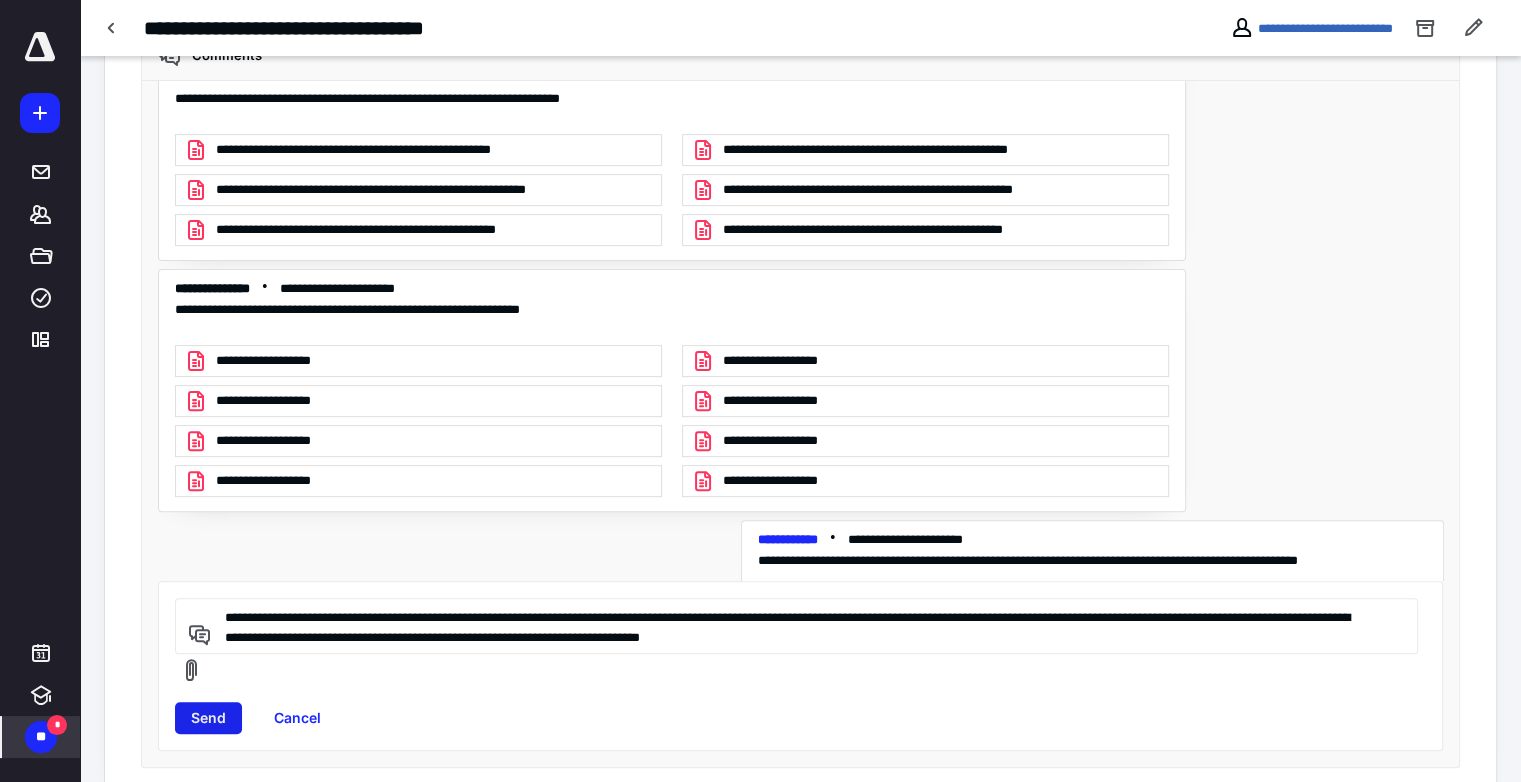 type on "**********" 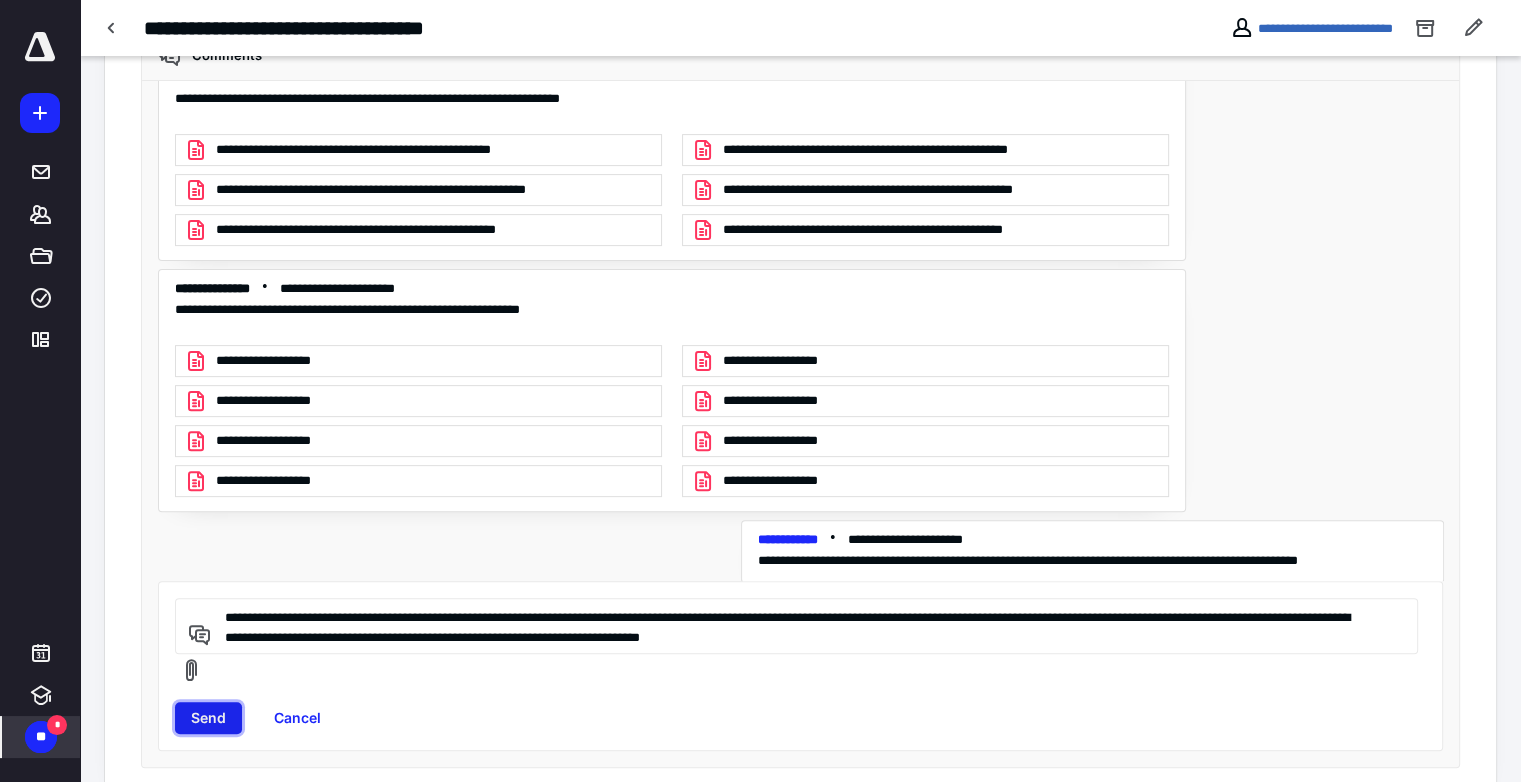click on "Send" at bounding box center [208, 718] 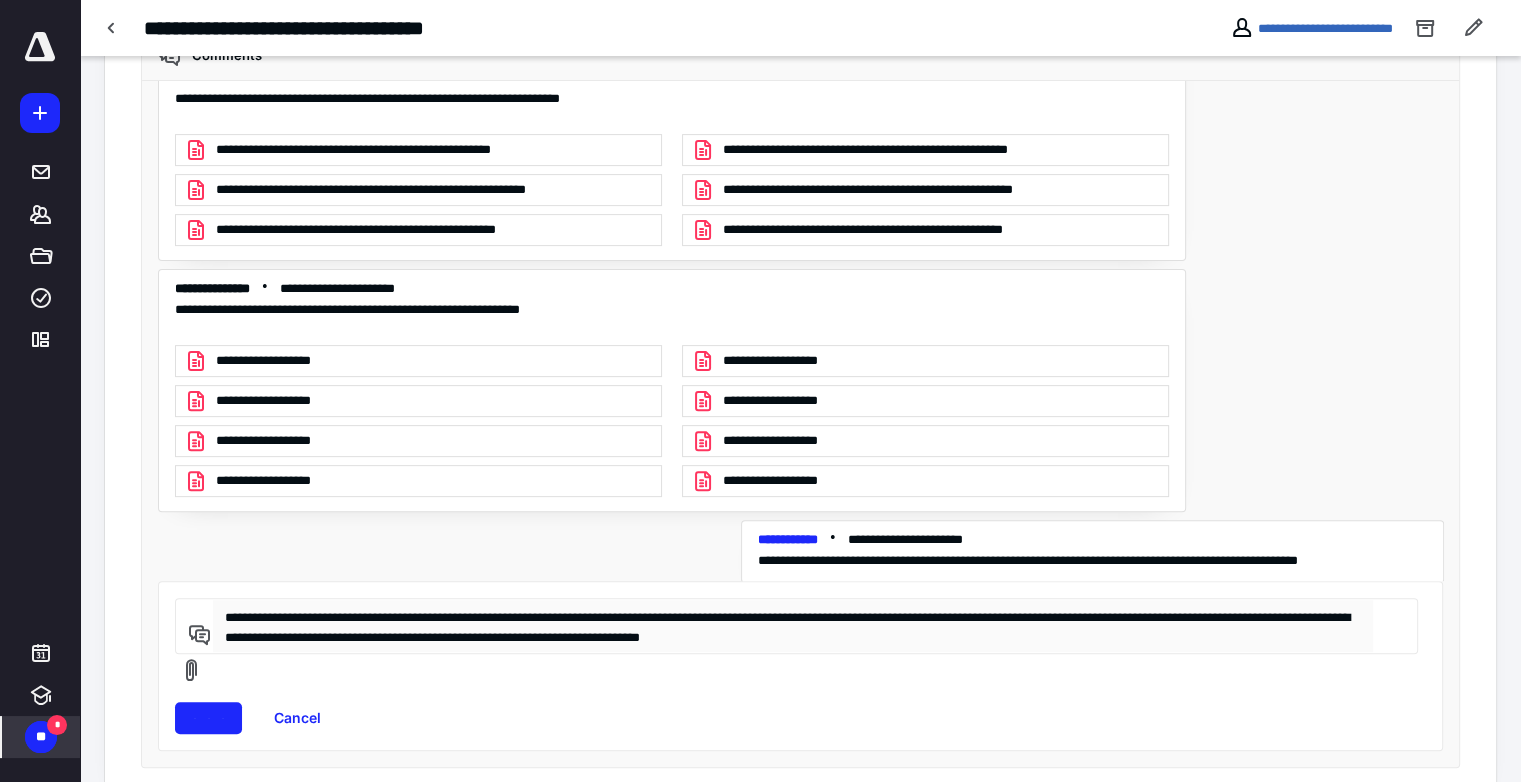 type 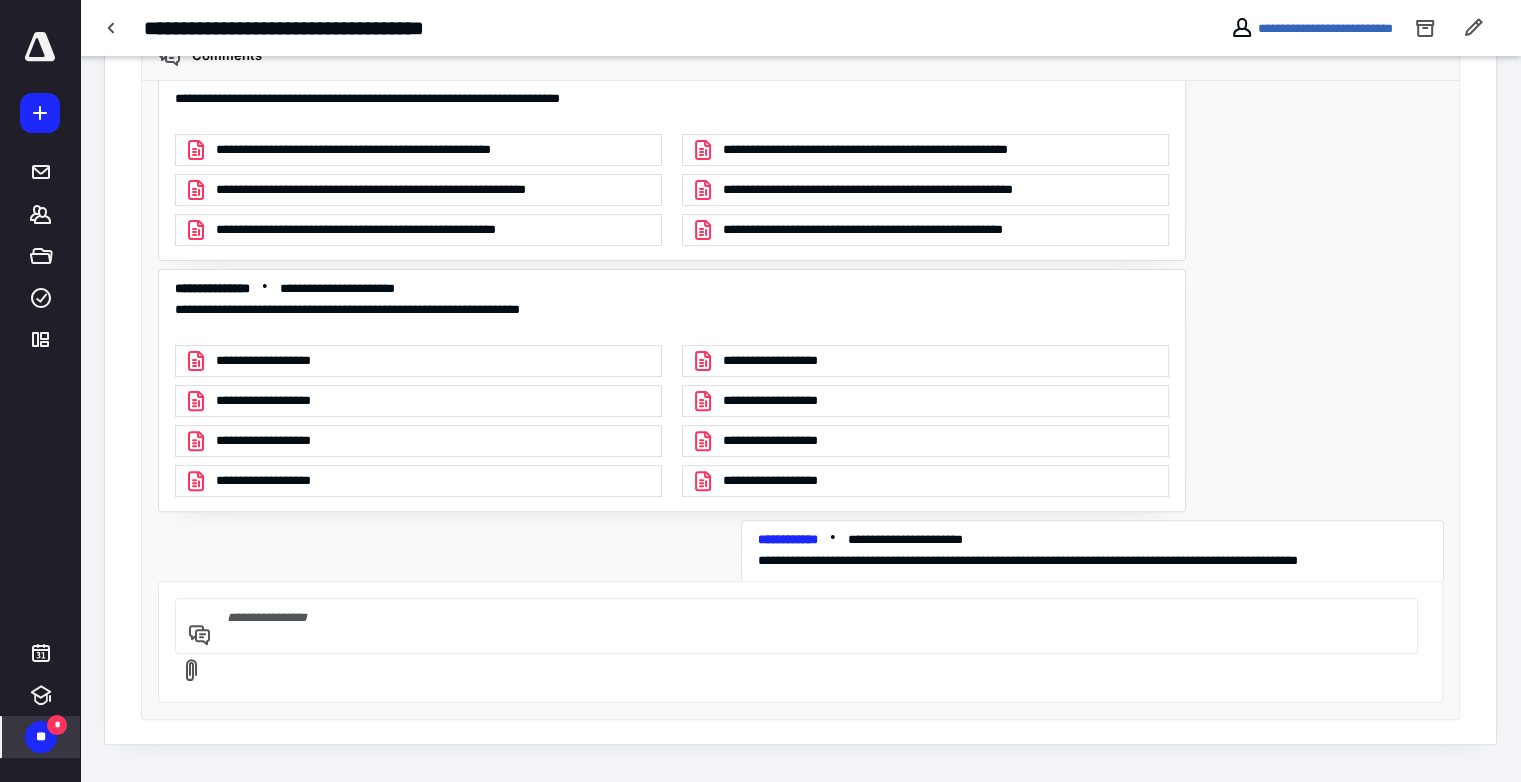 scroll, scrollTop: 484, scrollLeft: 0, axis: vertical 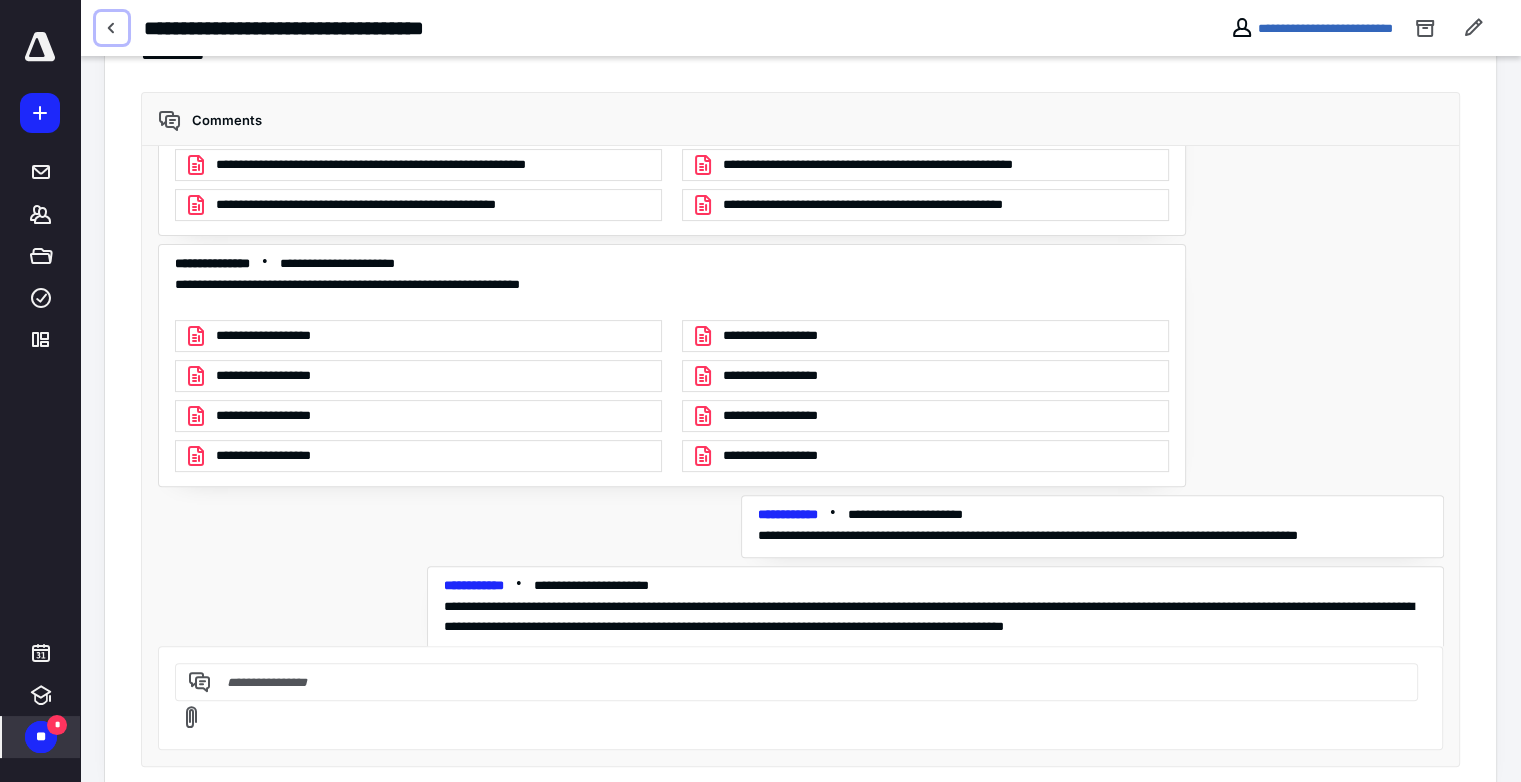 click at bounding box center [112, 28] 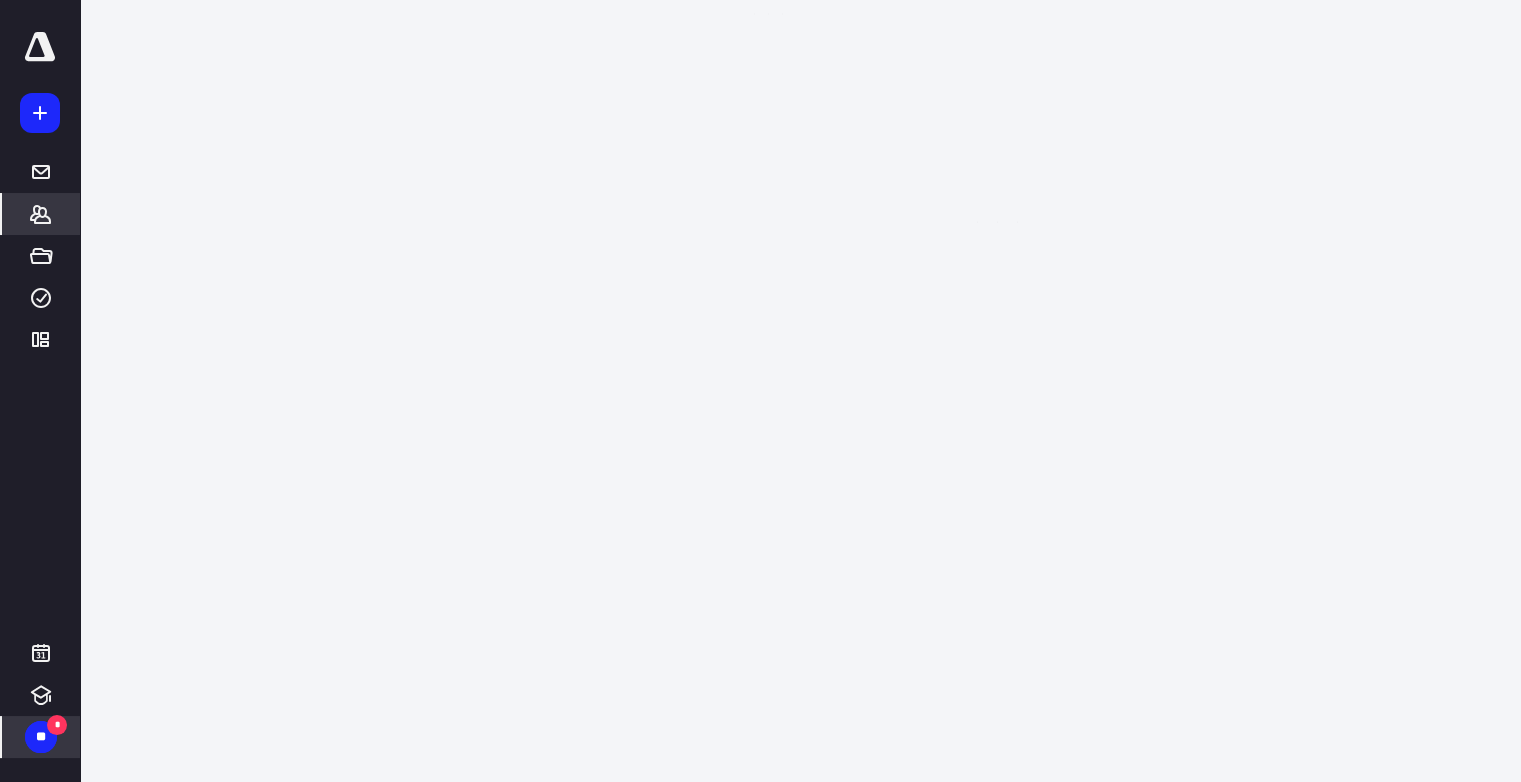 scroll, scrollTop: 0, scrollLeft: 0, axis: both 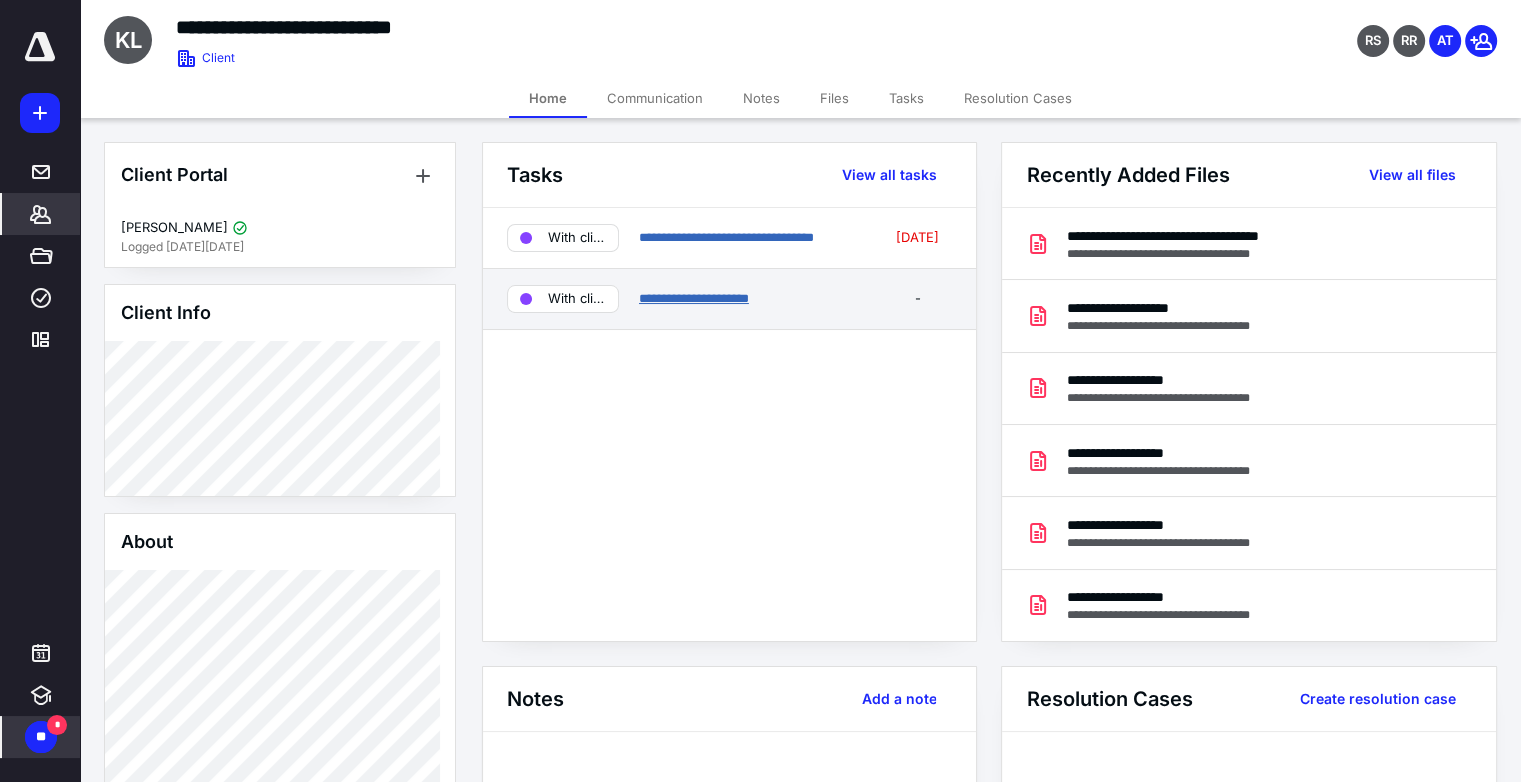 click on "**********" at bounding box center [694, 298] 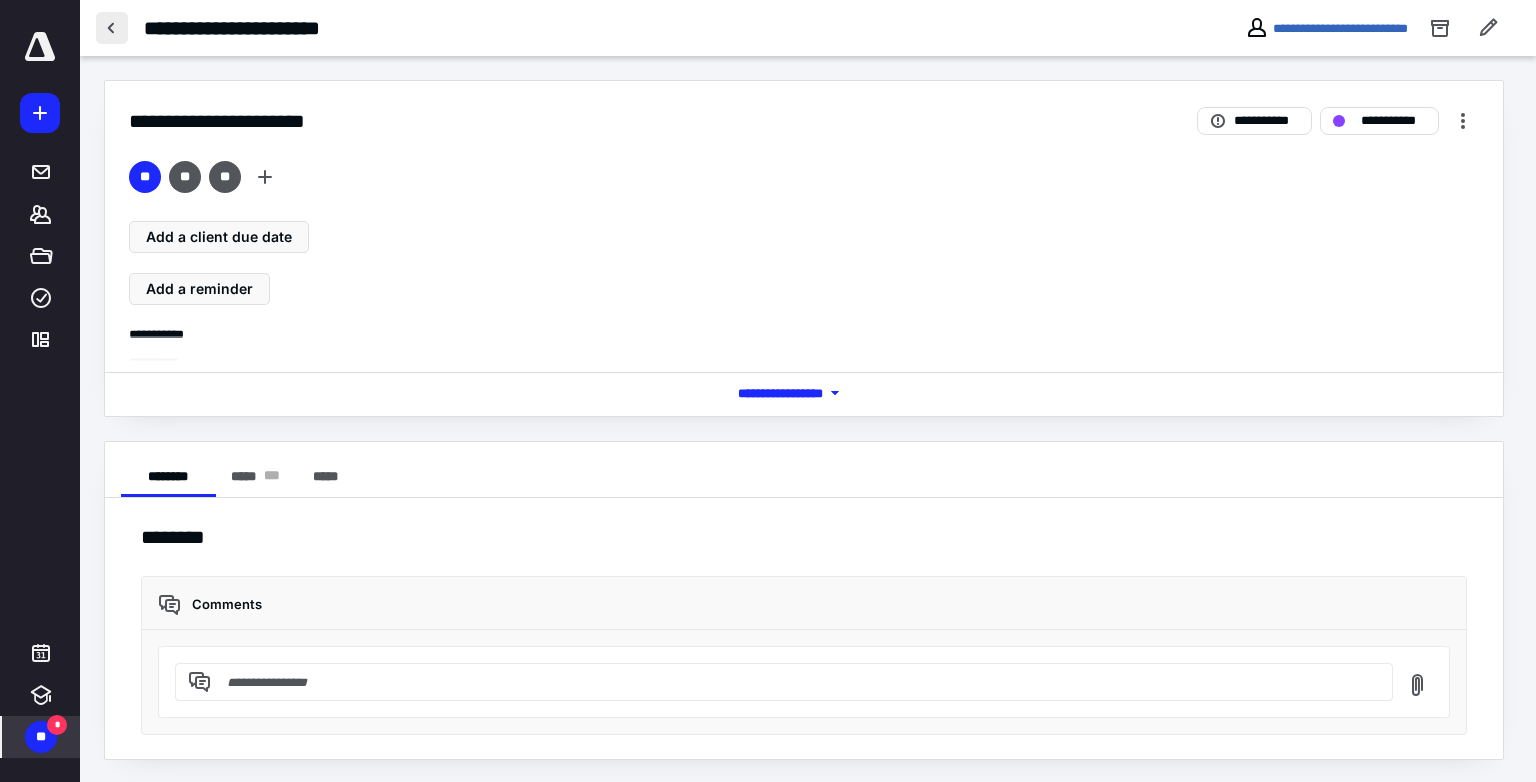 click at bounding box center [112, 28] 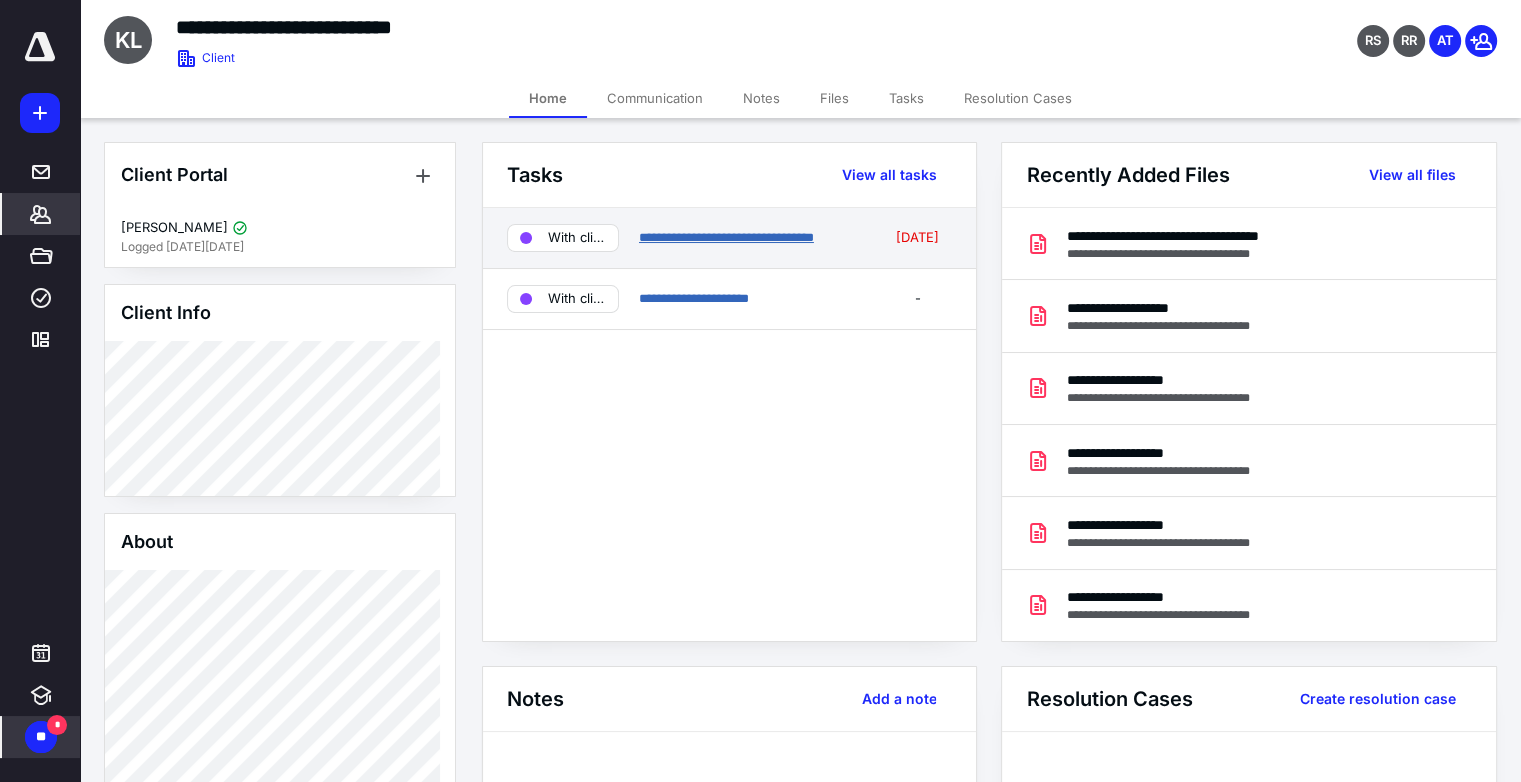 click on "**********" at bounding box center [726, 237] 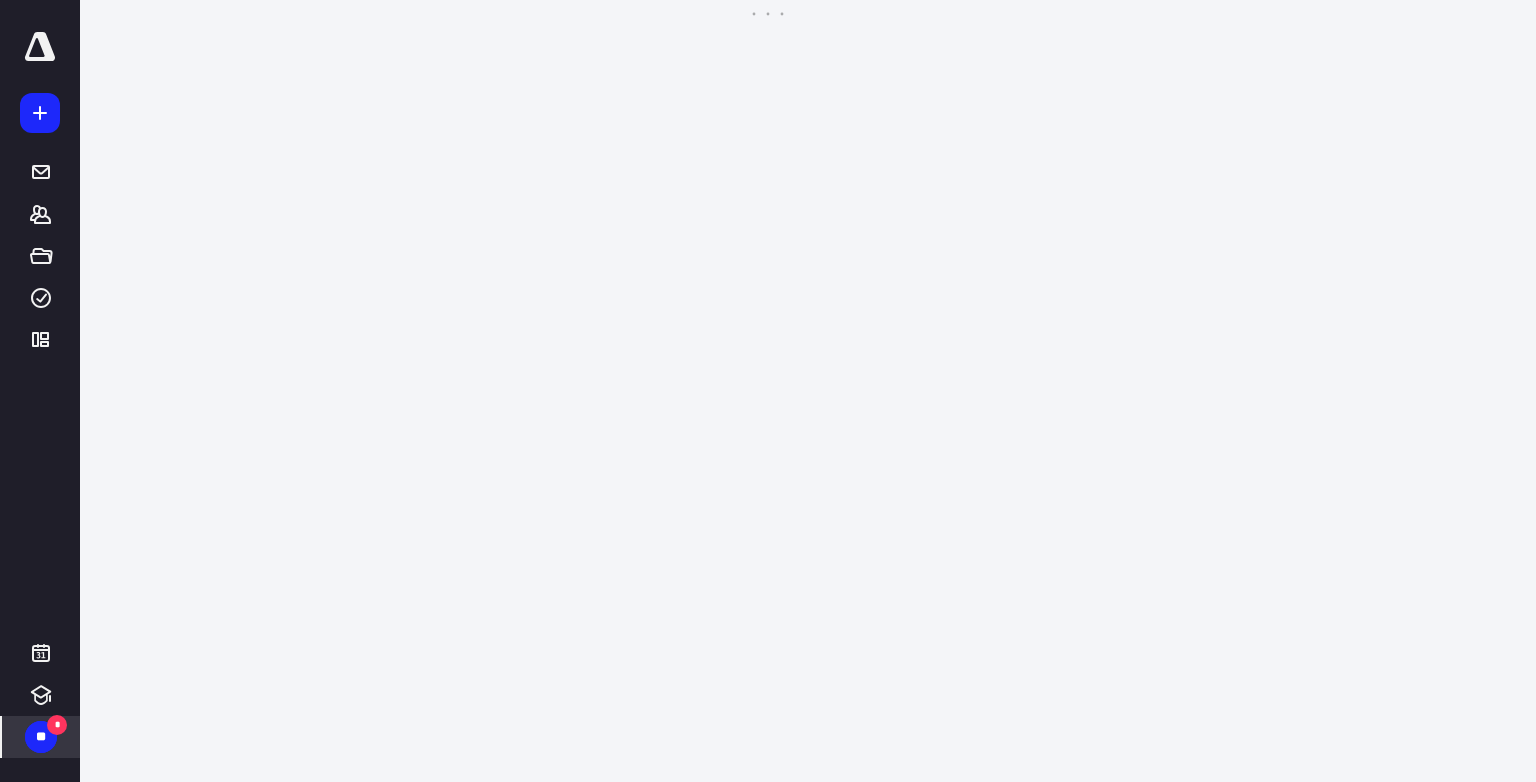 click on "**********" at bounding box center [768, 391] 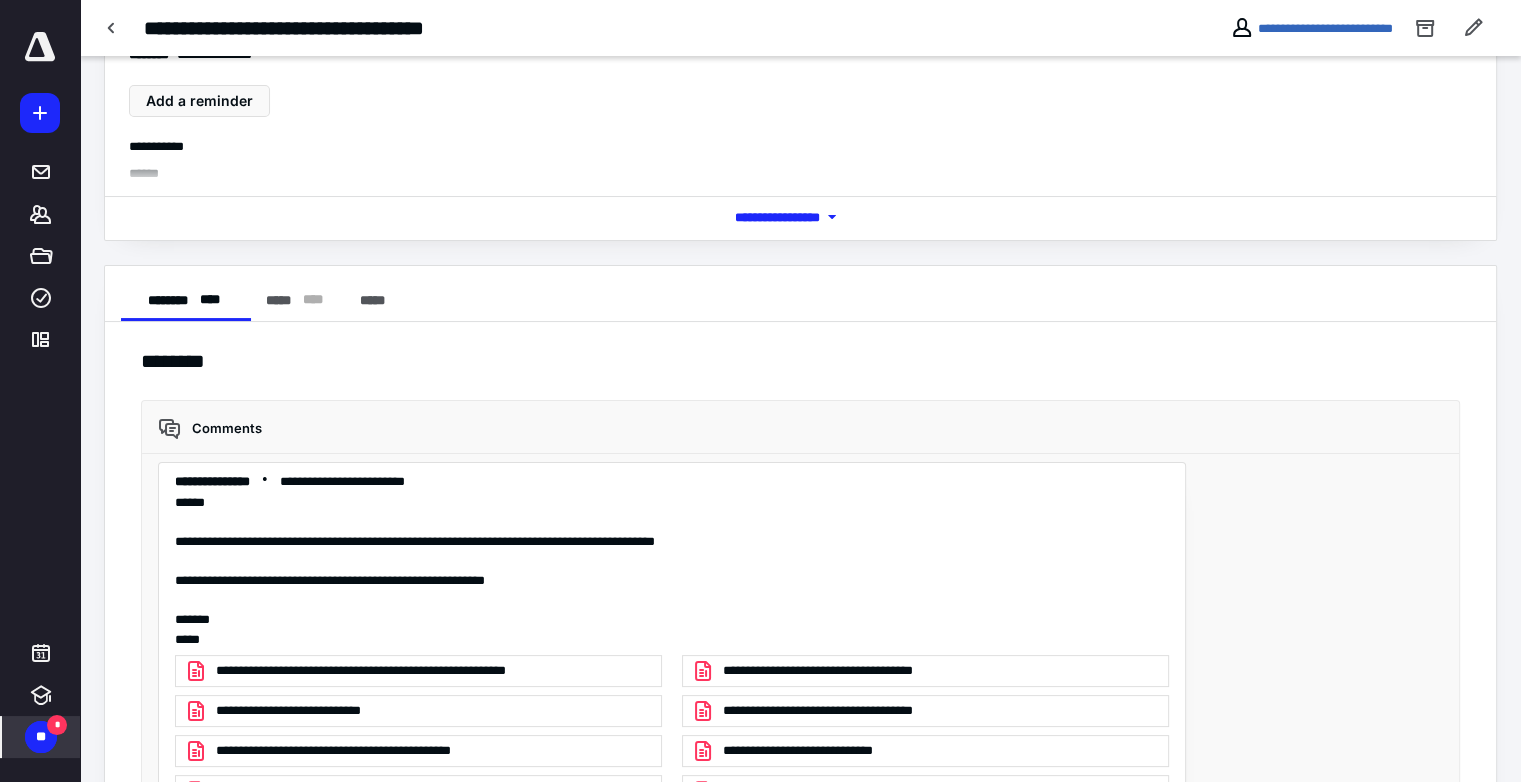 scroll, scrollTop: 400, scrollLeft: 0, axis: vertical 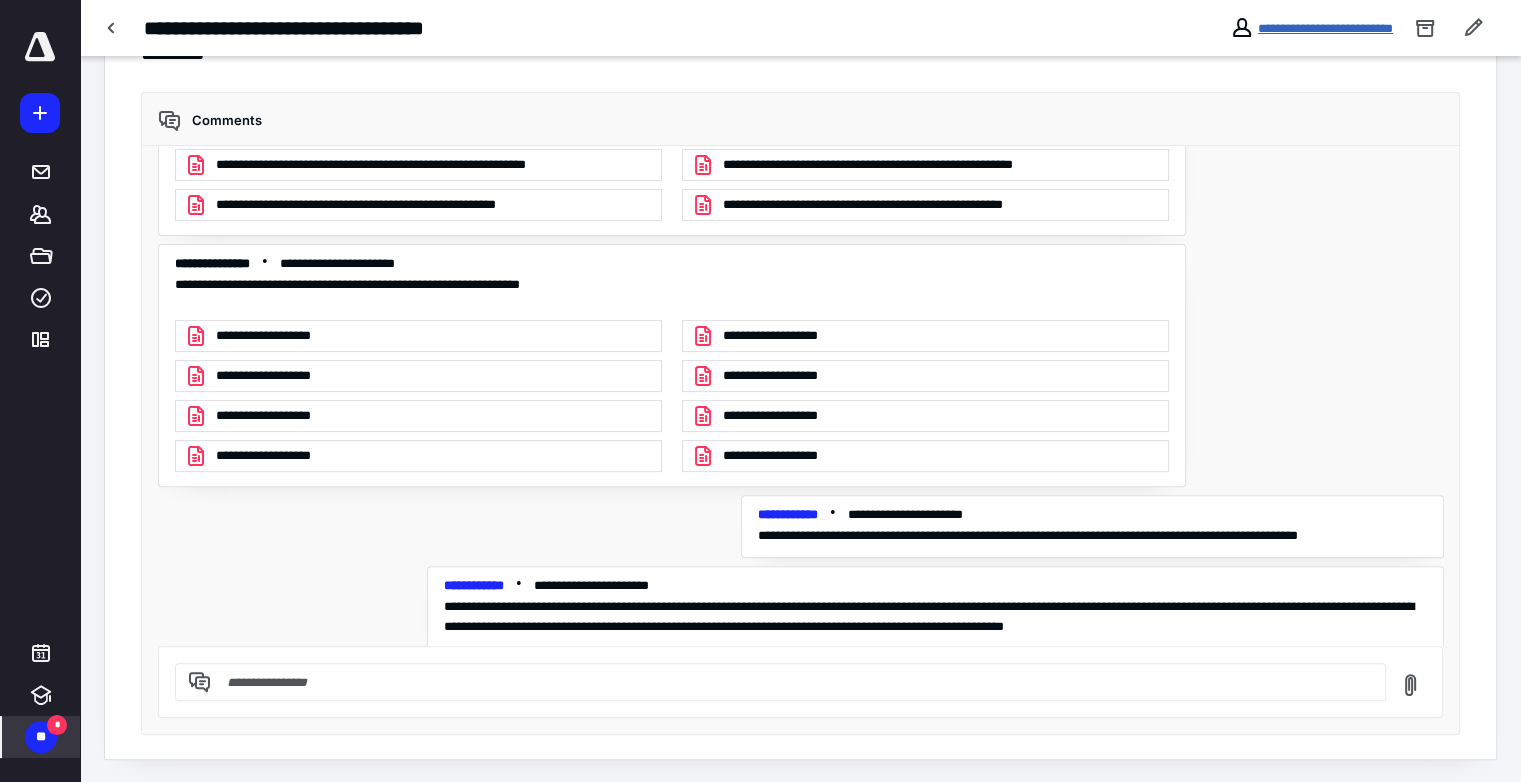 click on "**********" at bounding box center [1325, 28] 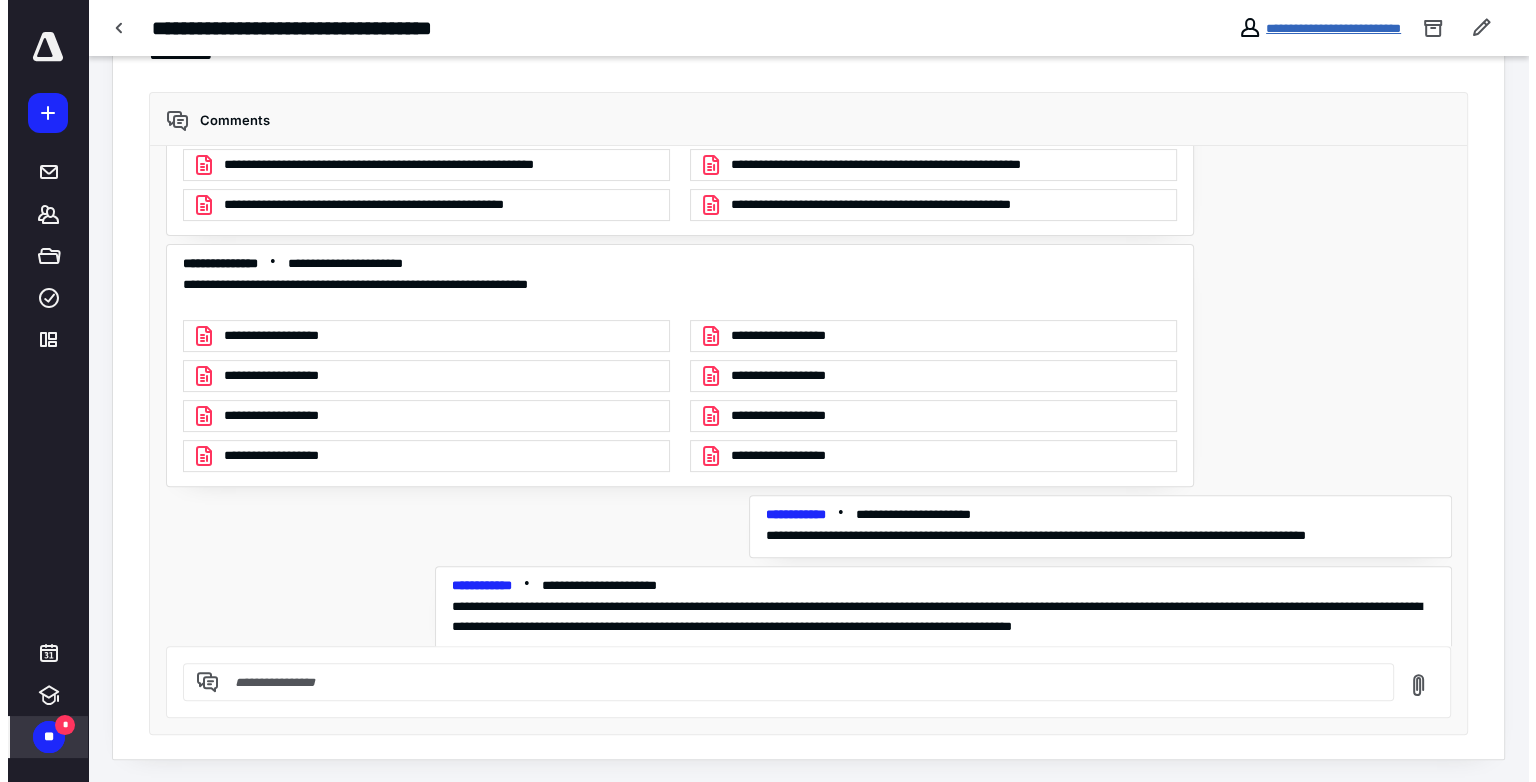 scroll, scrollTop: 0, scrollLeft: 0, axis: both 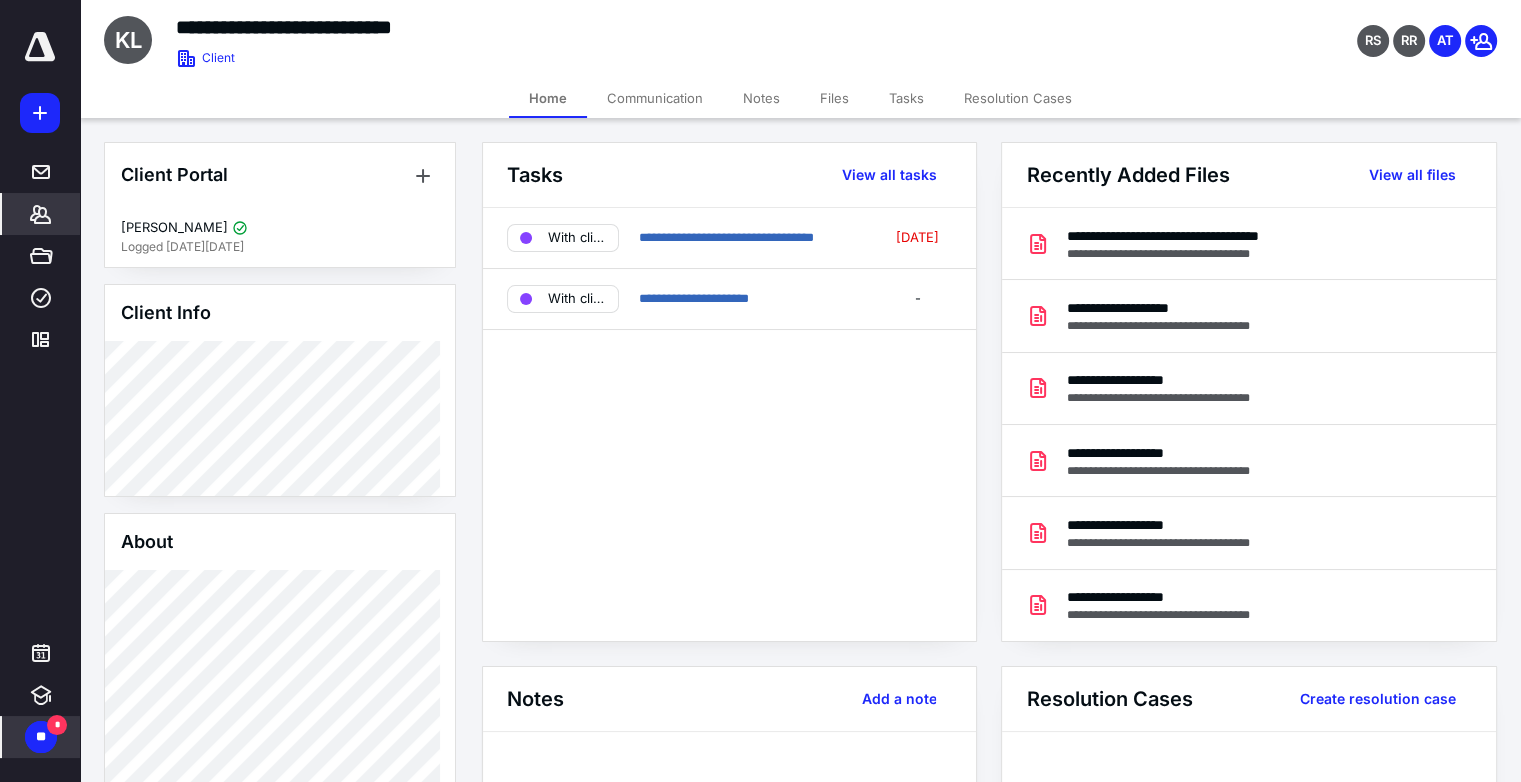 click on "Files" at bounding box center (834, 98) 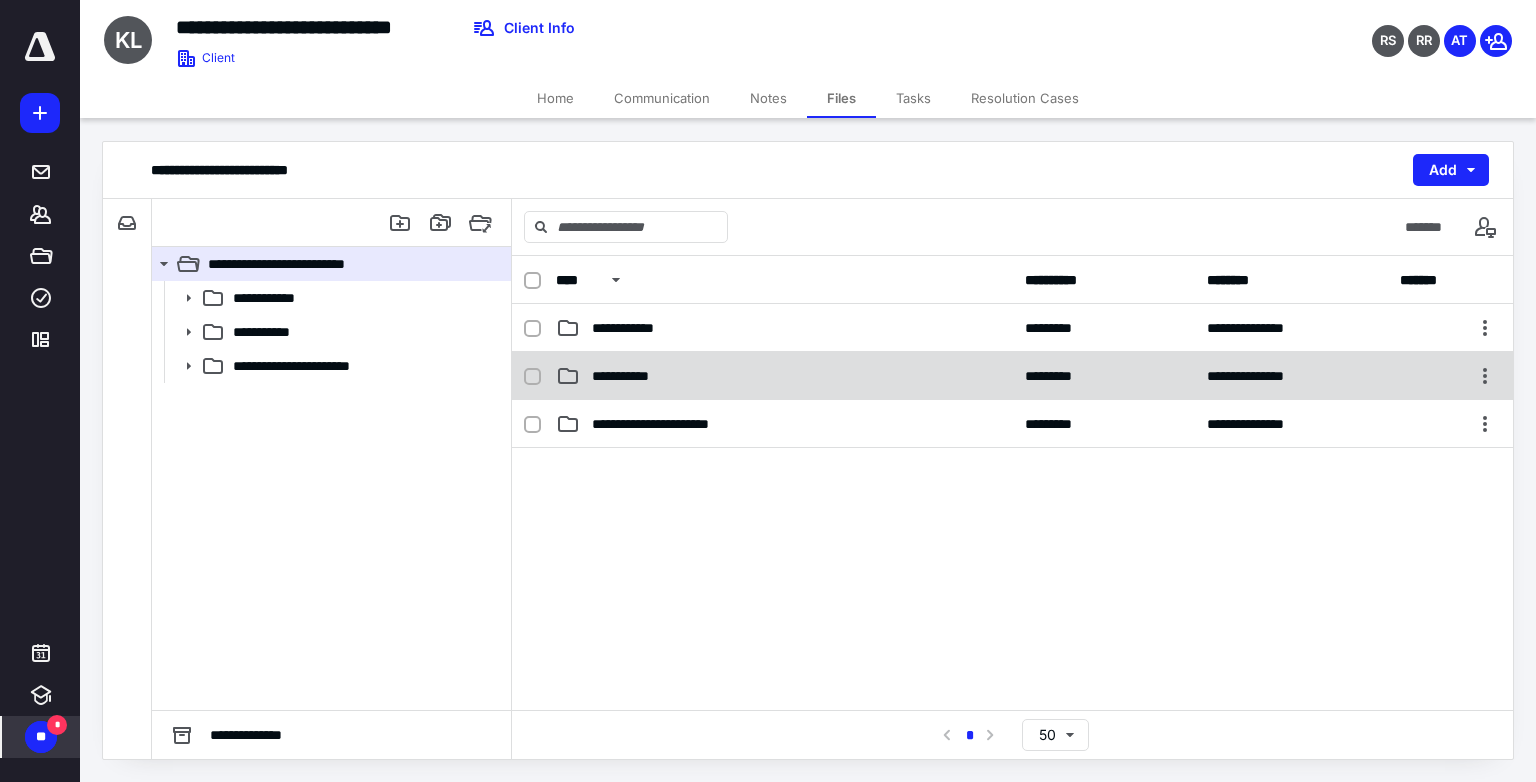click on "**********" at bounding box center (629, 376) 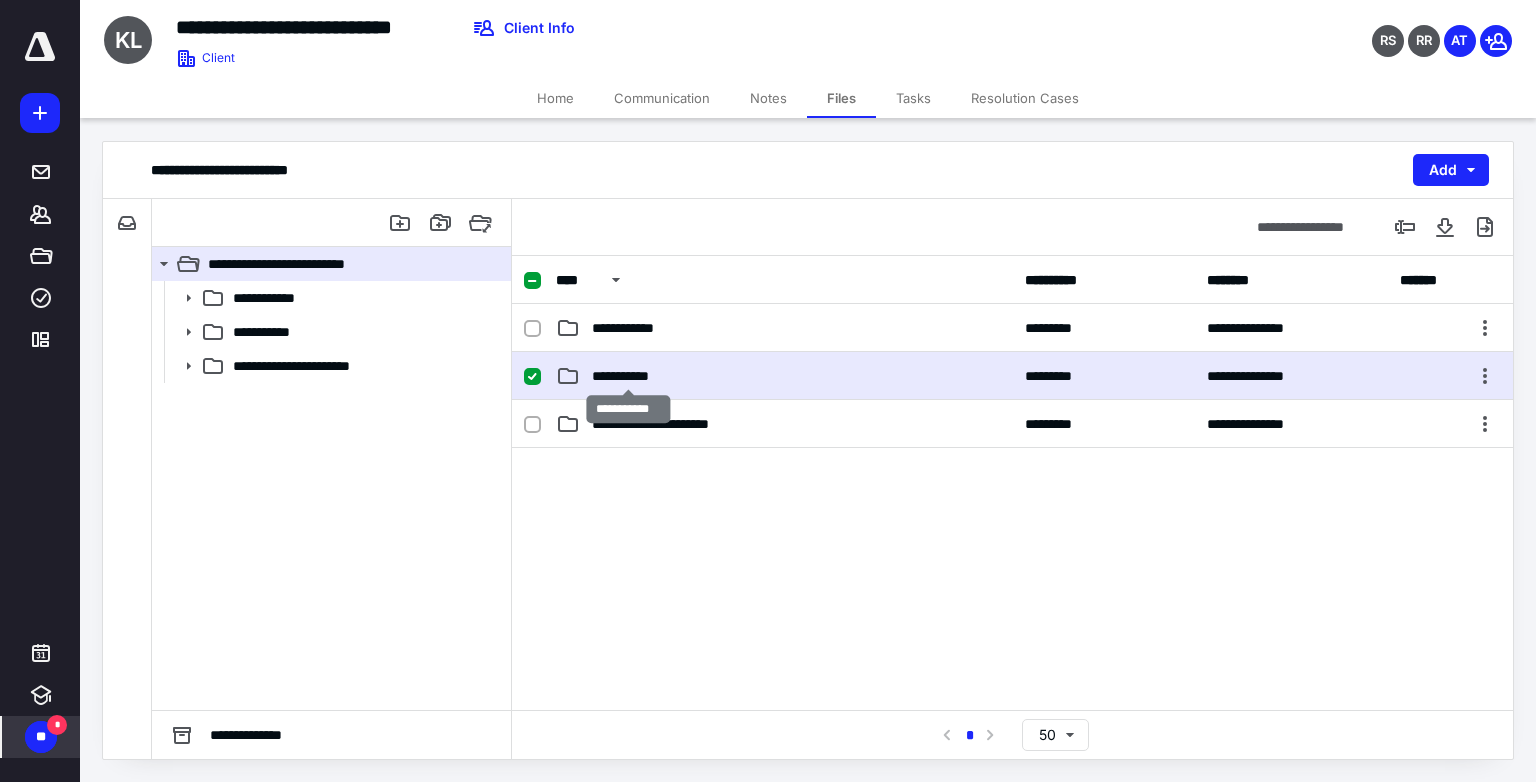 click on "**********" at bounding box center [629, 376] 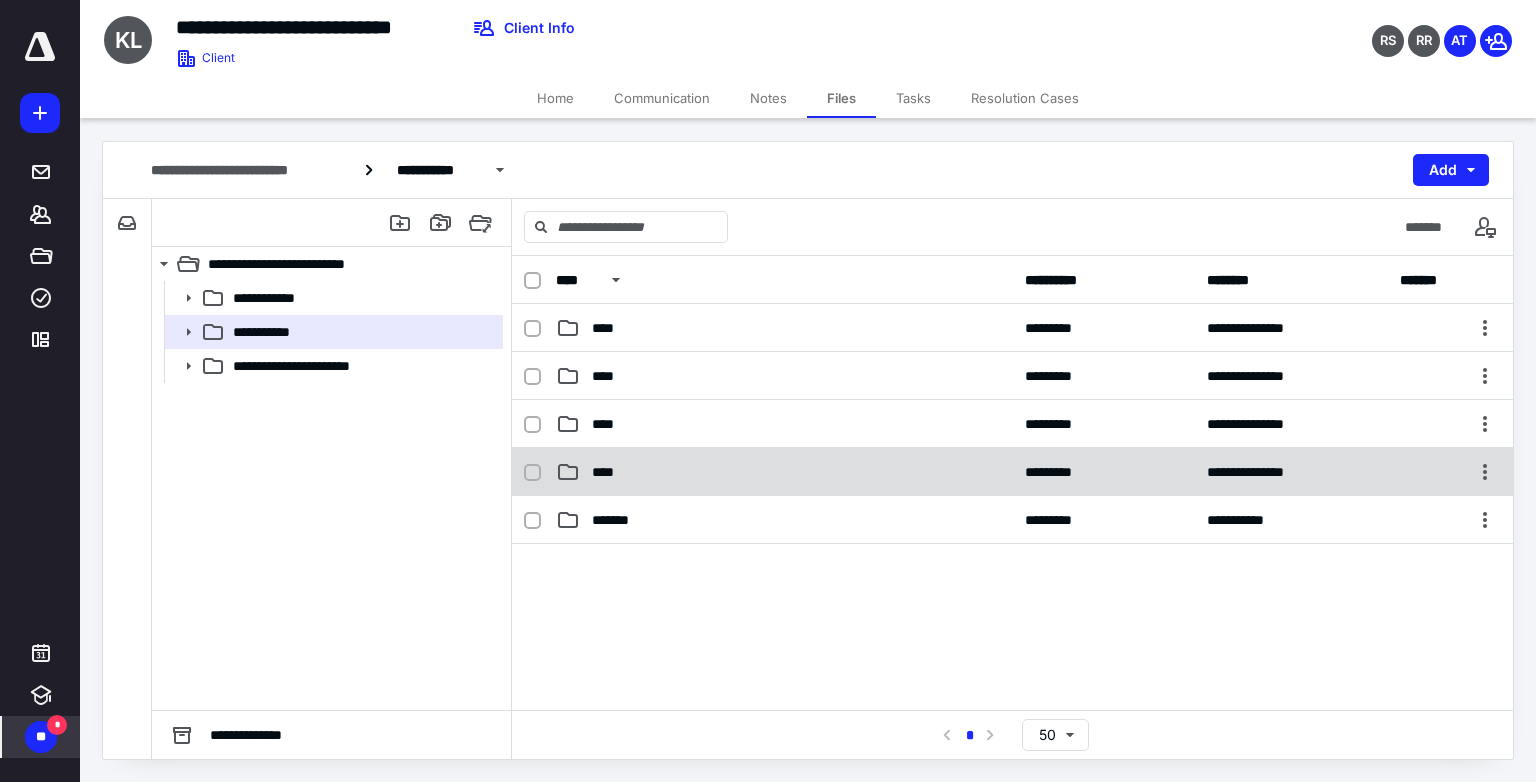 click on "**********" at bounding box center (1012, 472) 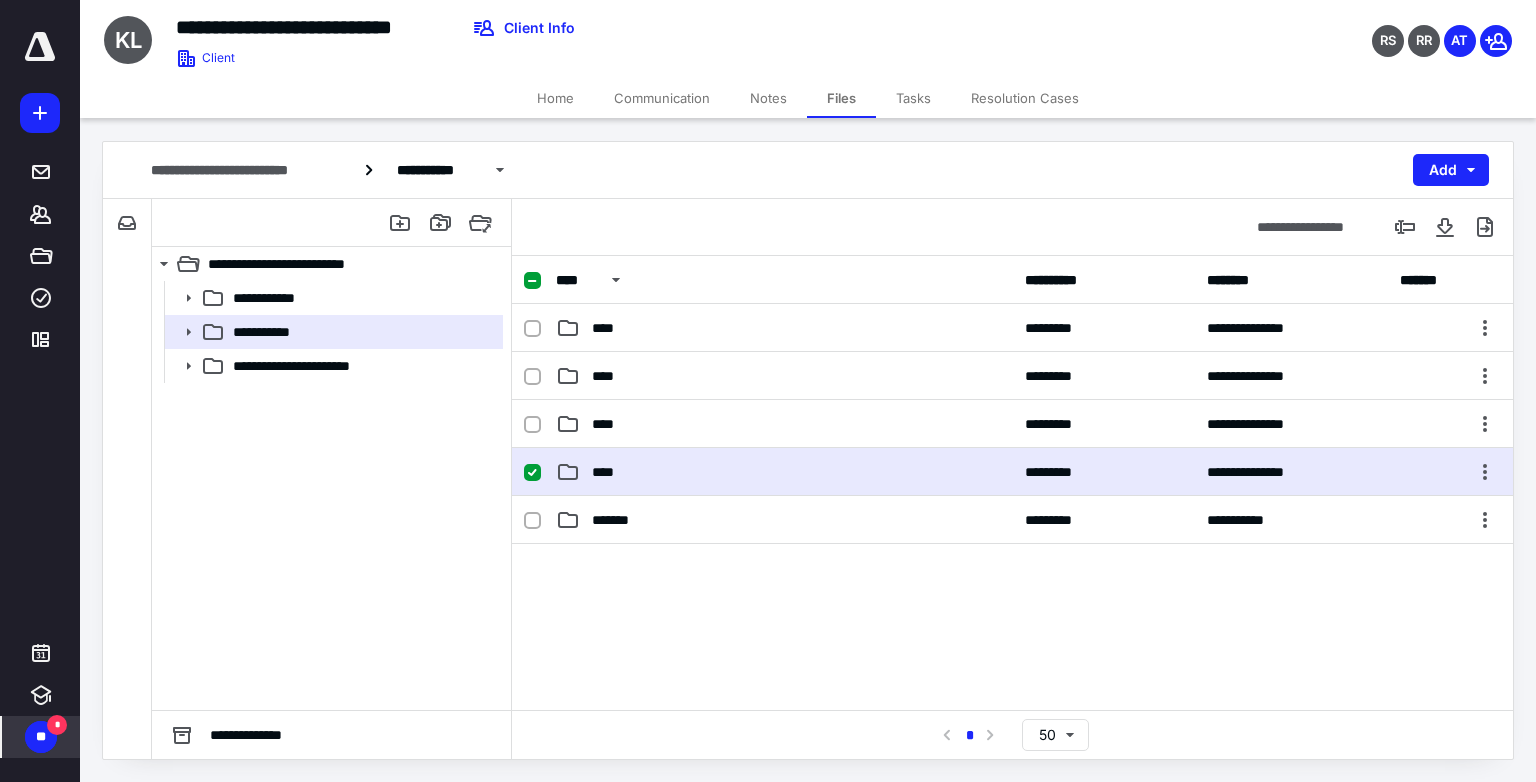click on "****" at bounding box center (609, 472) 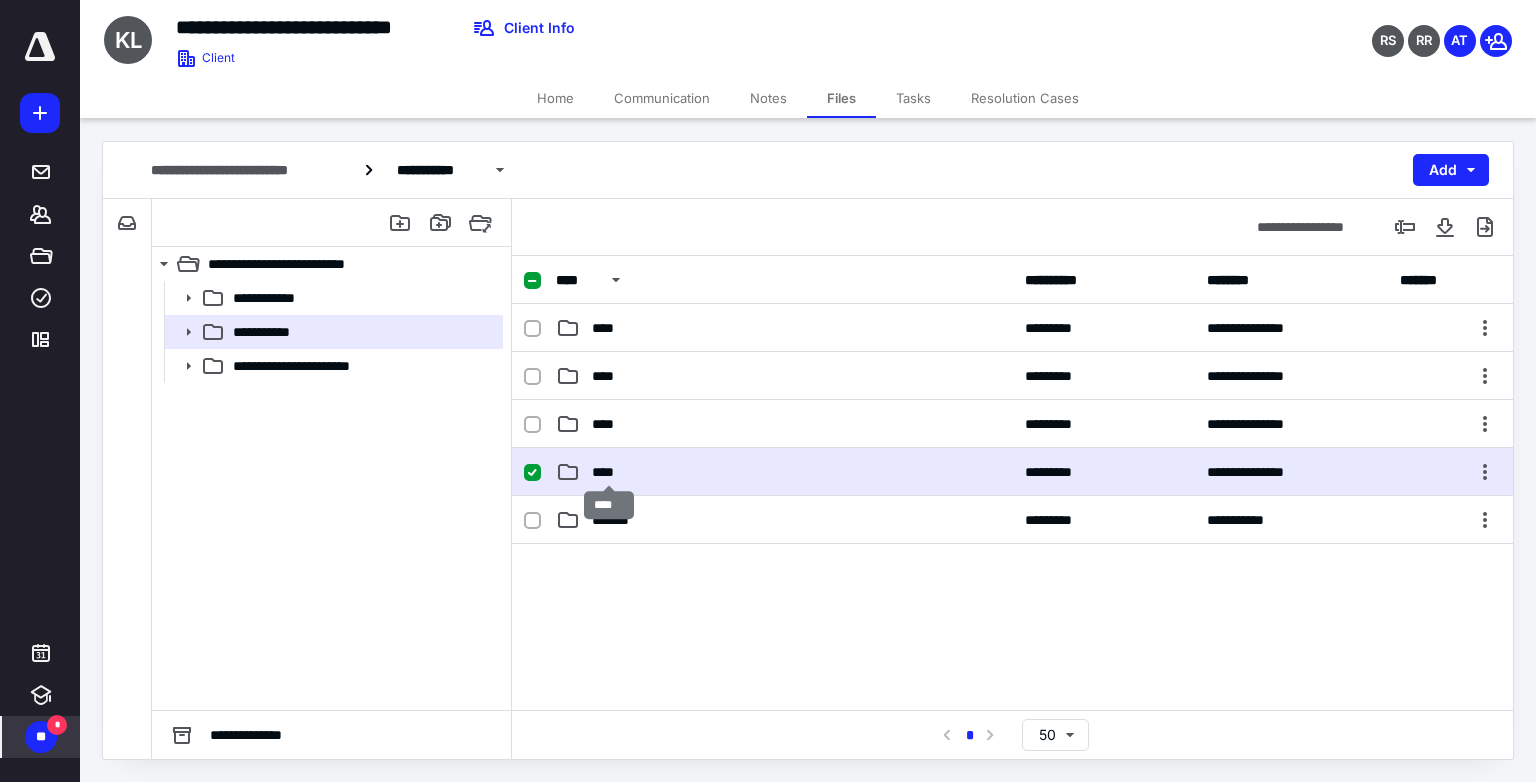 click on "****" at bounding box center [609, 472] 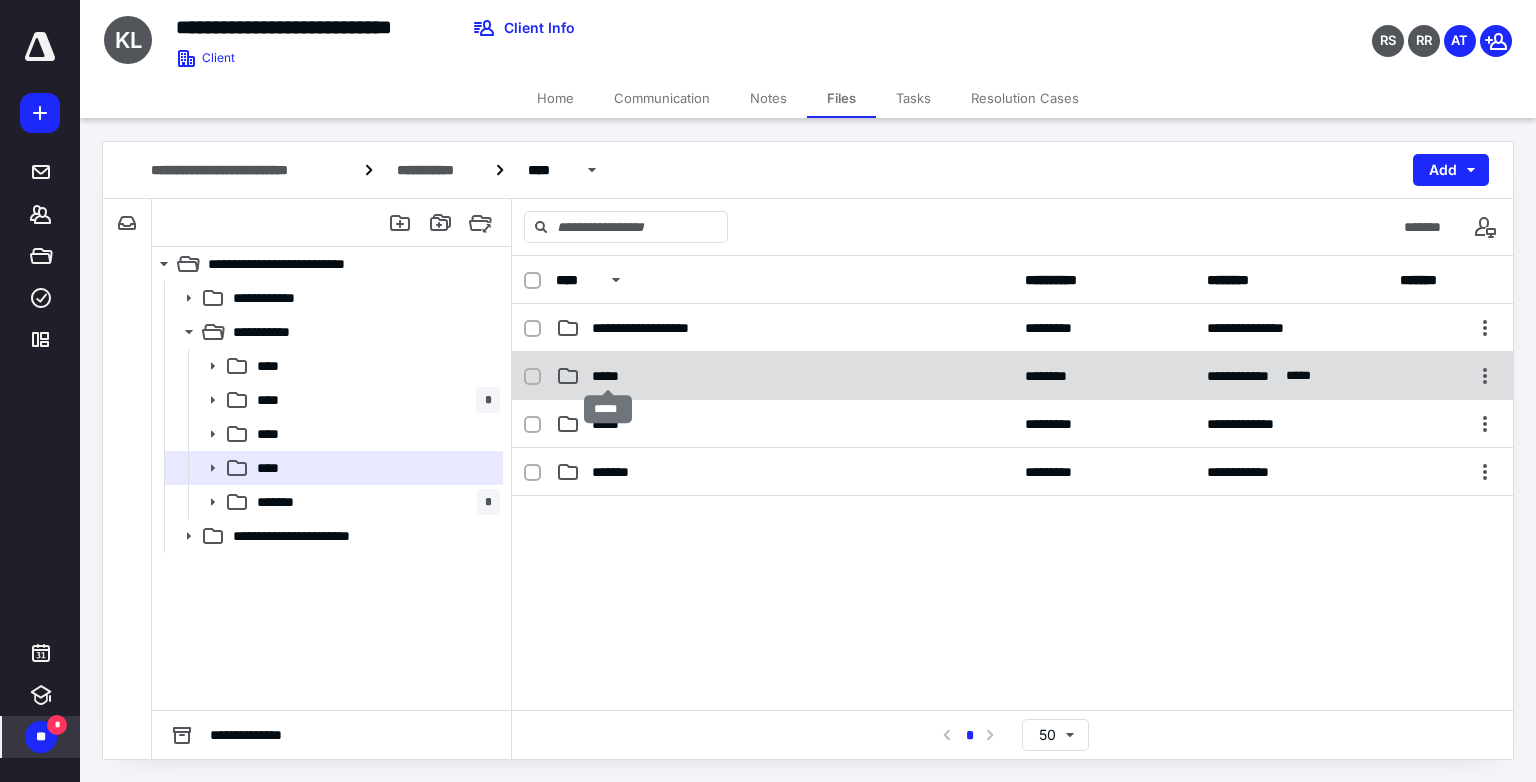 click on "*****" at bounding box center [608, 376] 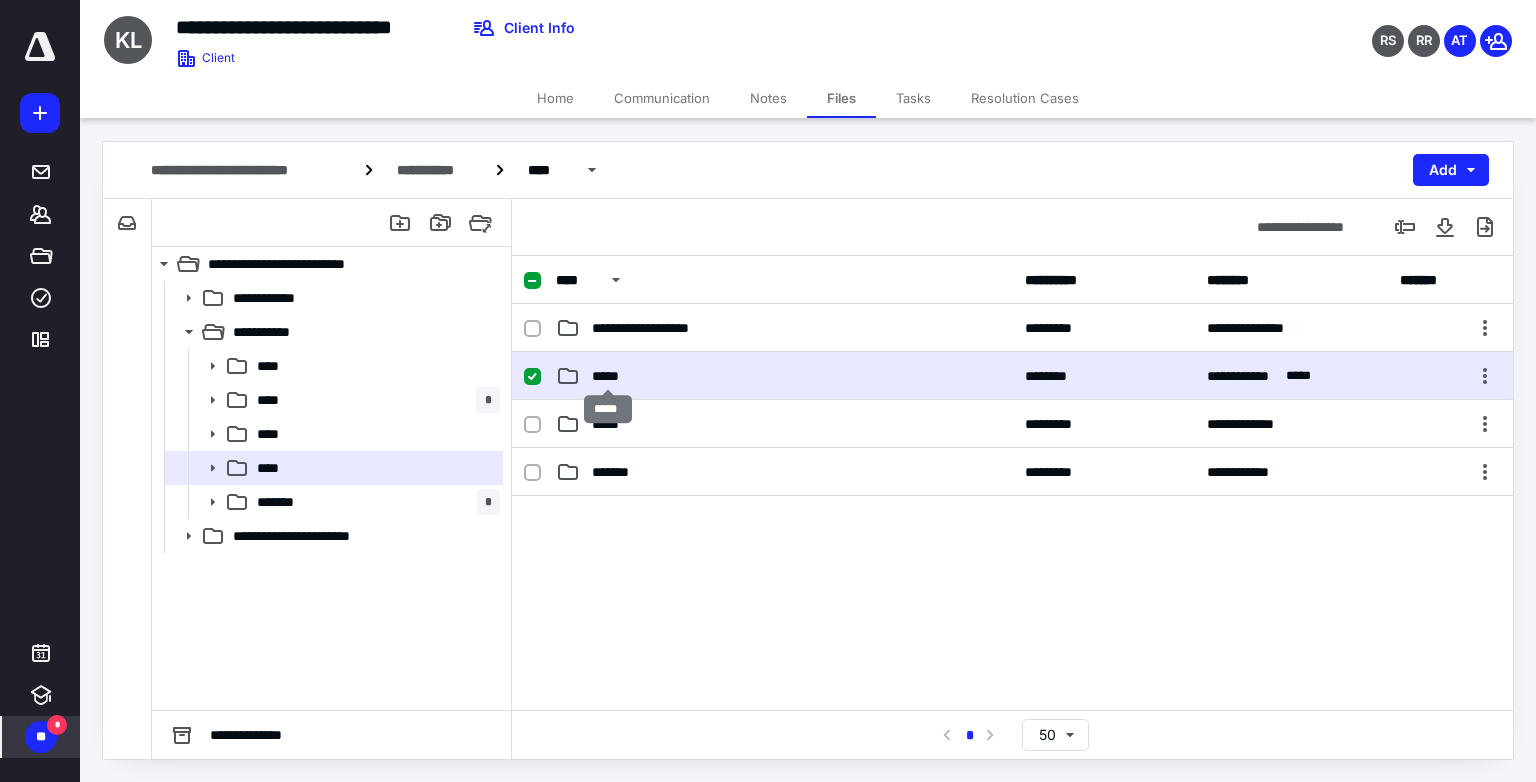 click on "*****" at bounding box center (608, 376) 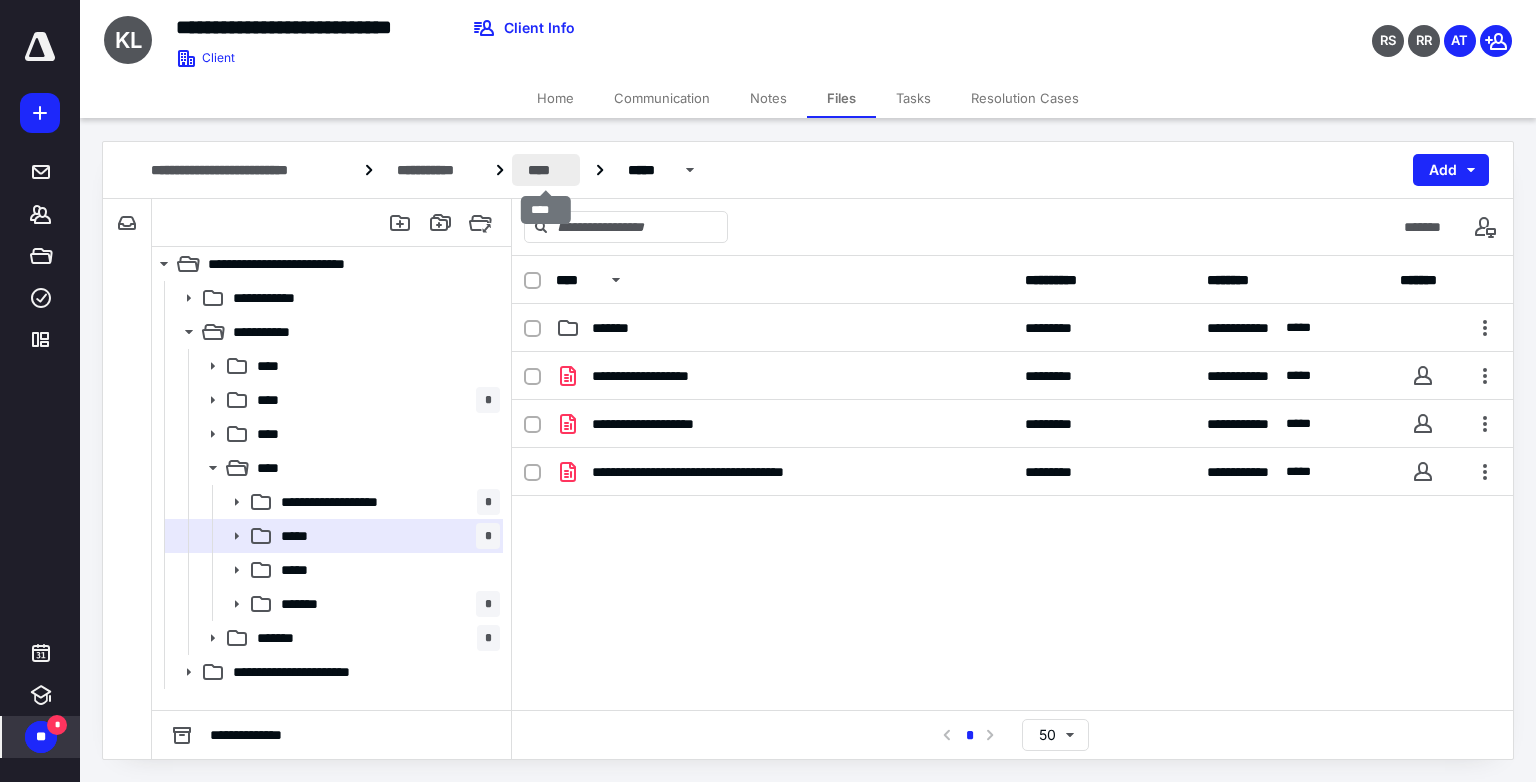 click on "****" at bounding box center (546, 170) 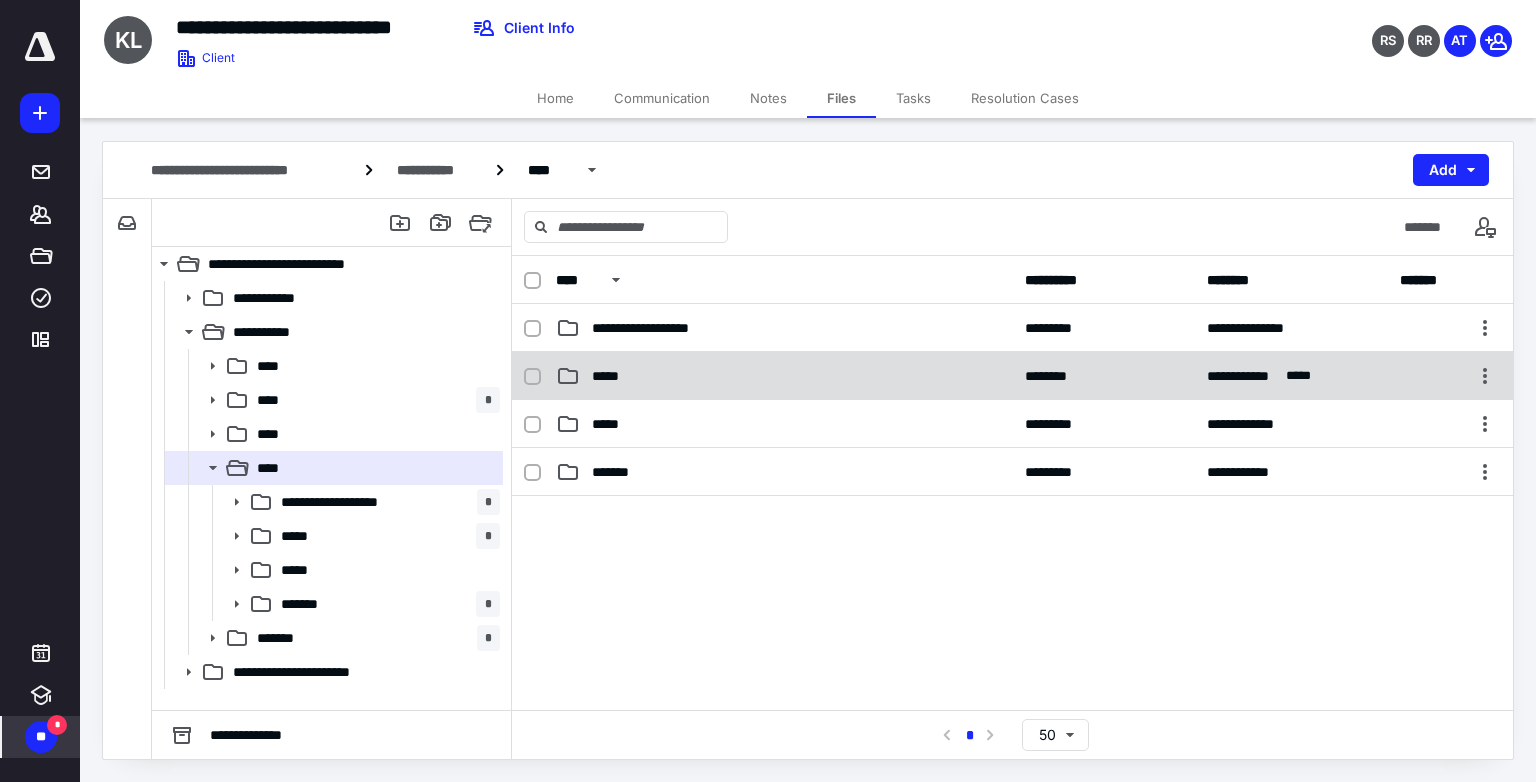 click on "*****" at bounding box center (608, 376) 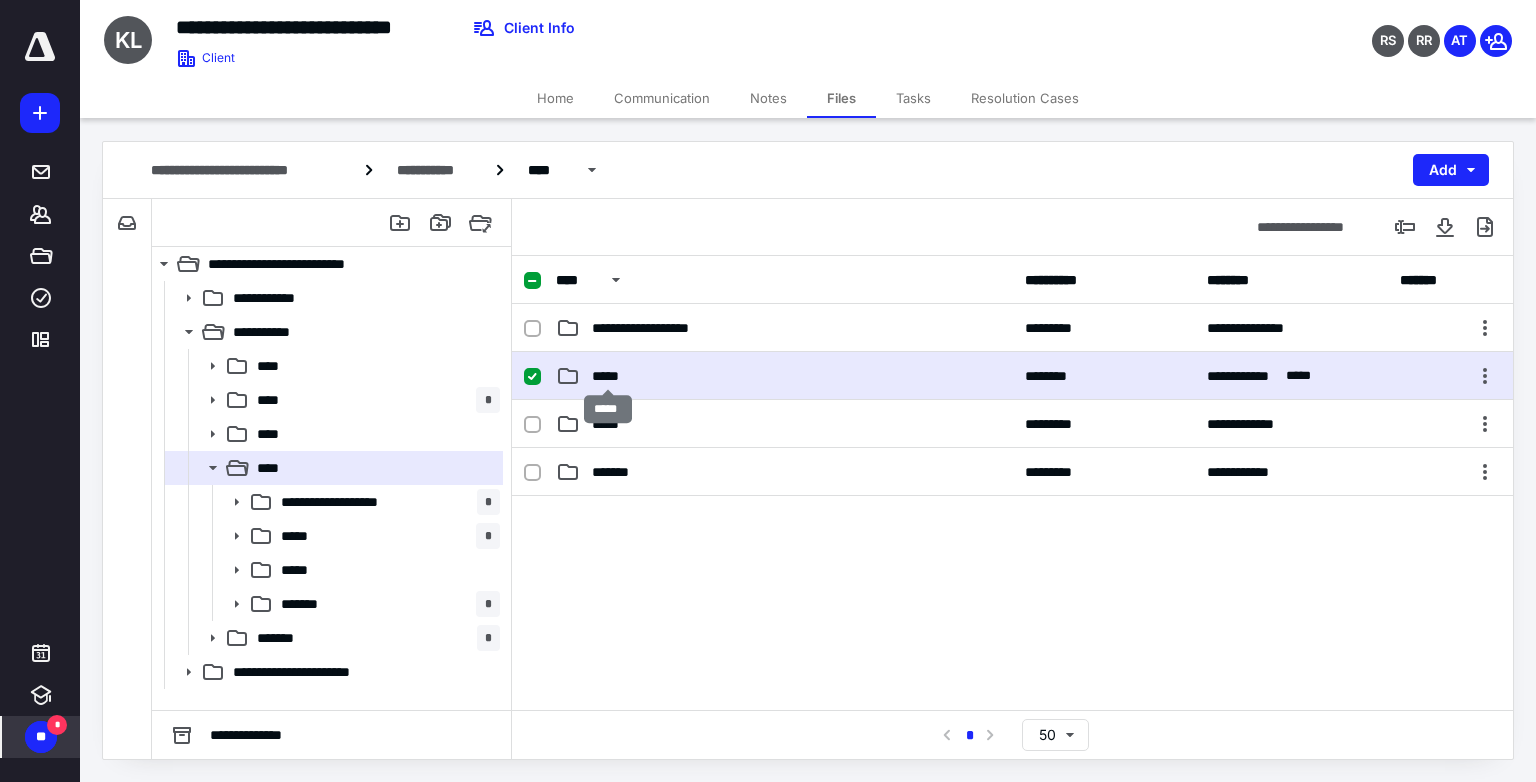 click on "*****" at bounding box center (608, 376) 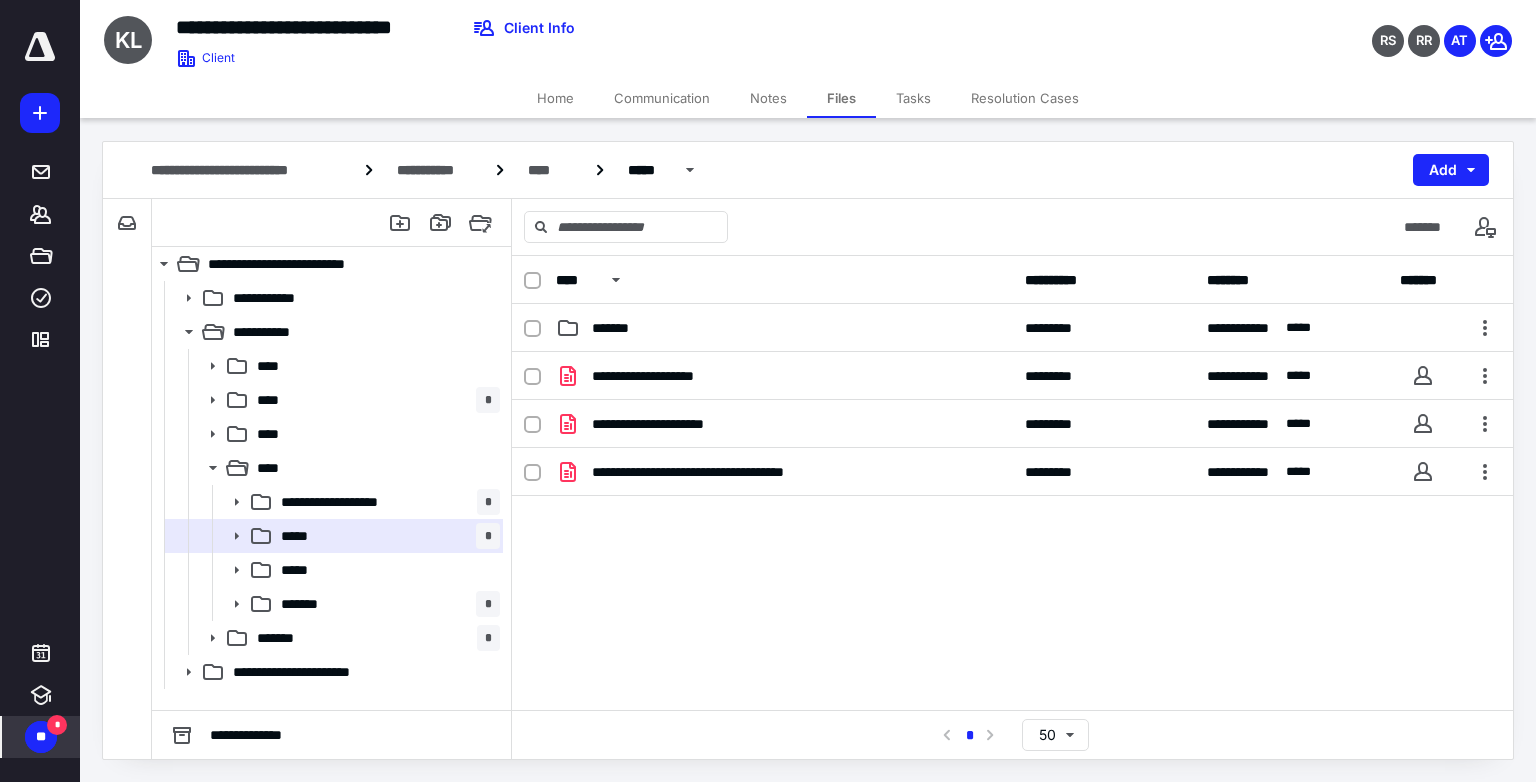 click on "**********" at bounding box center [1012, 502] 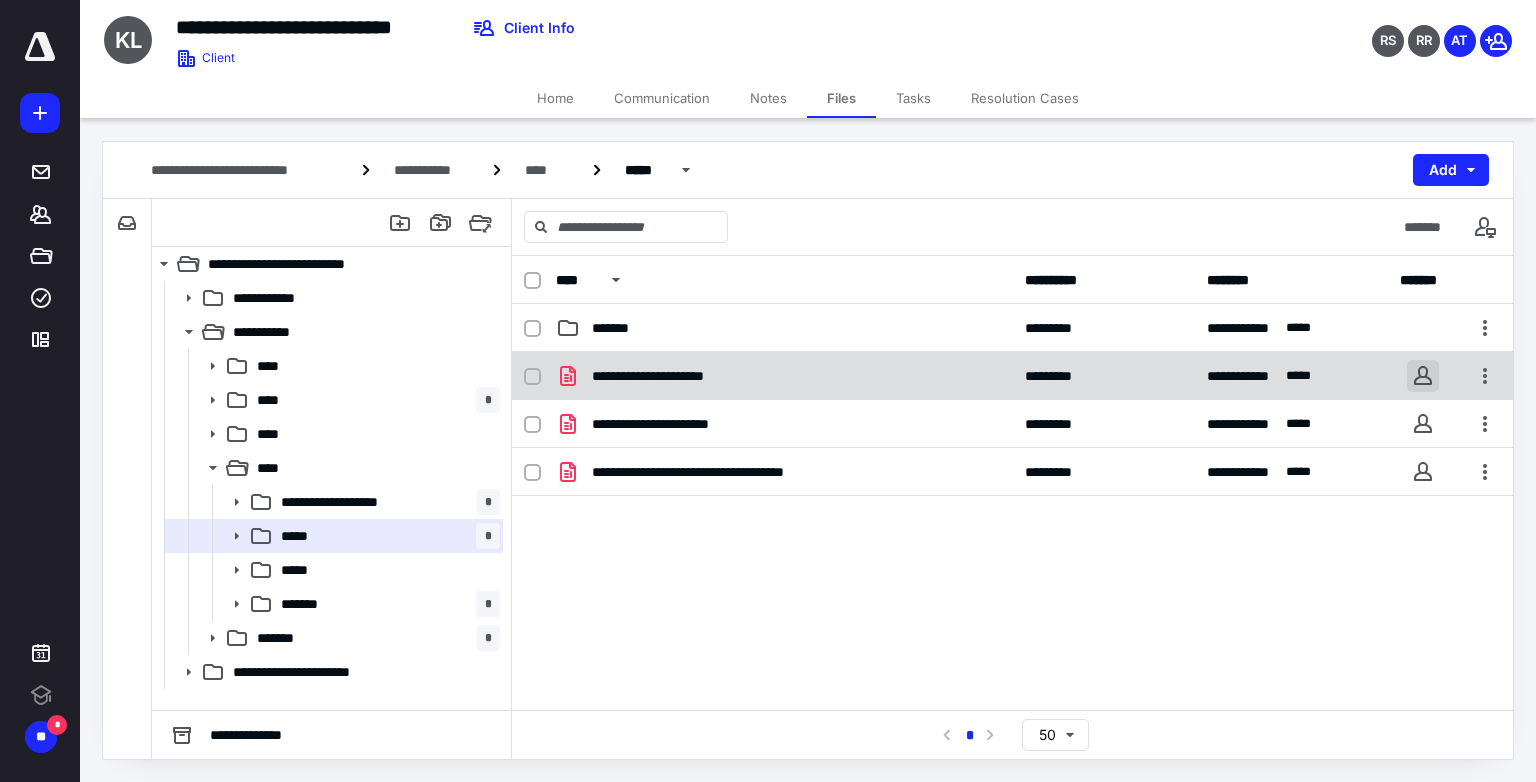 scroll, scrollTop: 0, scrollLeft: 0, axis: both 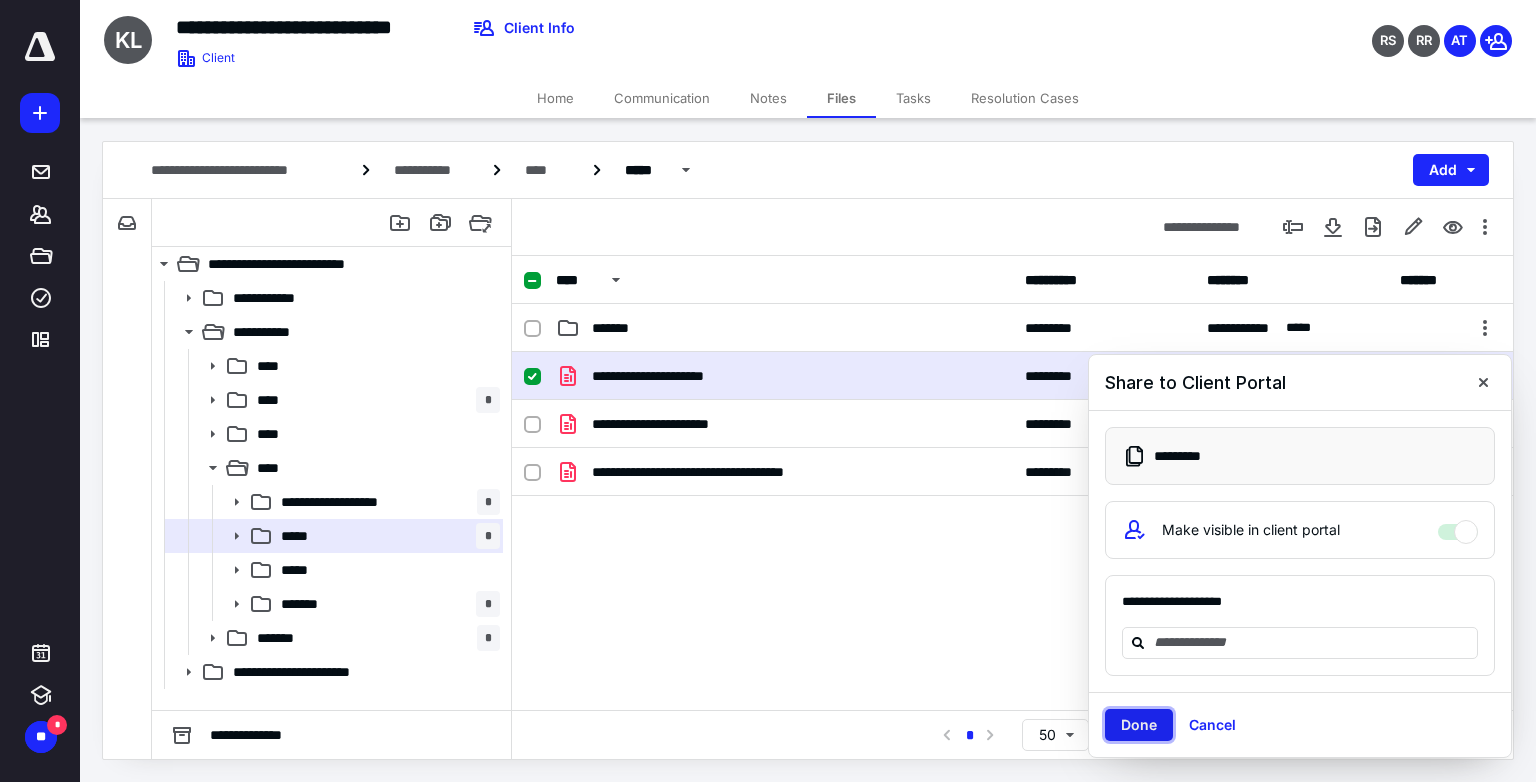 click on "Done" at bounding box center (1139, 725) 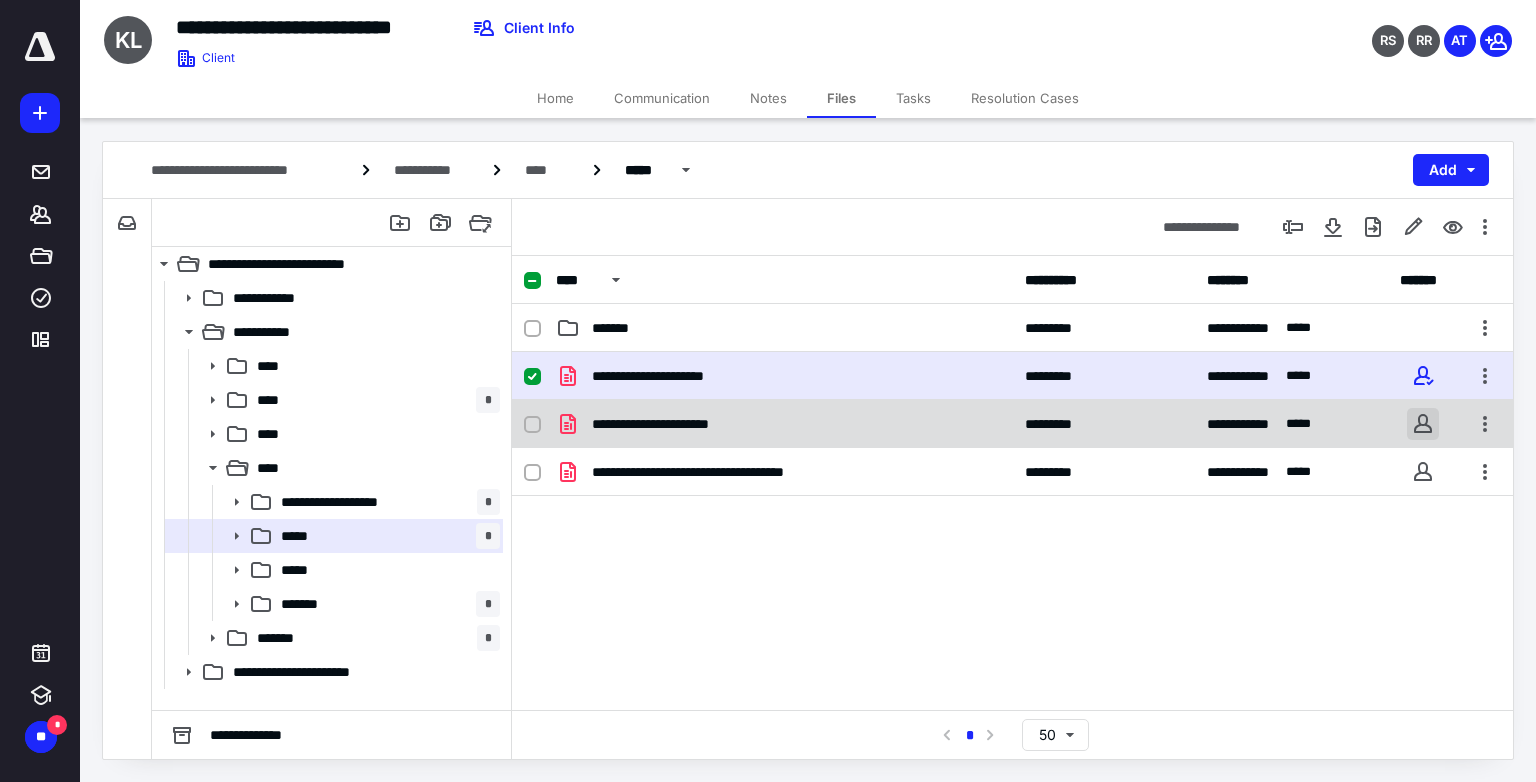 click at bounding box center [1423, 424] 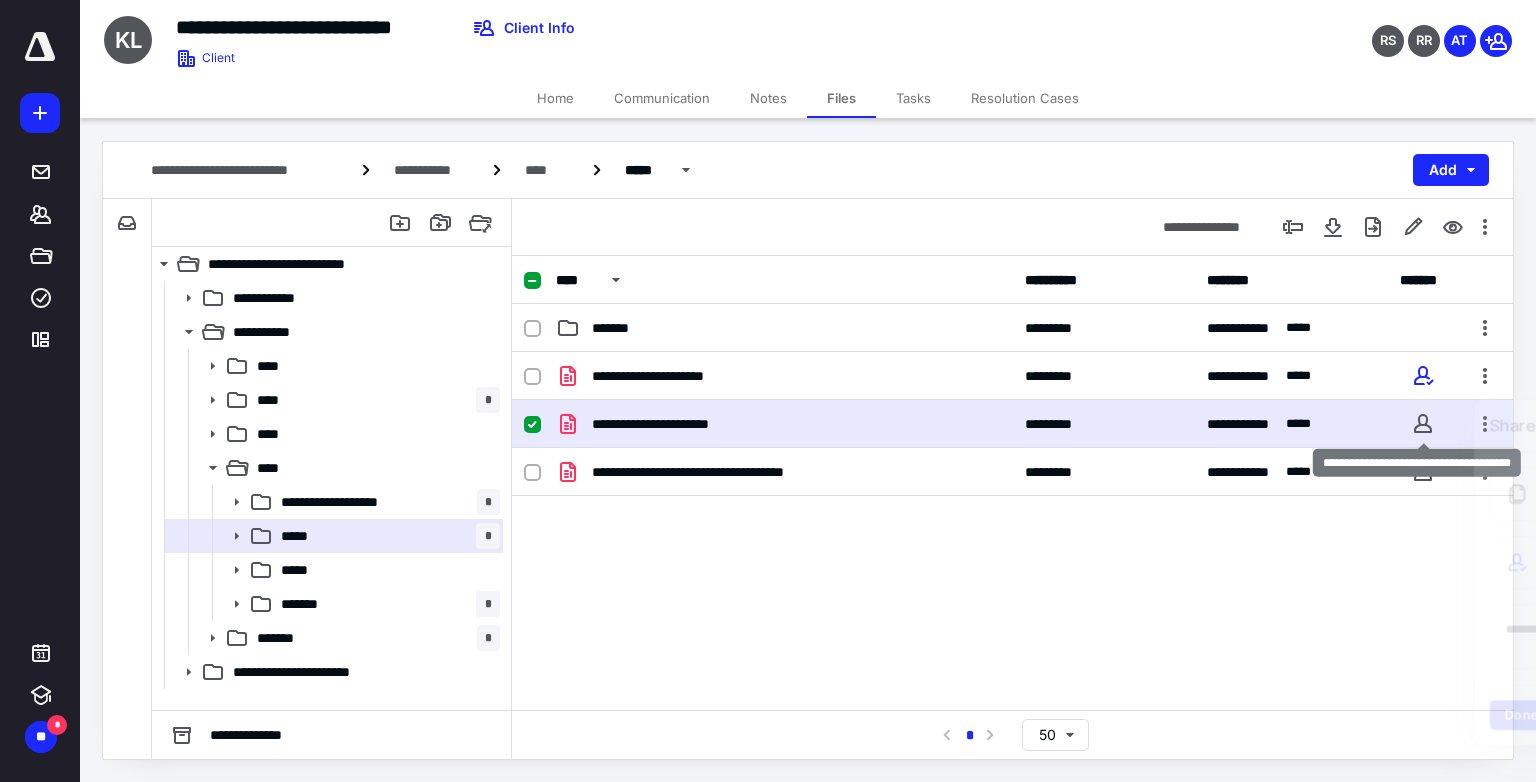 checkbox on "false" 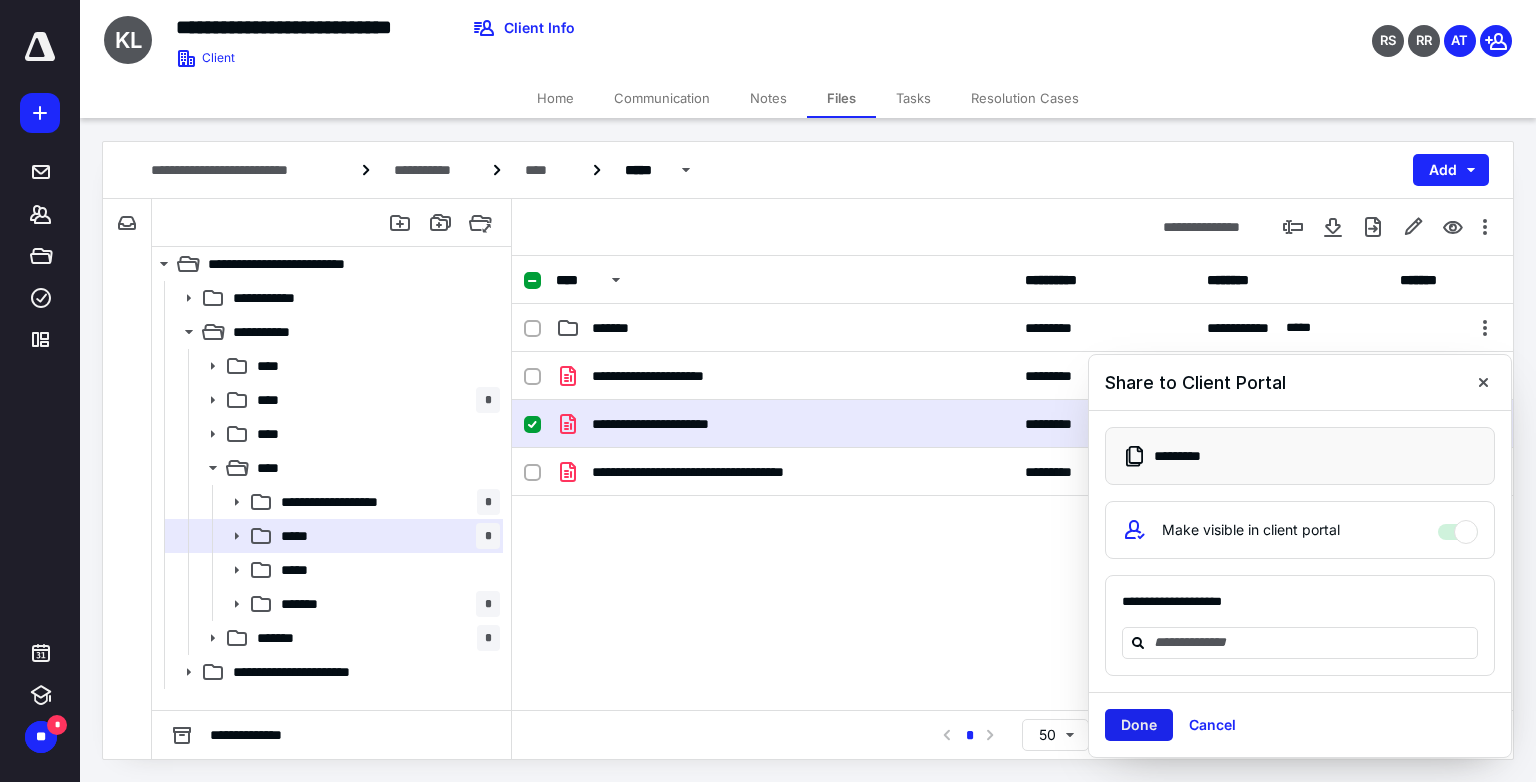 click on "Done" at bounding box center [1139, 725] 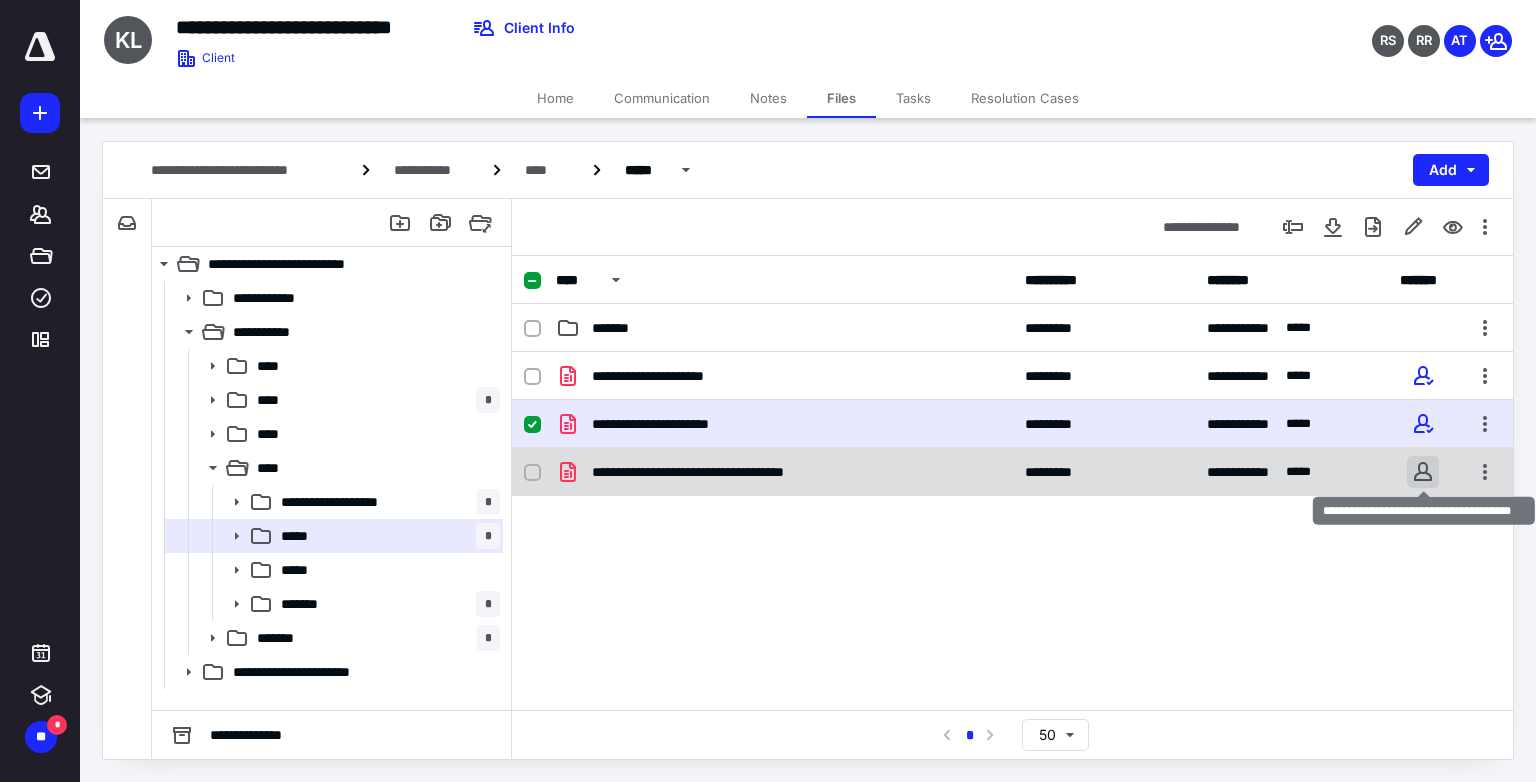 click at bounding box center [1423, 472] 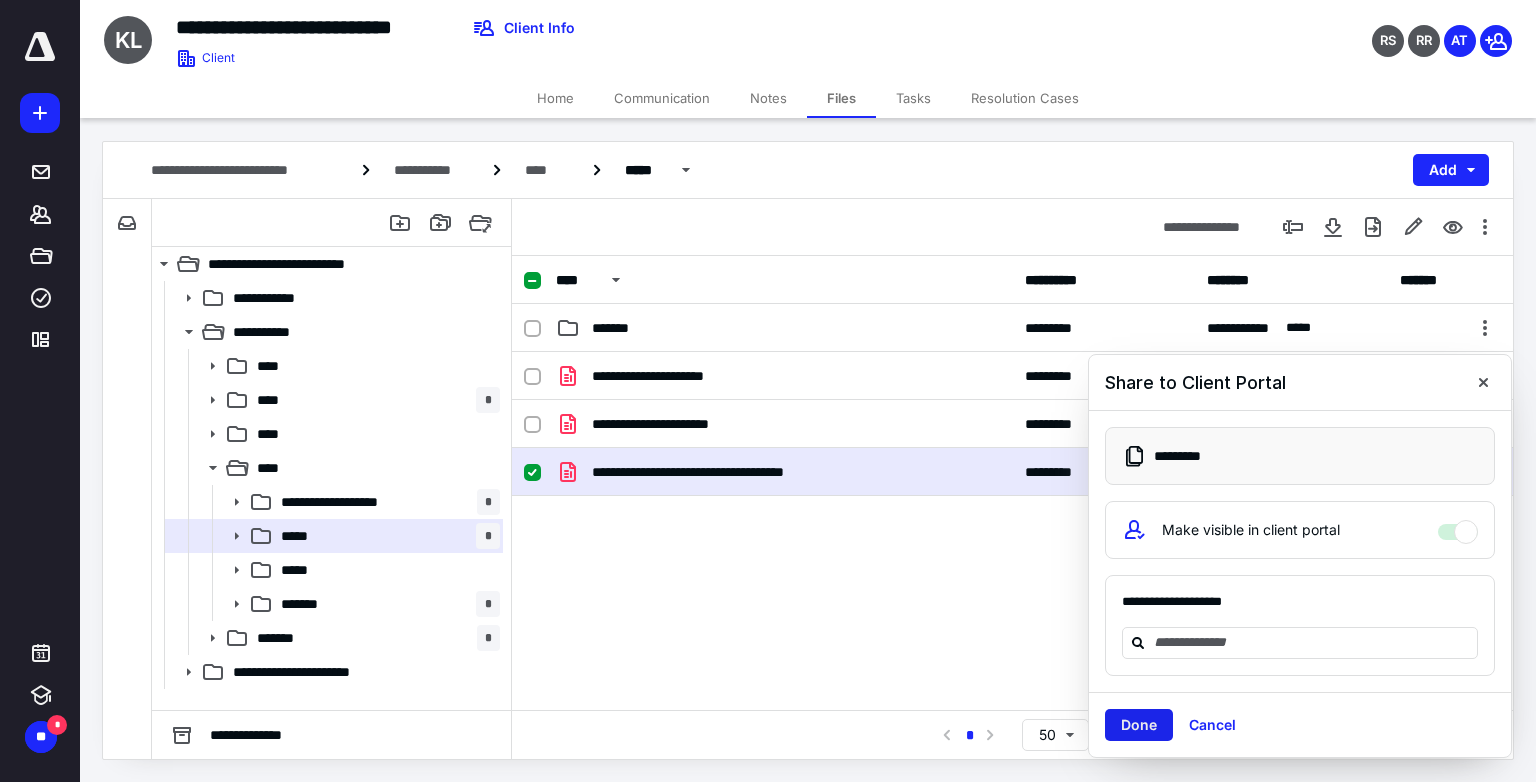 click on "Done" at bounding box center [1139, 725] 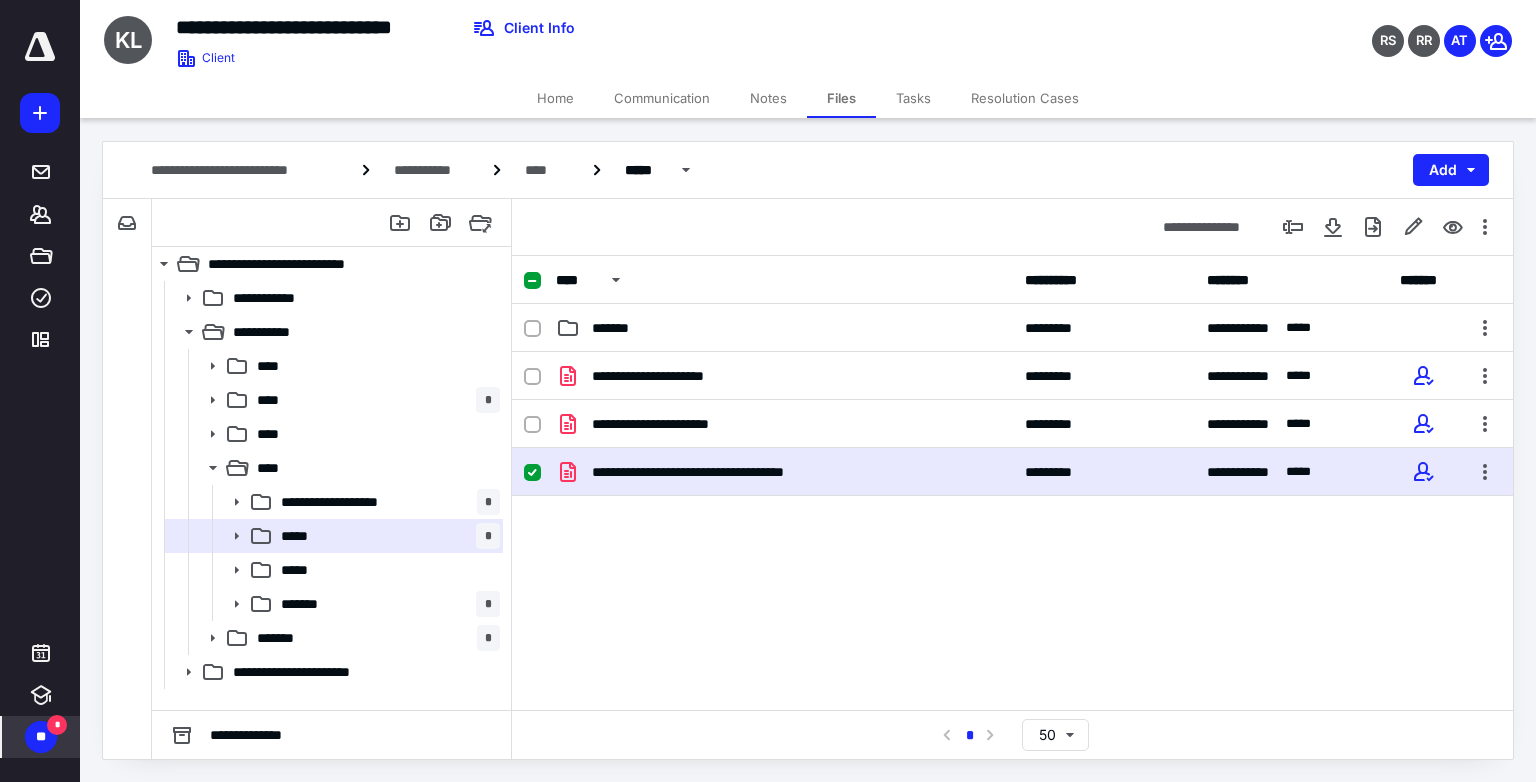 click on "**" at bounding box center [41, 737] 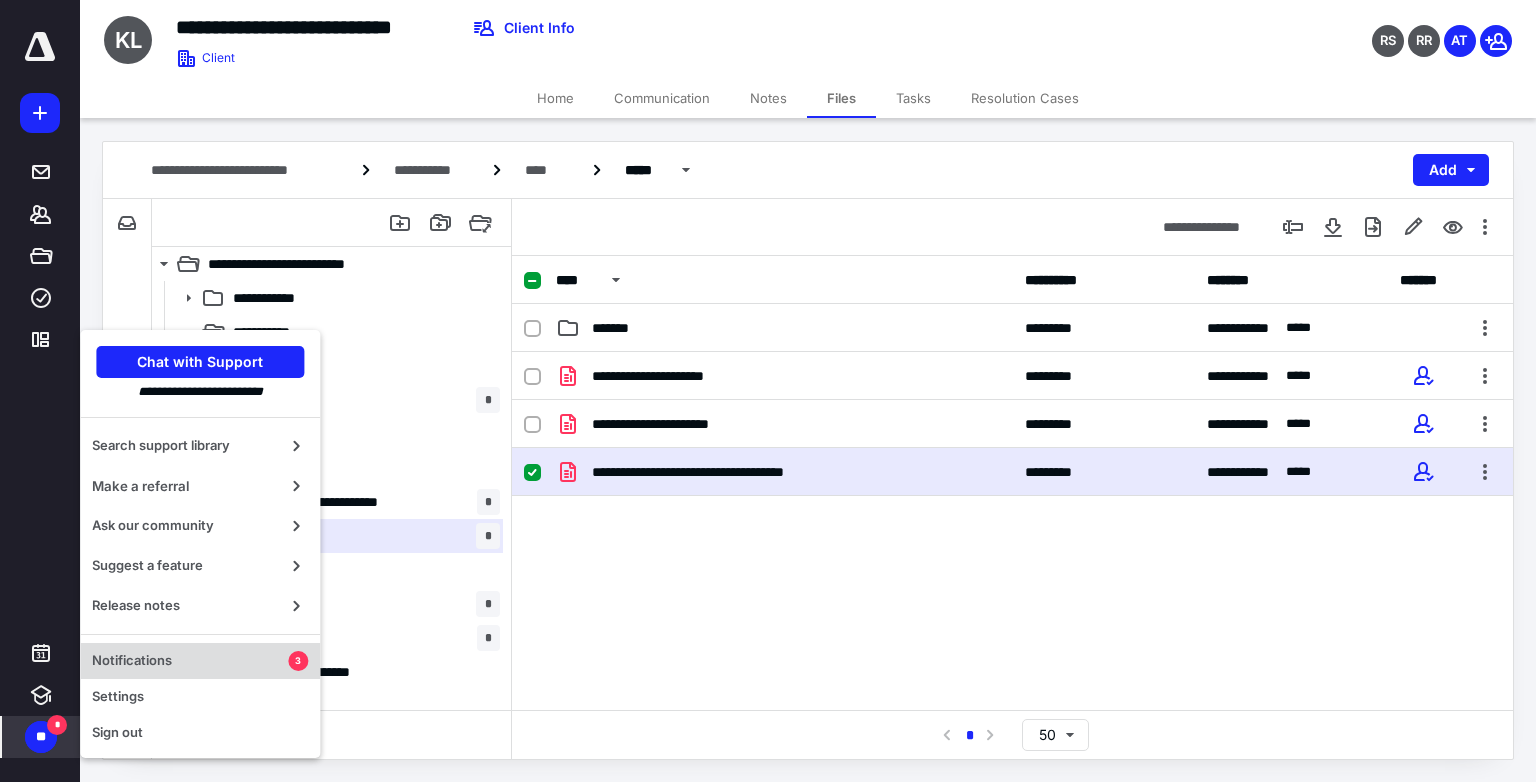 click on "Notifications" at bounding box center (190, 661) 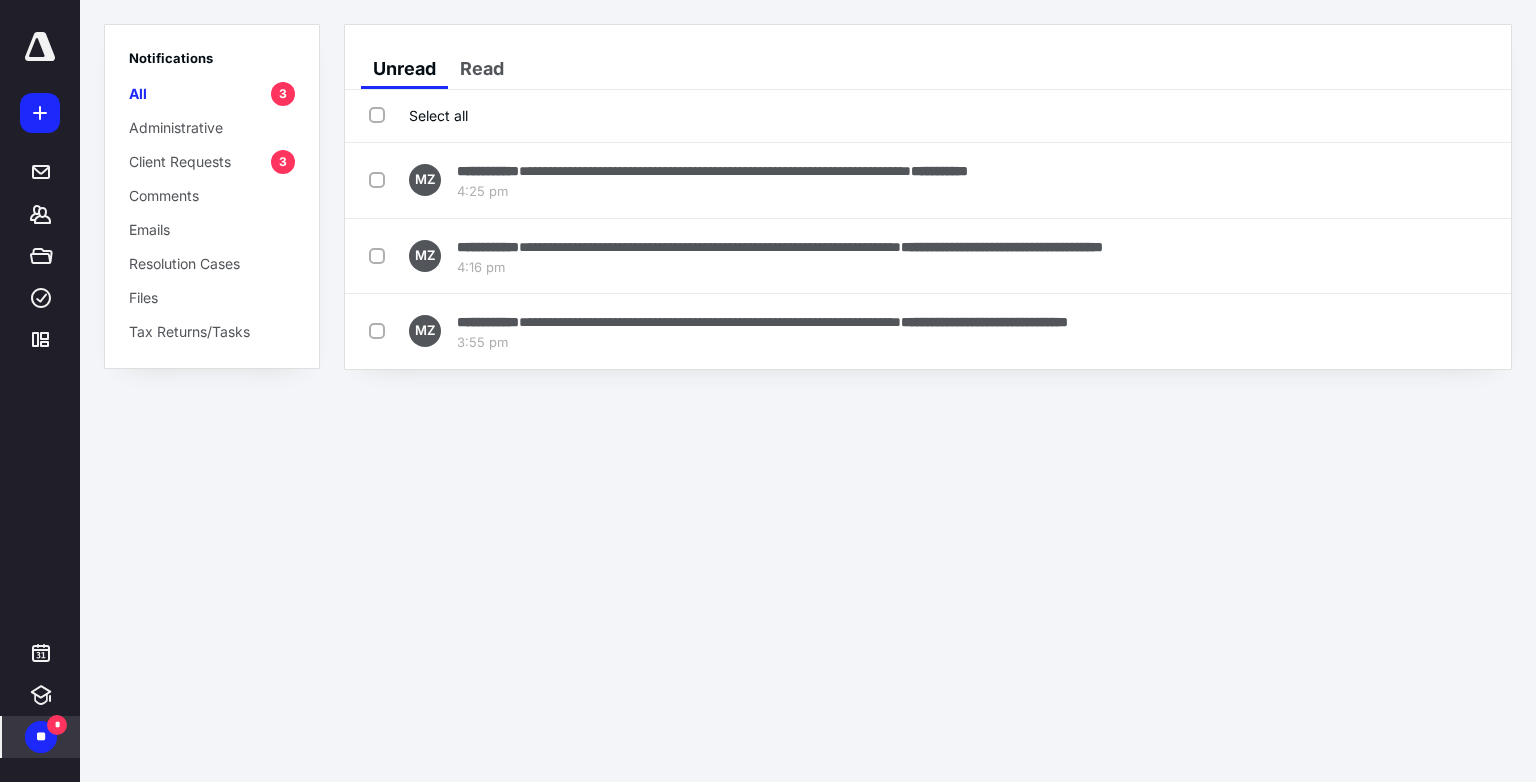 click on "Client Requests" at bounding box center (180, 161) 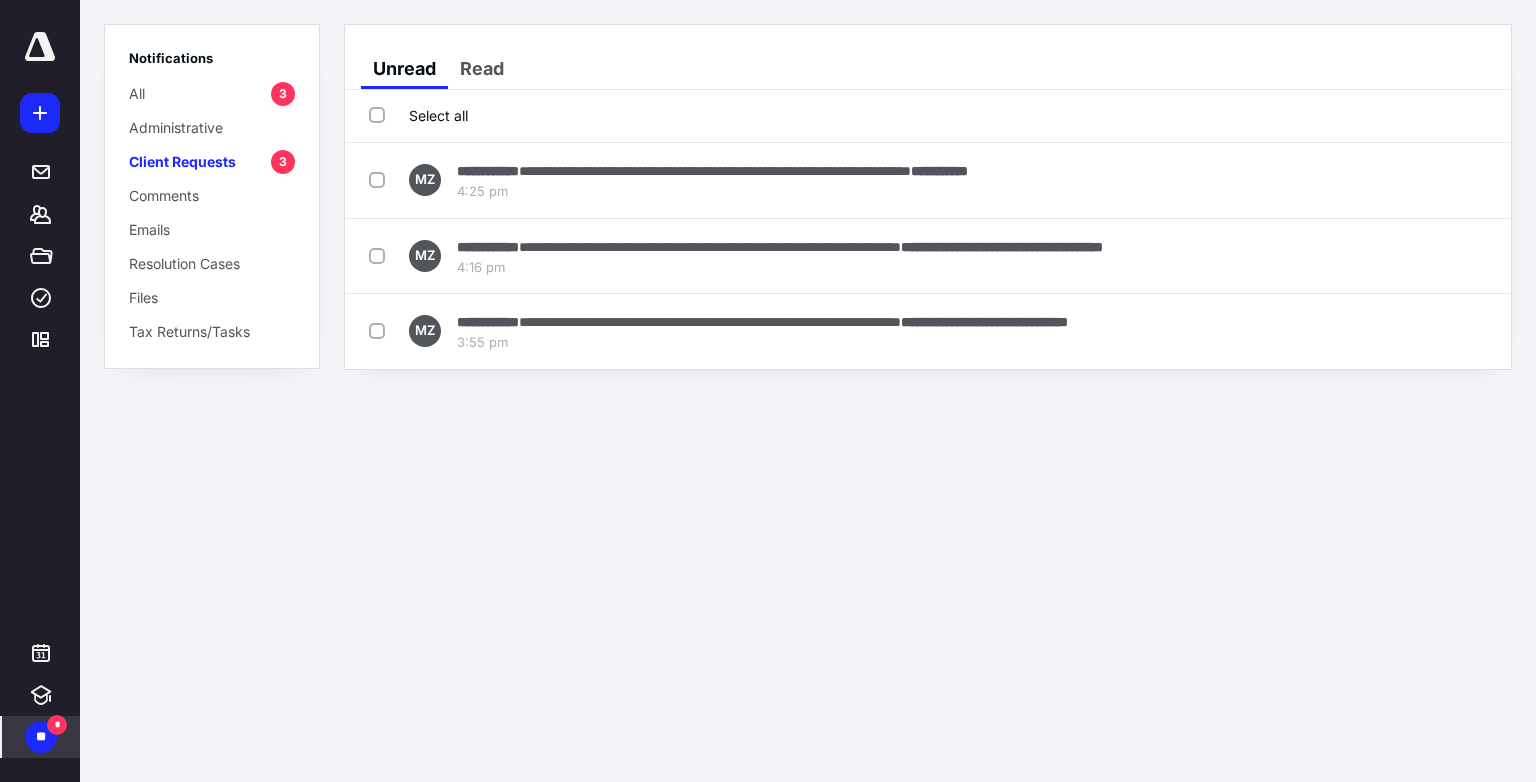 click on "All 3" at bounding box center (212, 93) 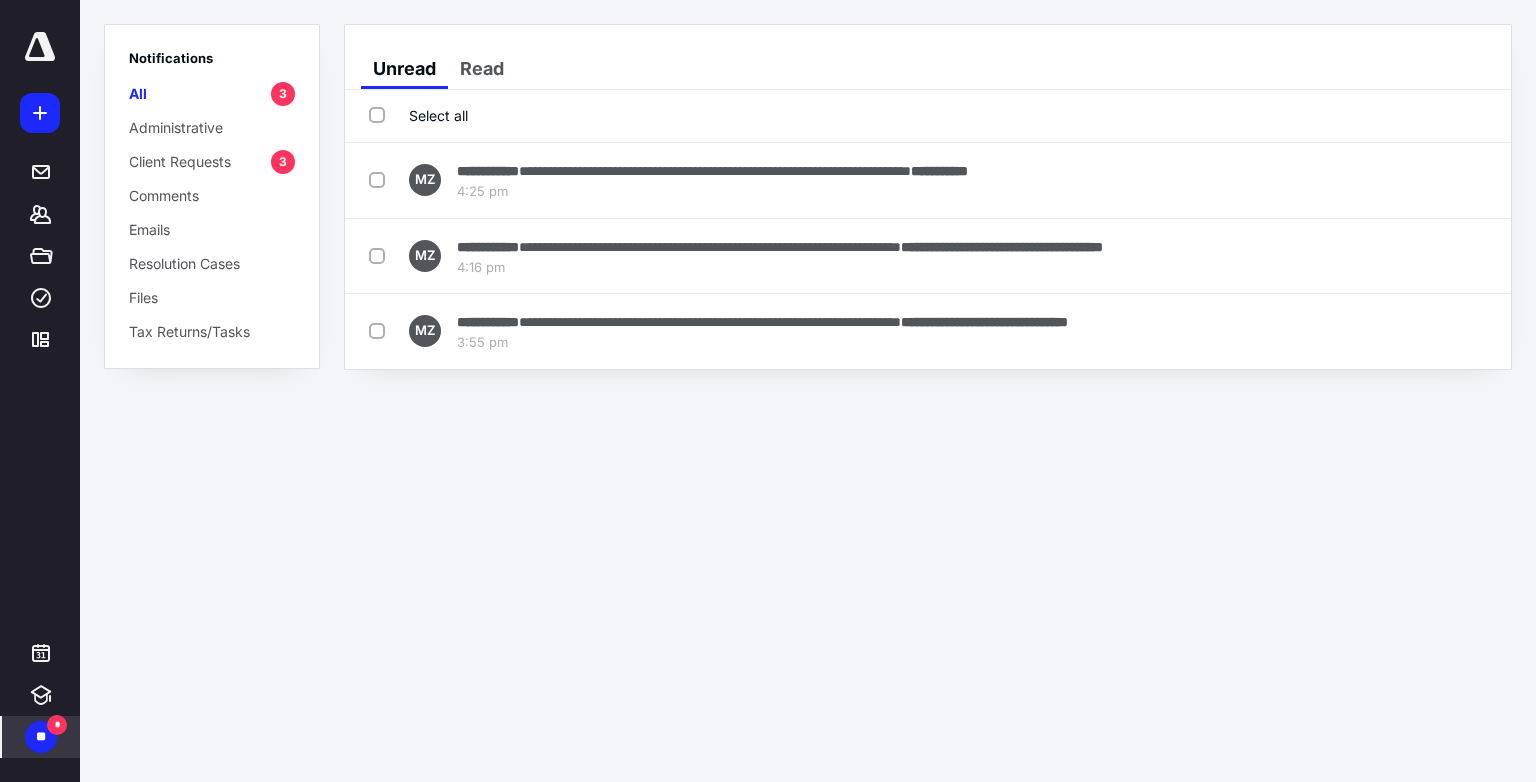 click on "**" at bounding box center (41, 737) 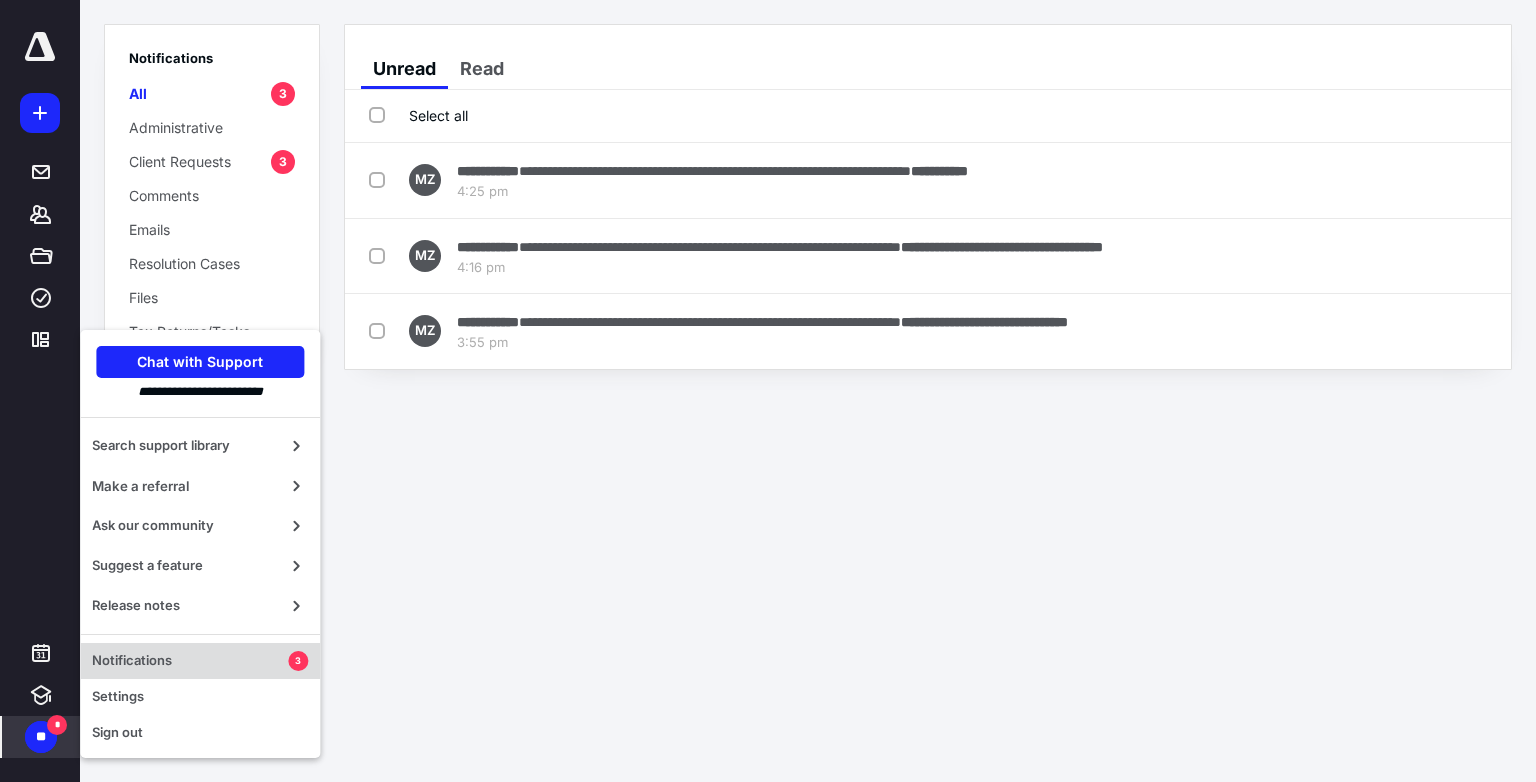 click on "Notifications" at bounding box center [190, 661] 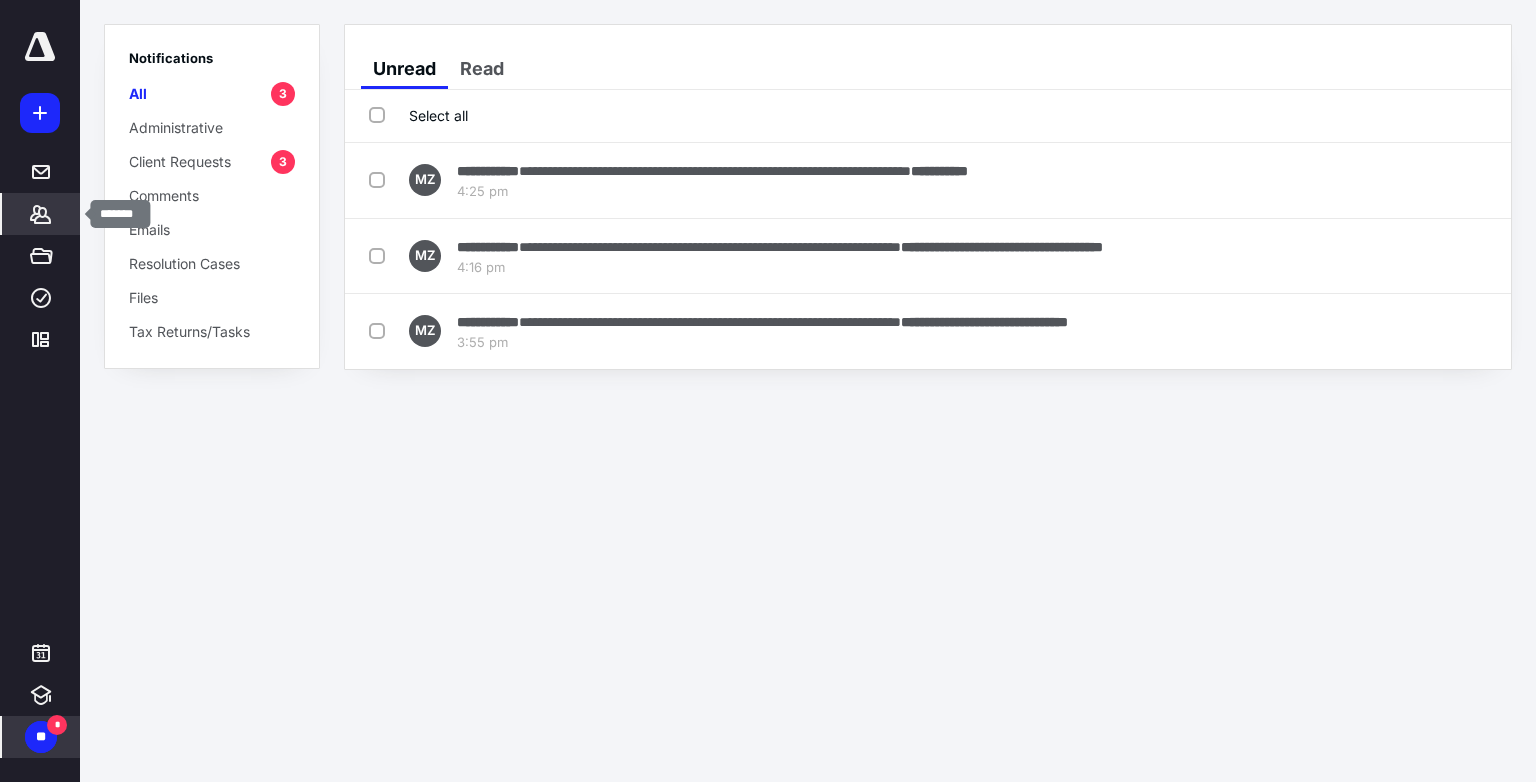 click 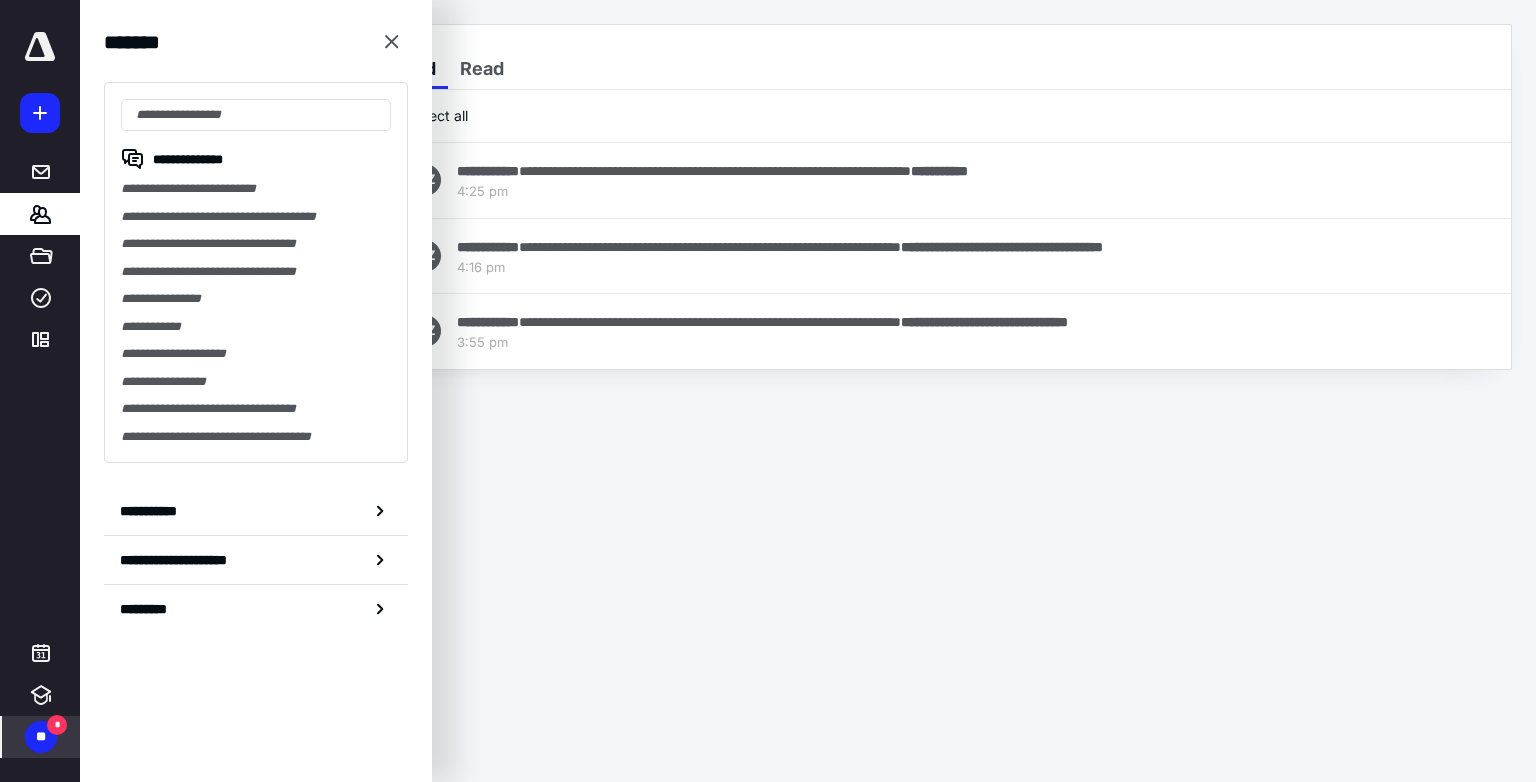 click on "**********" at bounding box center [768, 391] 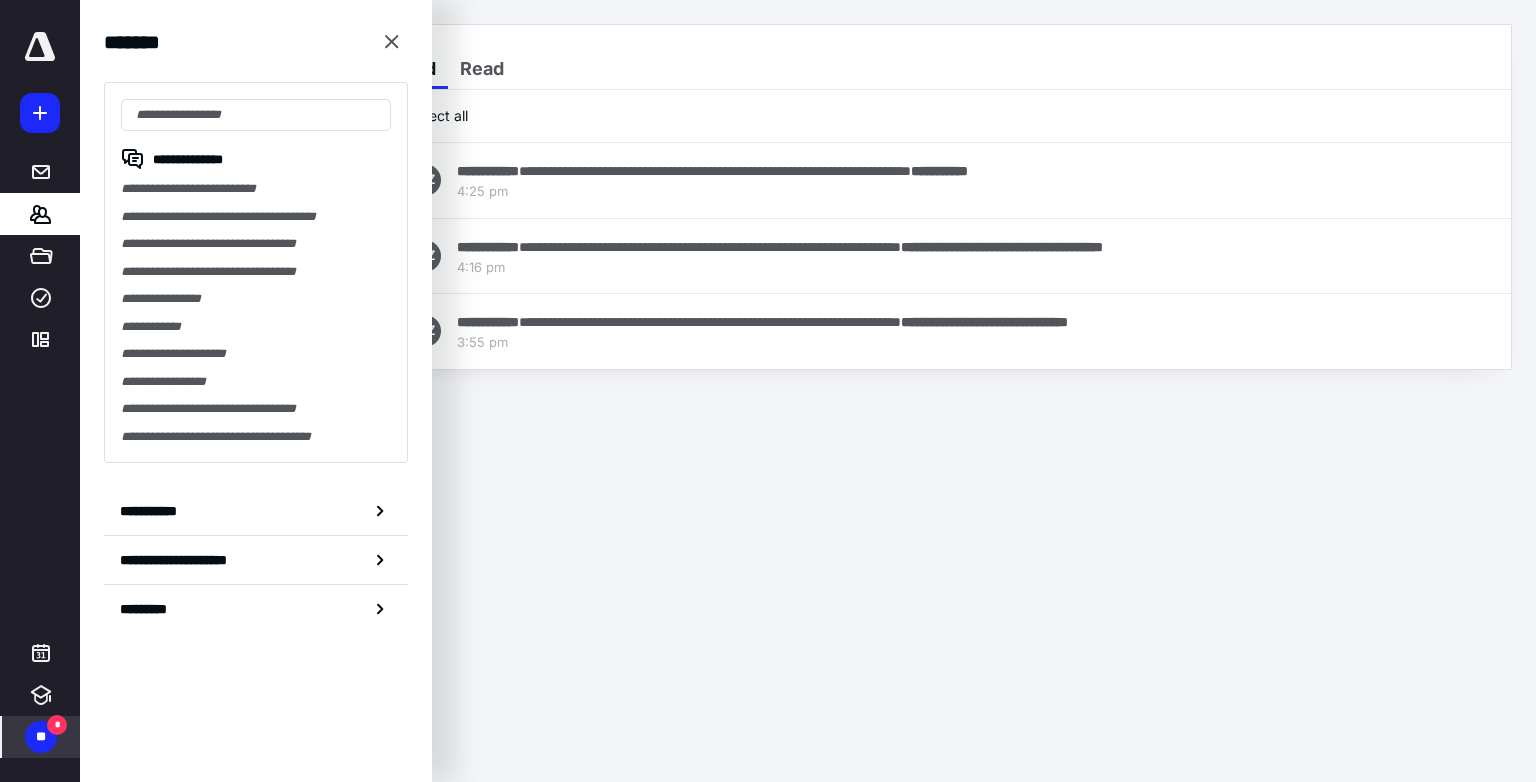 click on "**********" at bounding box center [768, 391] 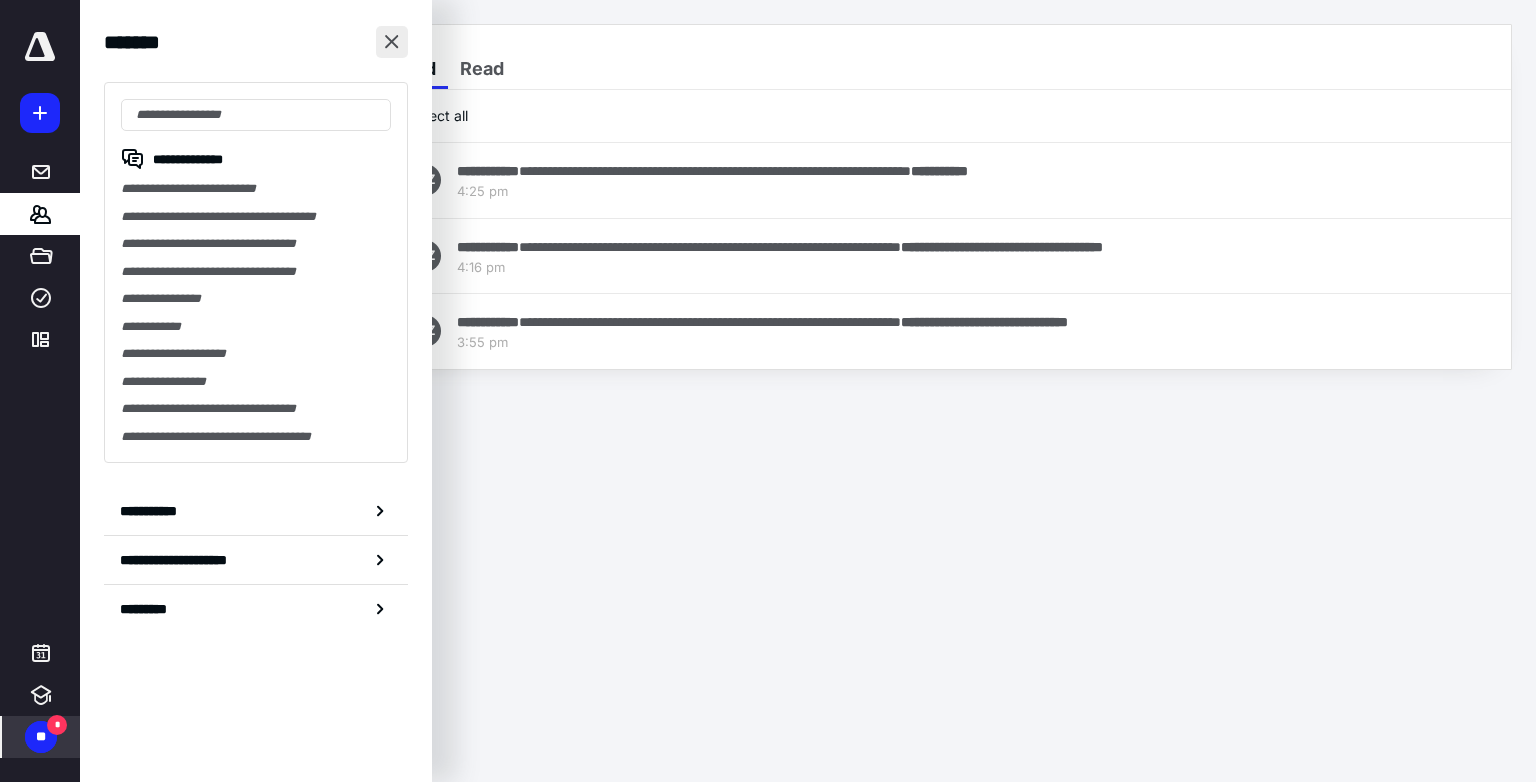 click at bounding box center [392, 42] 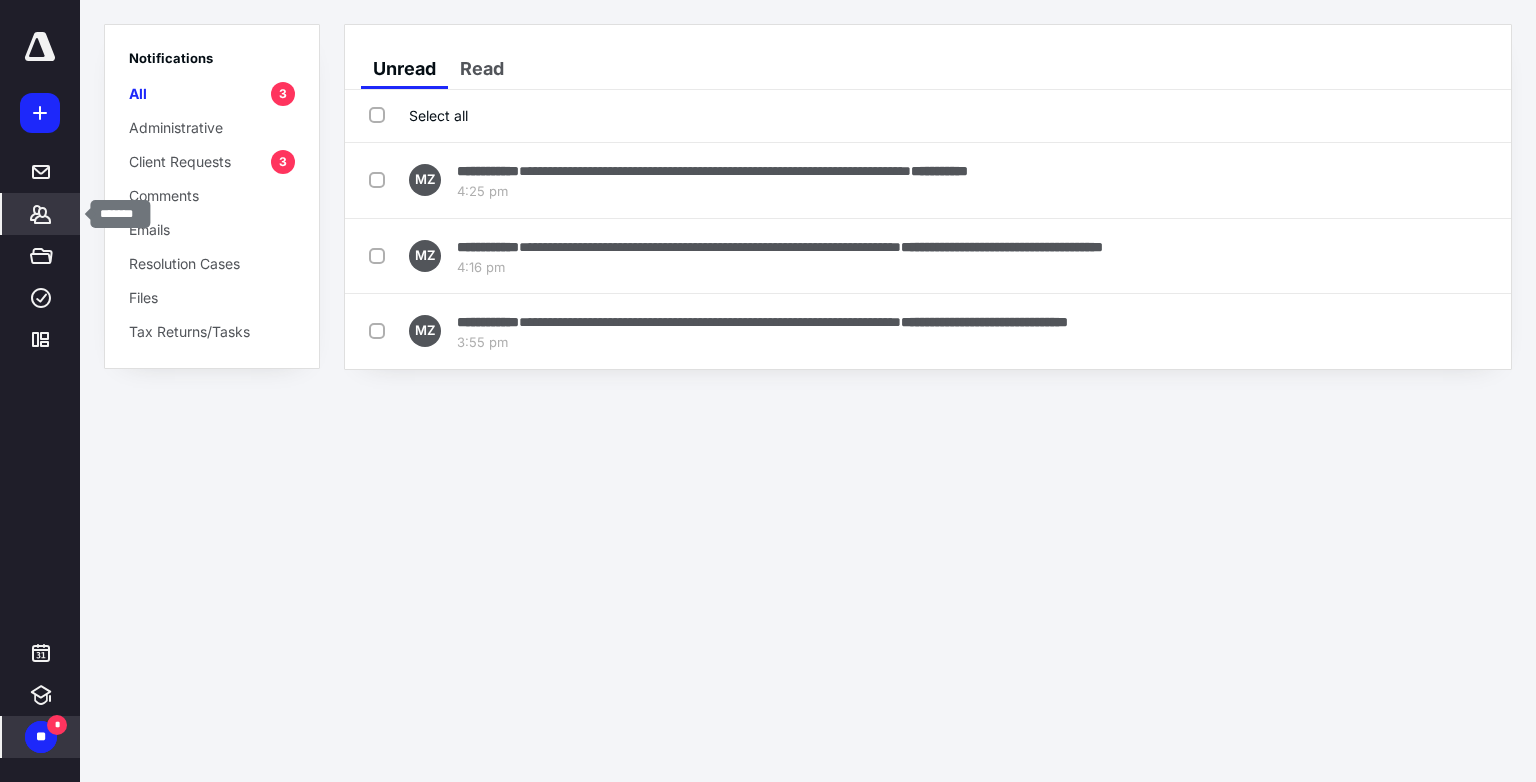 click on "*******" at bounding box center (41, 214) 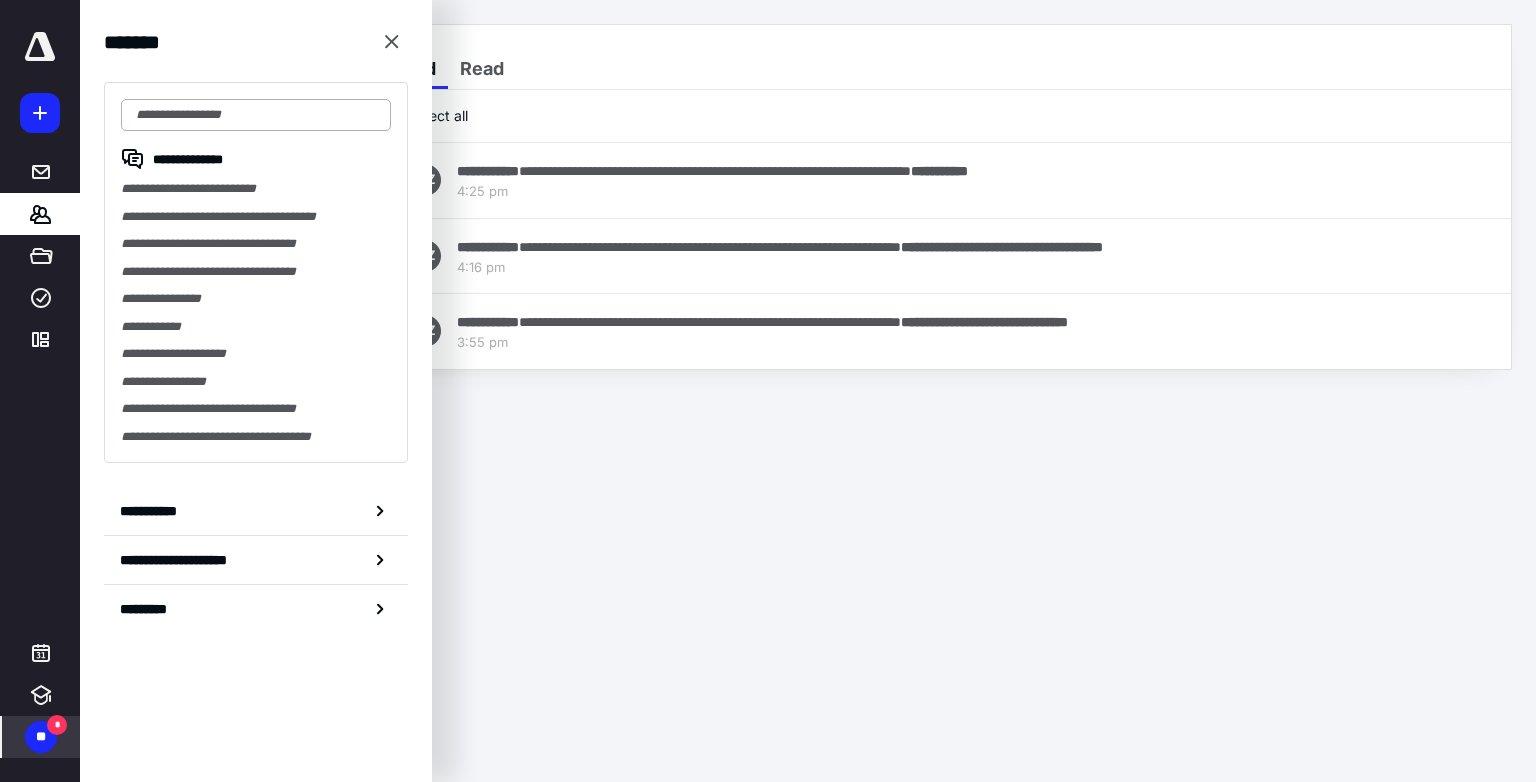 click at bounding box center [256, 115] 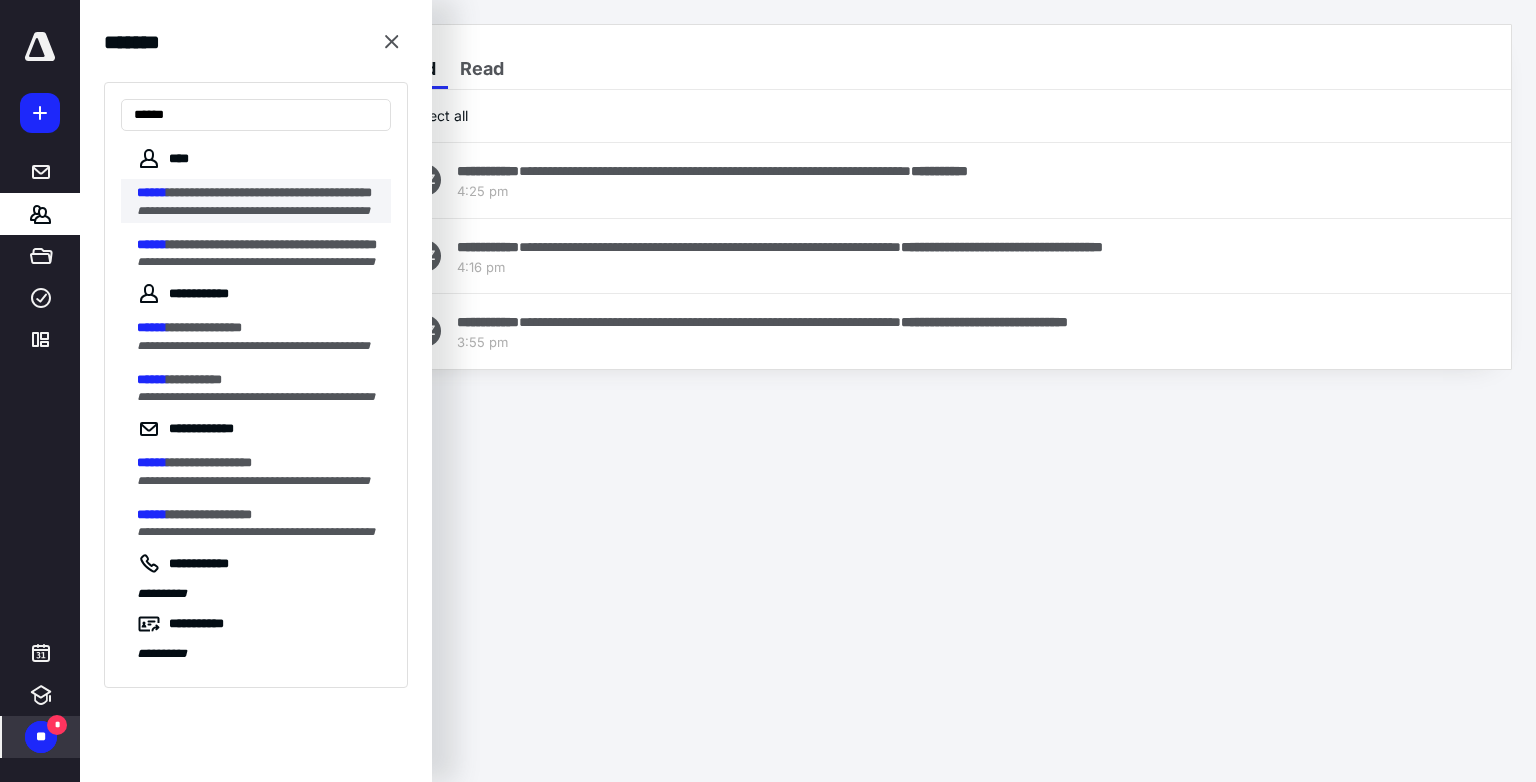 type on "******" 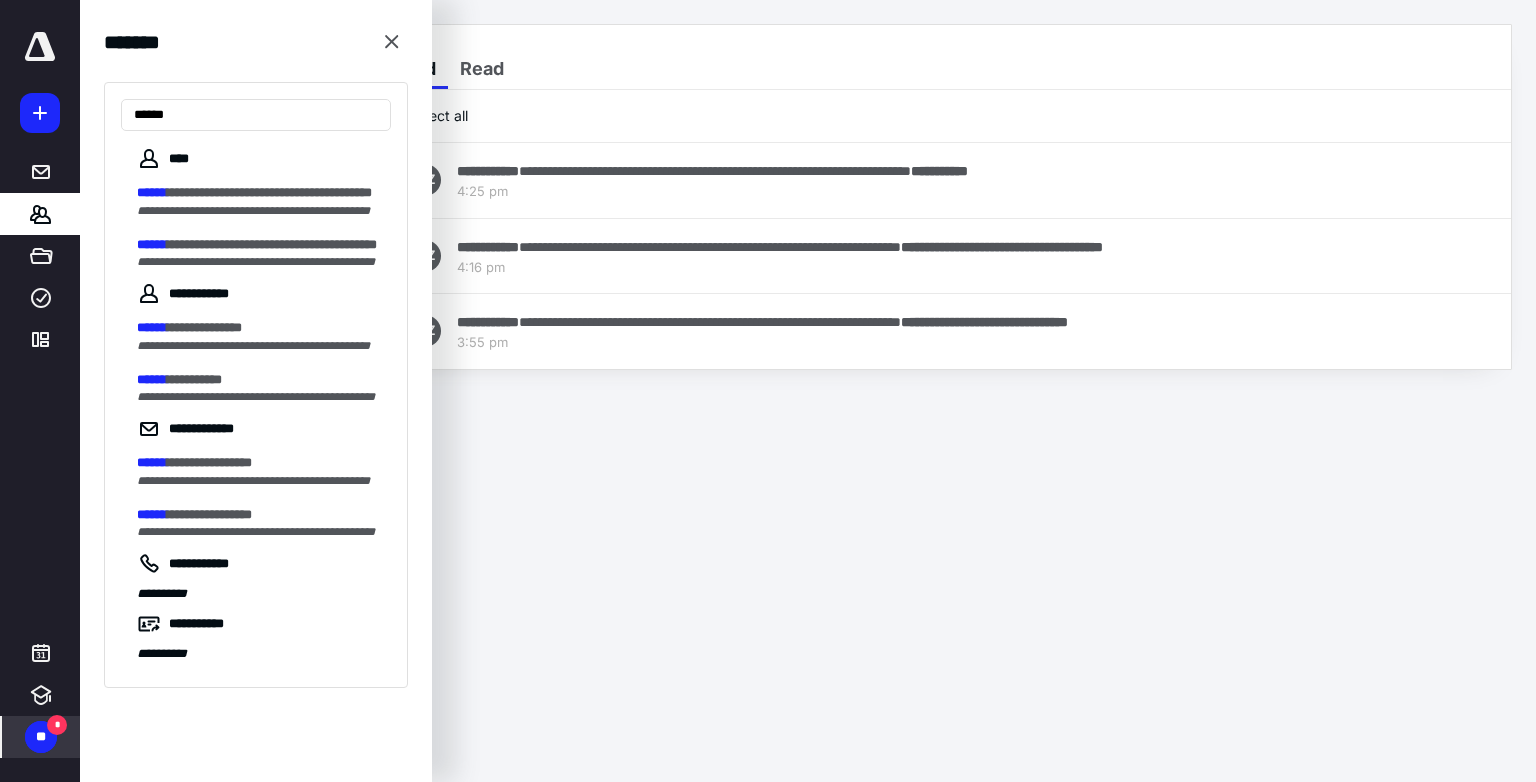 click on "**********" at bounding box center [269, 192] 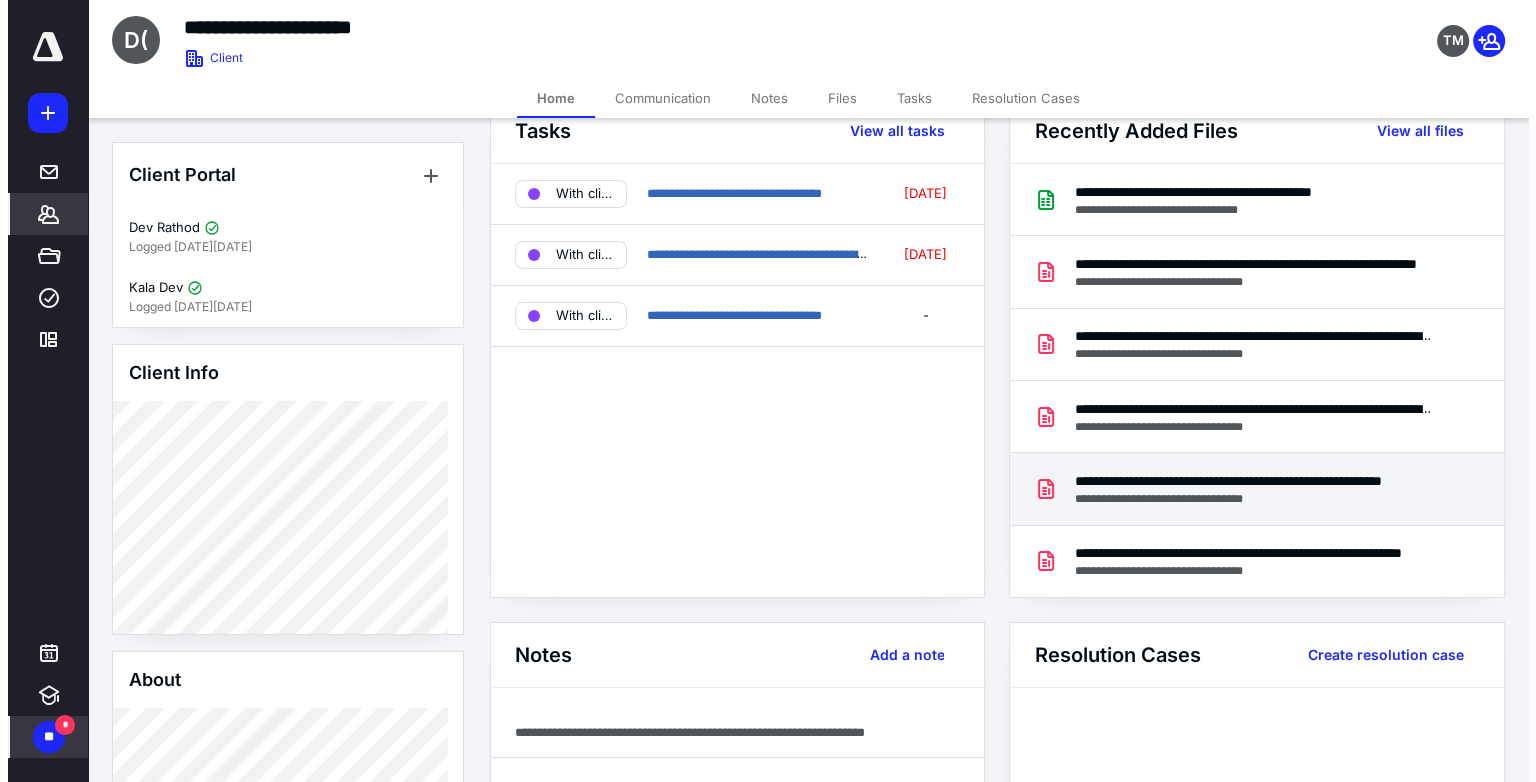 scroll, scrollTop: 0, scrollLeft: 0, axis: both 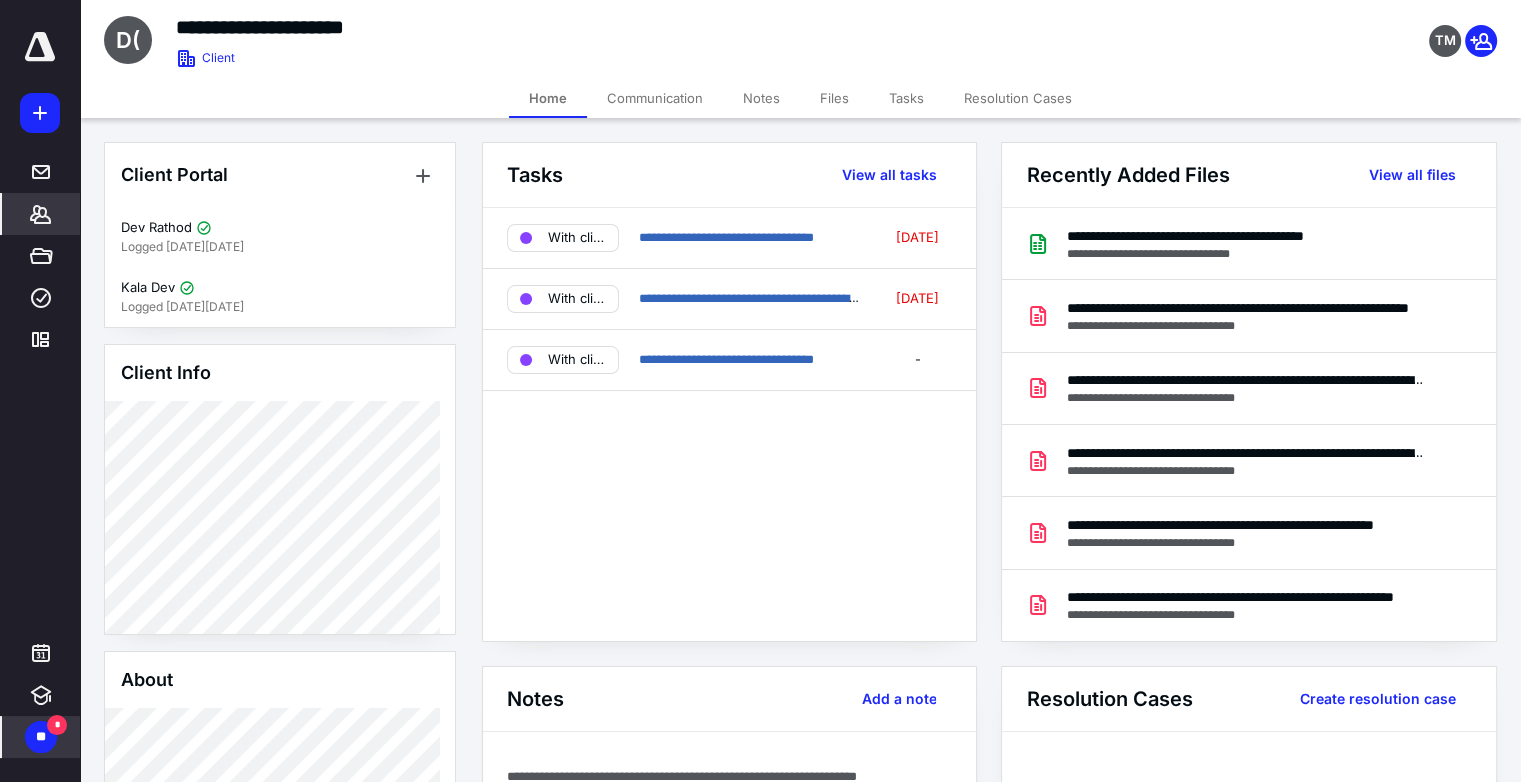 click on "Files" at bounding box center (834, 98) 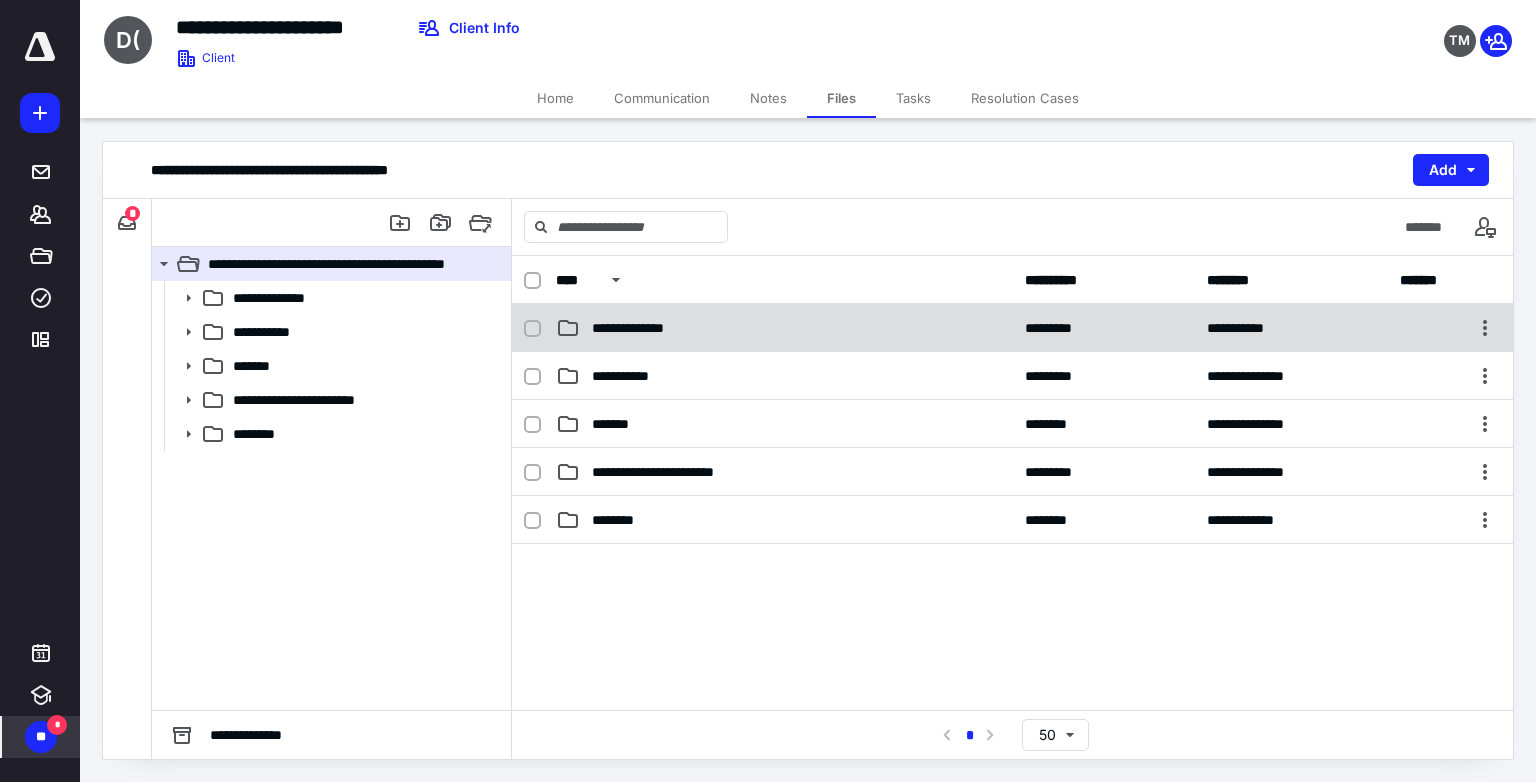click on "**********" at bounding box center [638, 328] 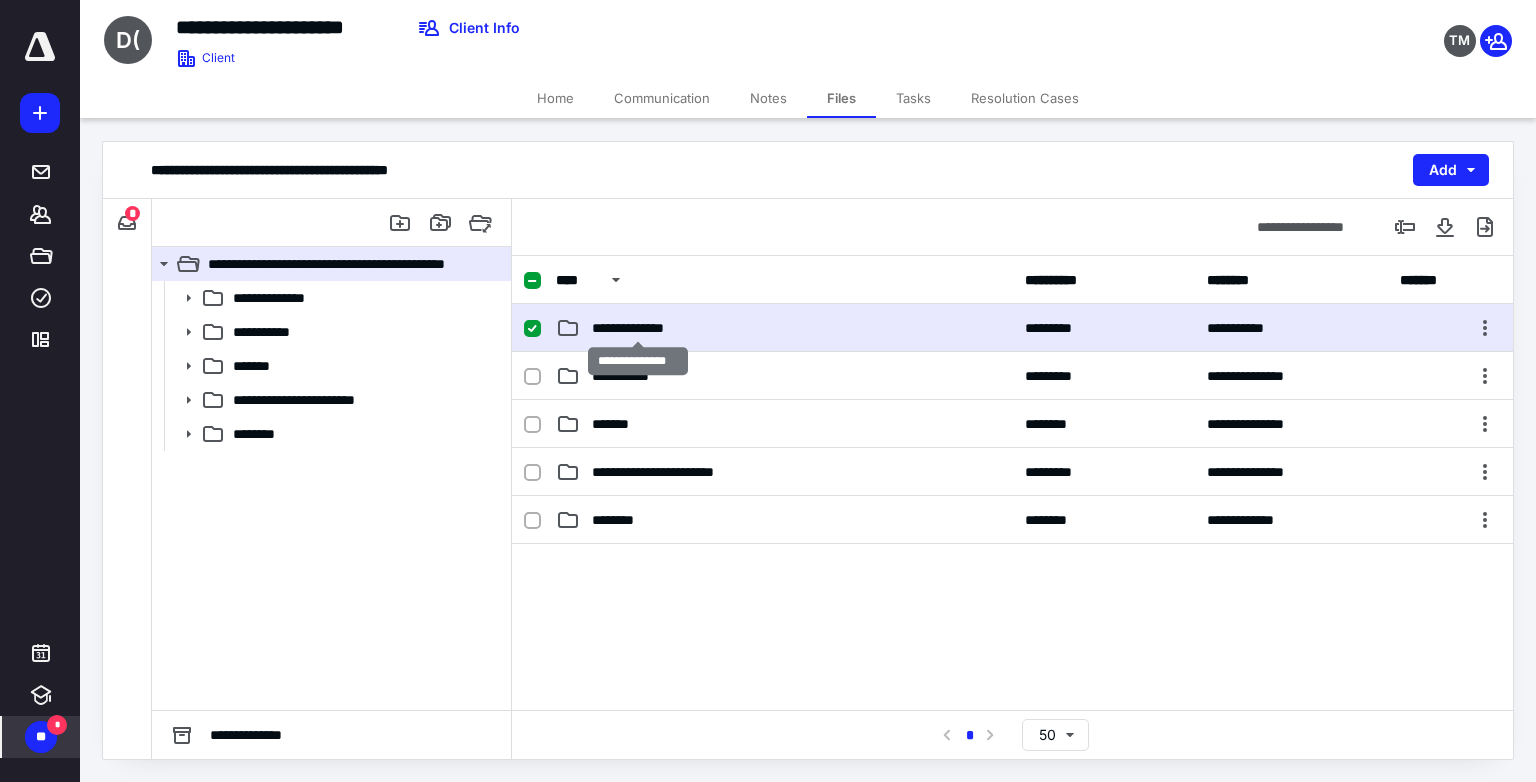 click on "**********" at bounding box center (638, 328) 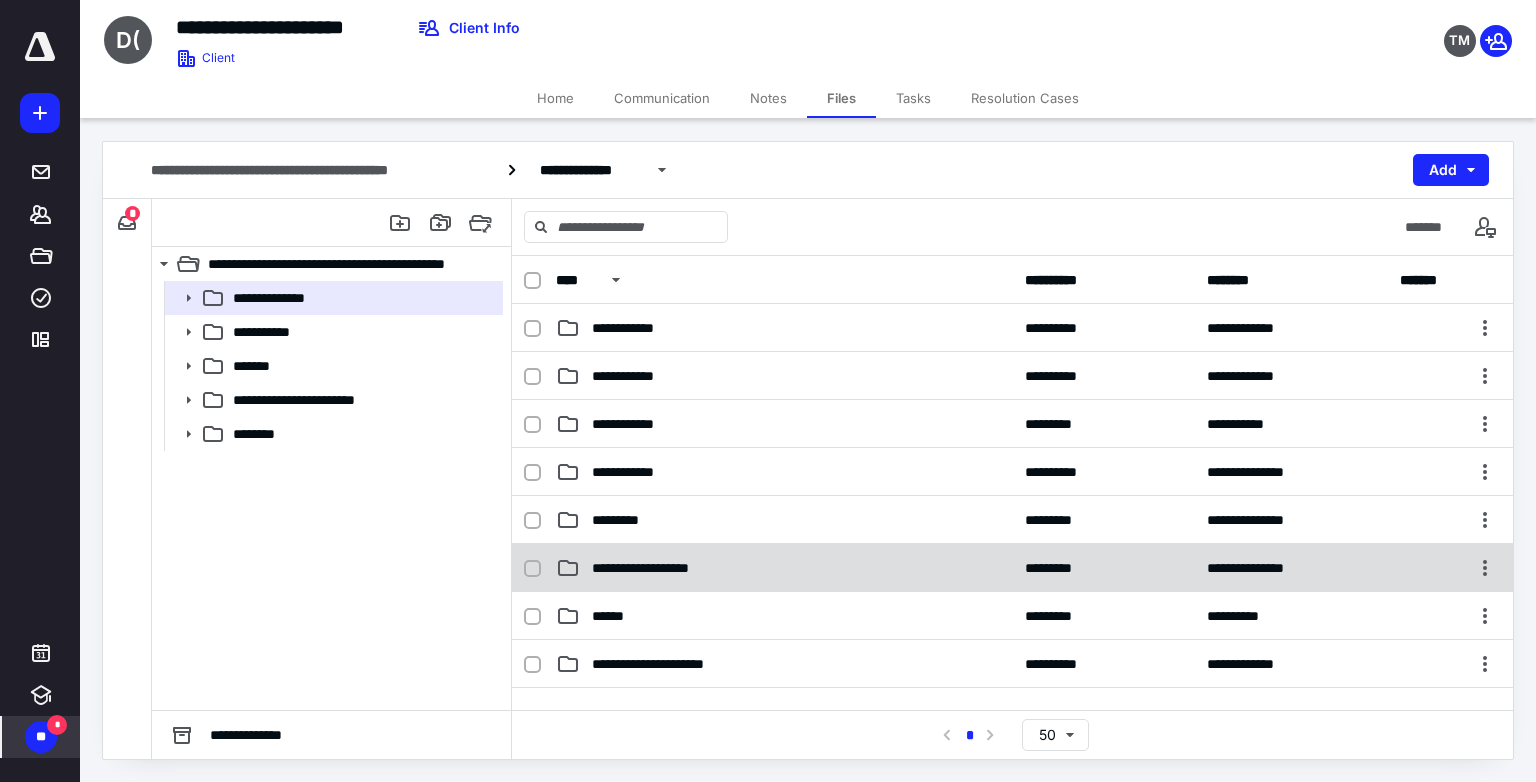click on "**********" at bounding box center [784, 568] 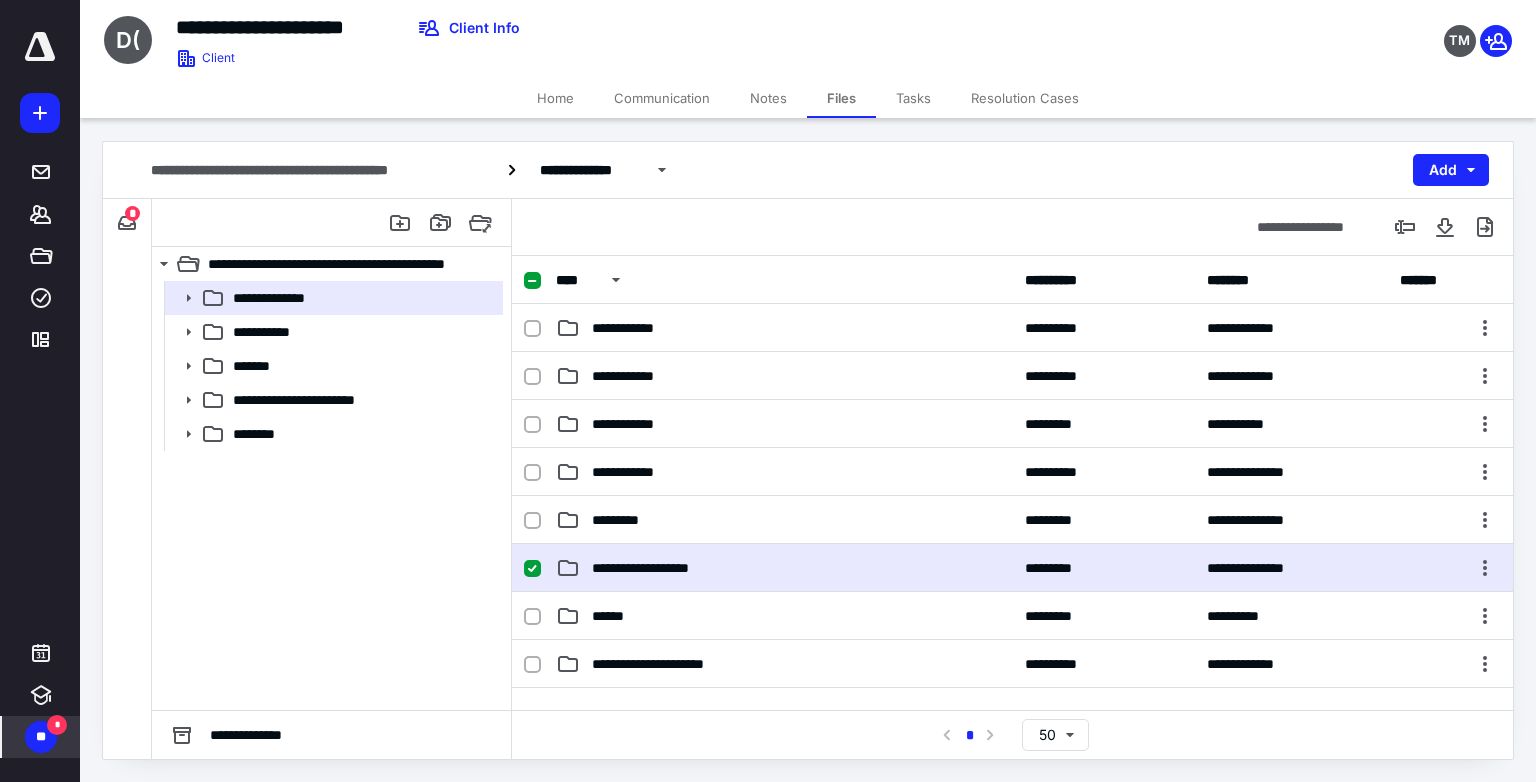 click on "**********" at bounding box center [784, 568] 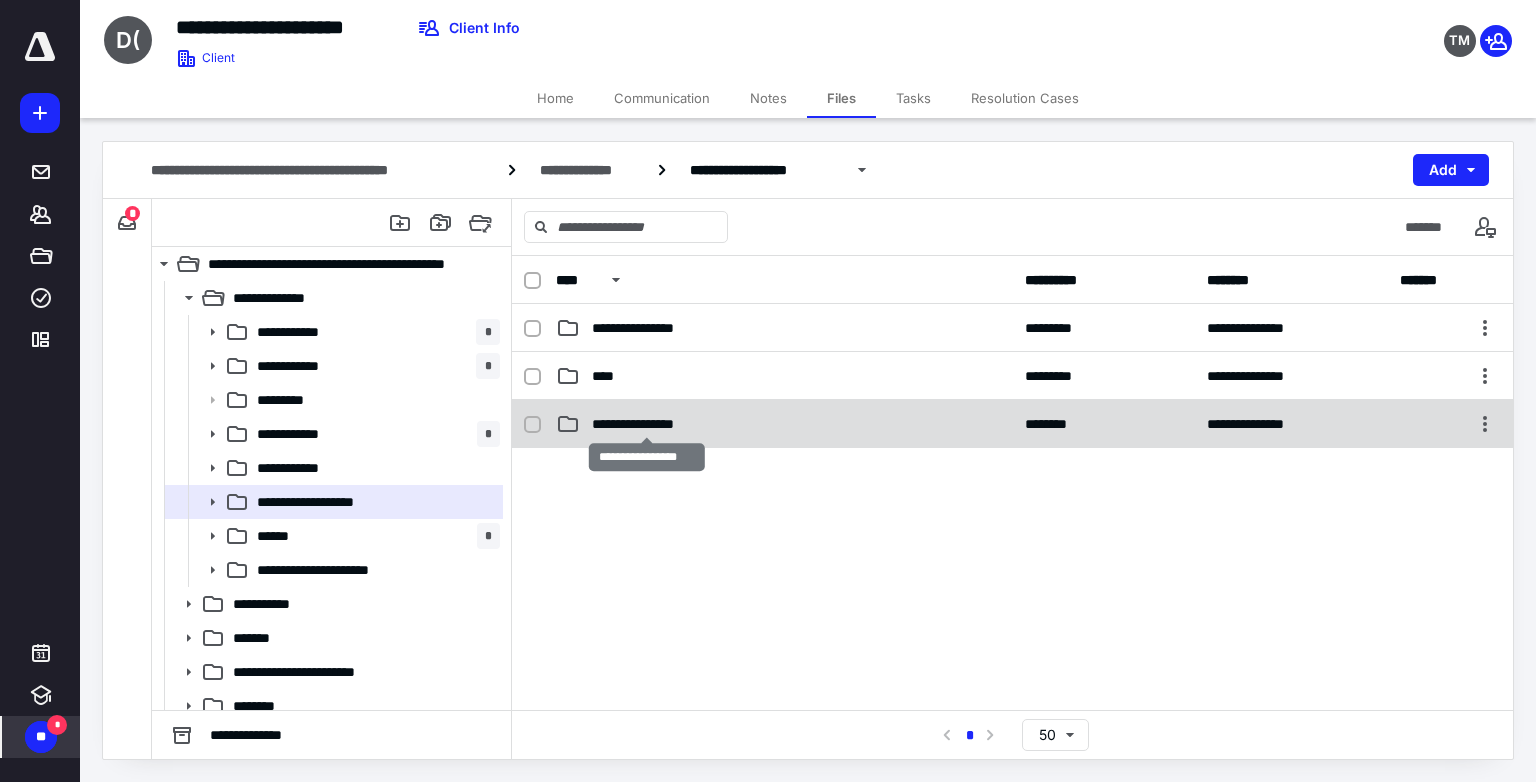 click on "**********" at bounding box center [647, 424] 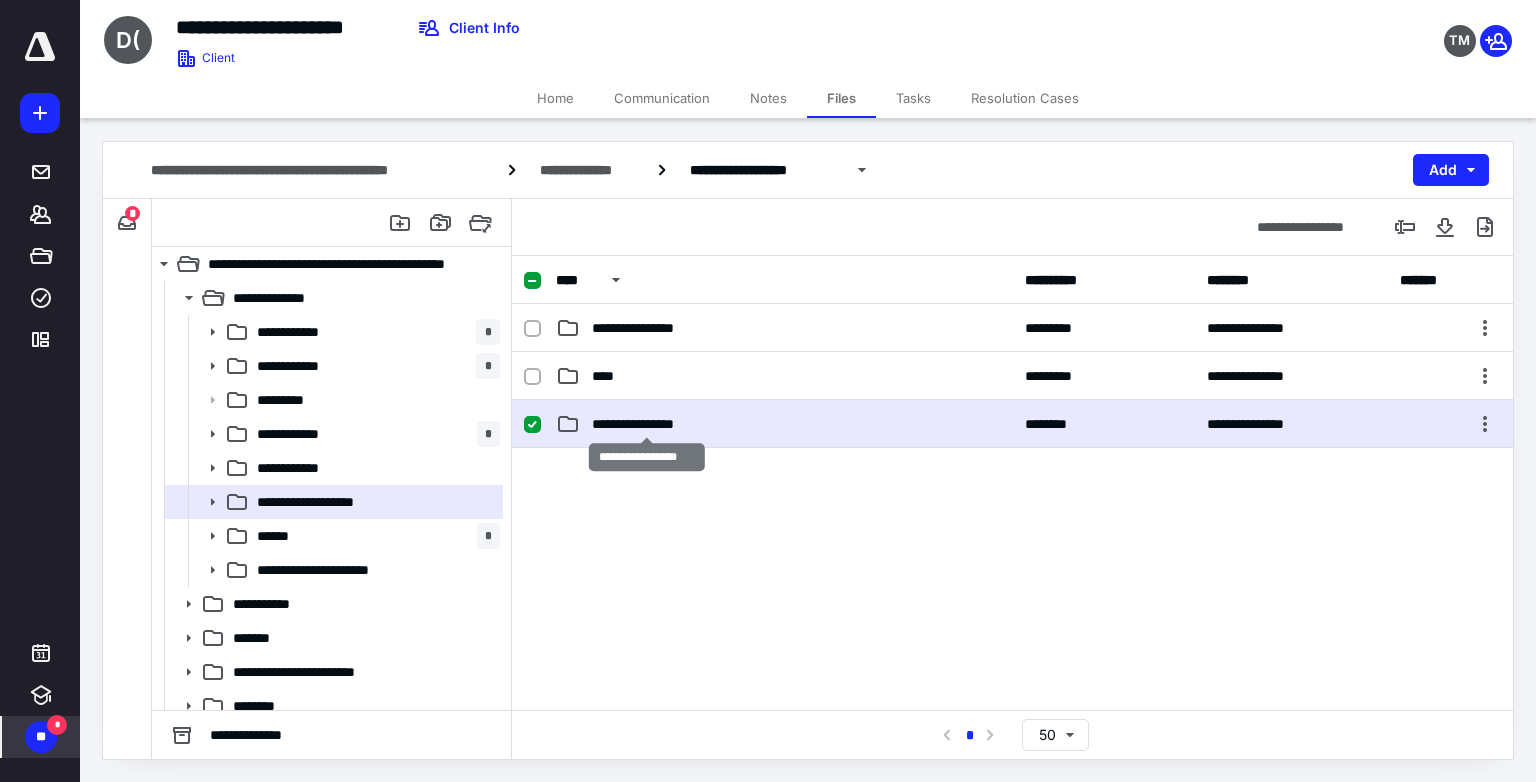 click on "**********" at bounding box center [647, 424] 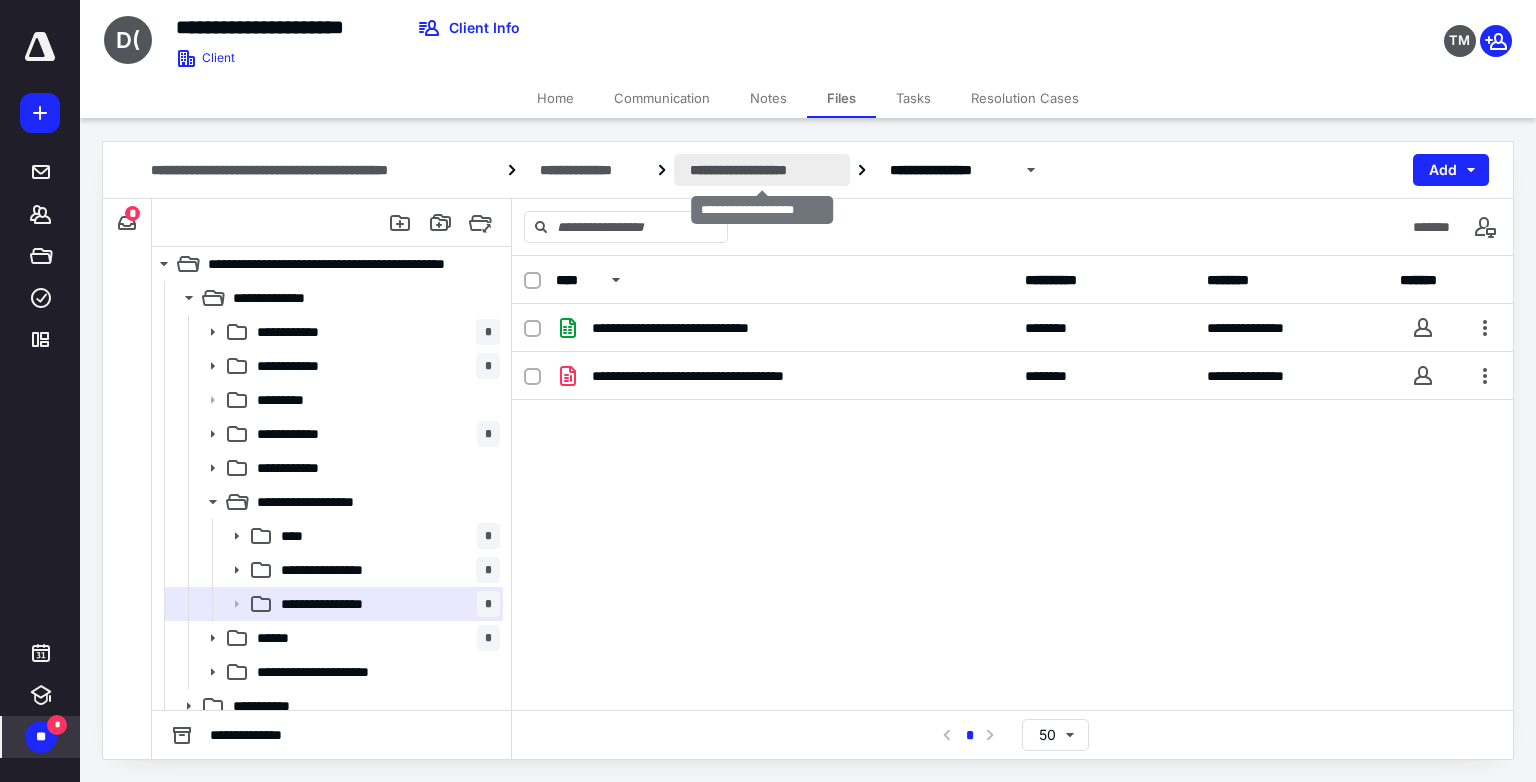 click on "**********" at bounding box center (761, 170) 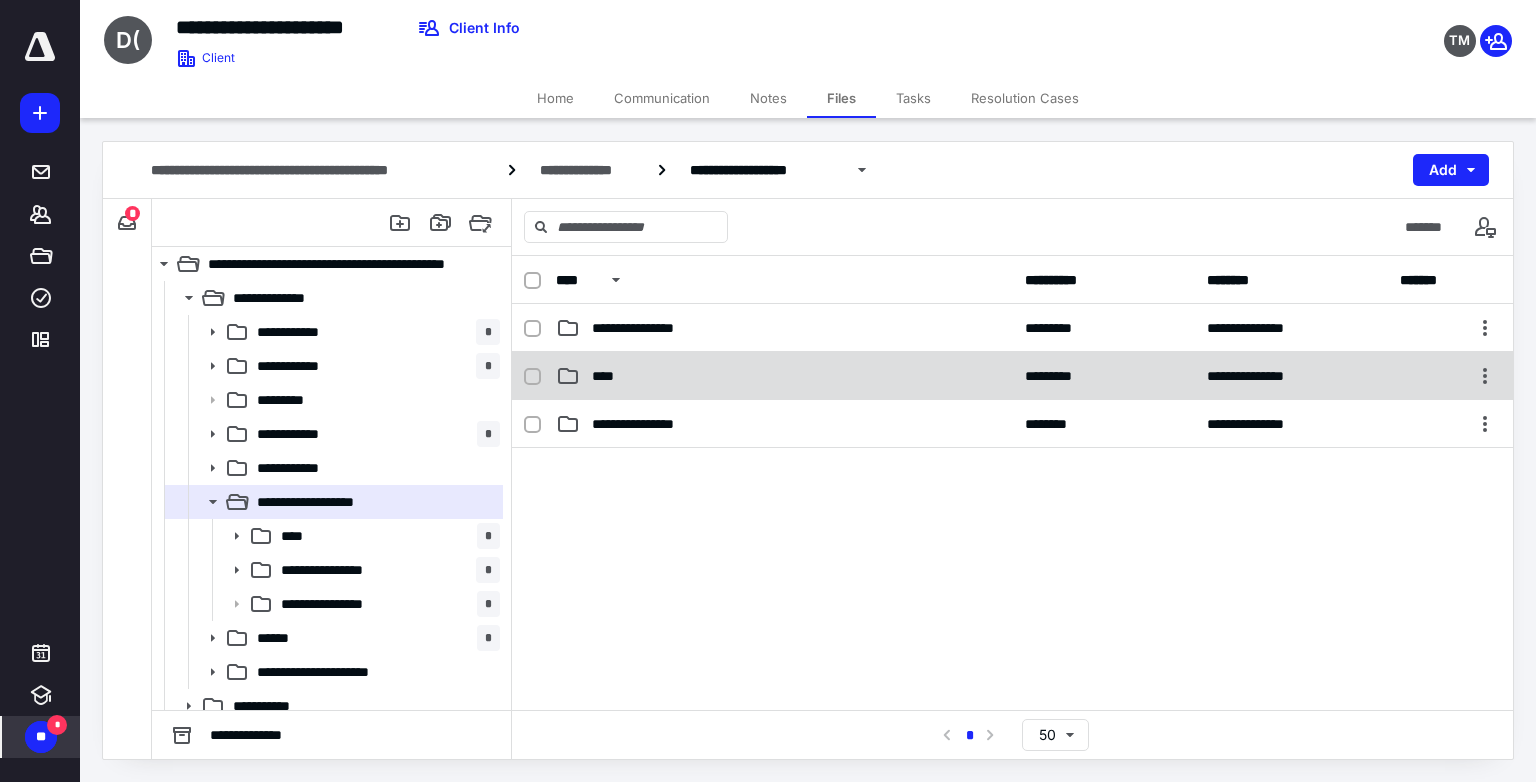 click on "****" at bounding box center [609, 376] 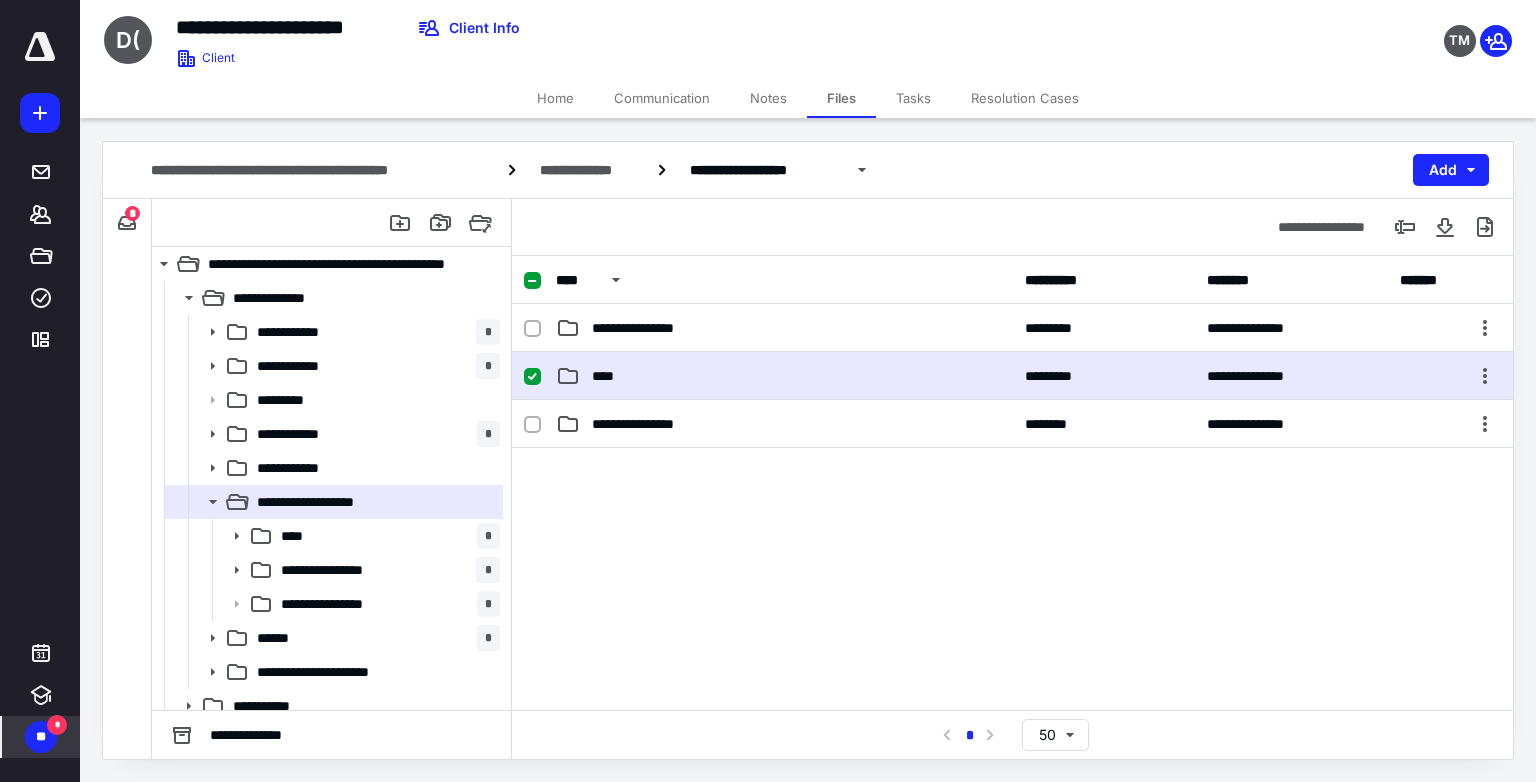 click on "****" at bounding box center (609, 376) 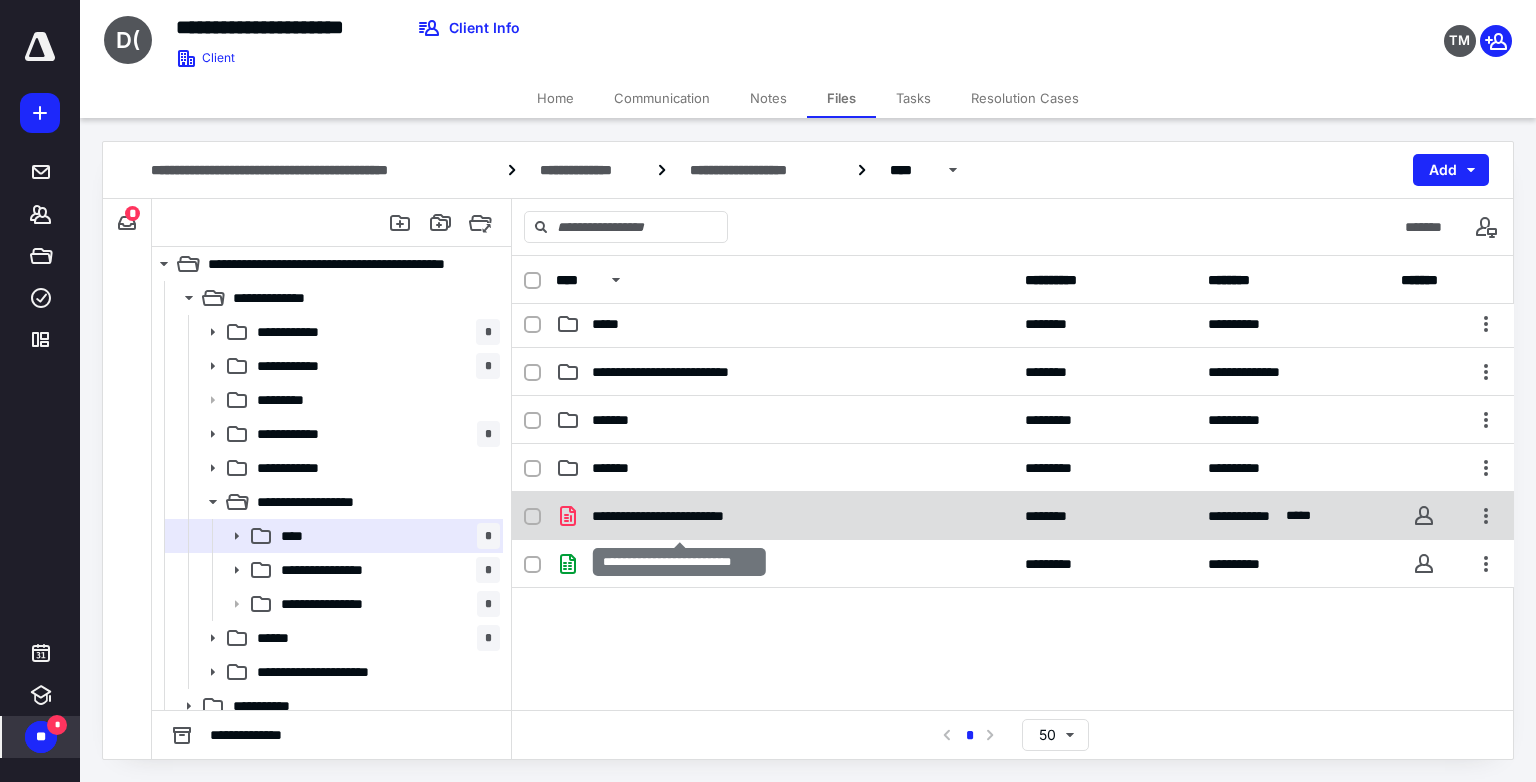 scroll, scrollTop: 0, scrollLeft: 0, axis: both 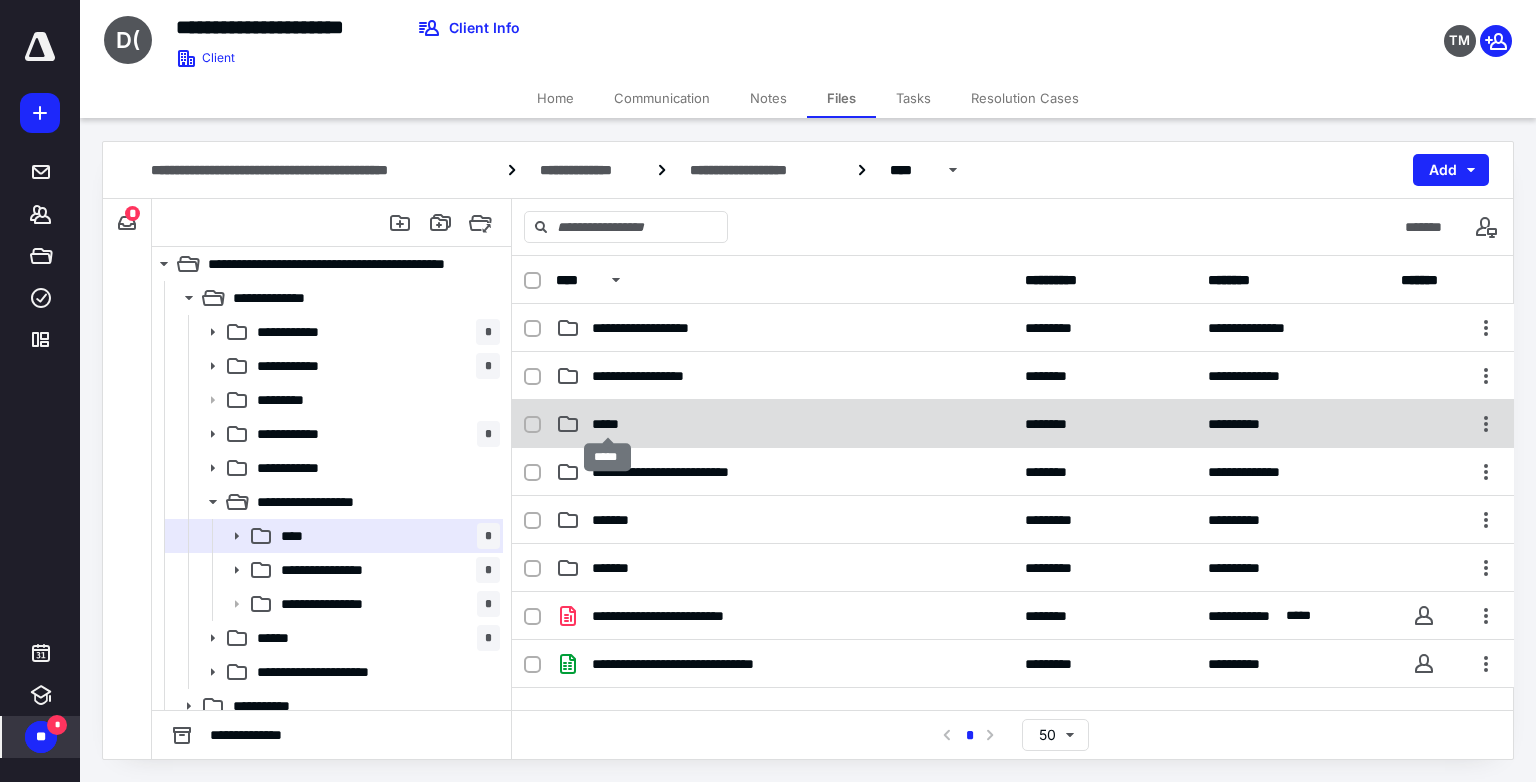 click on "*****" at bounding box center (607, 424) 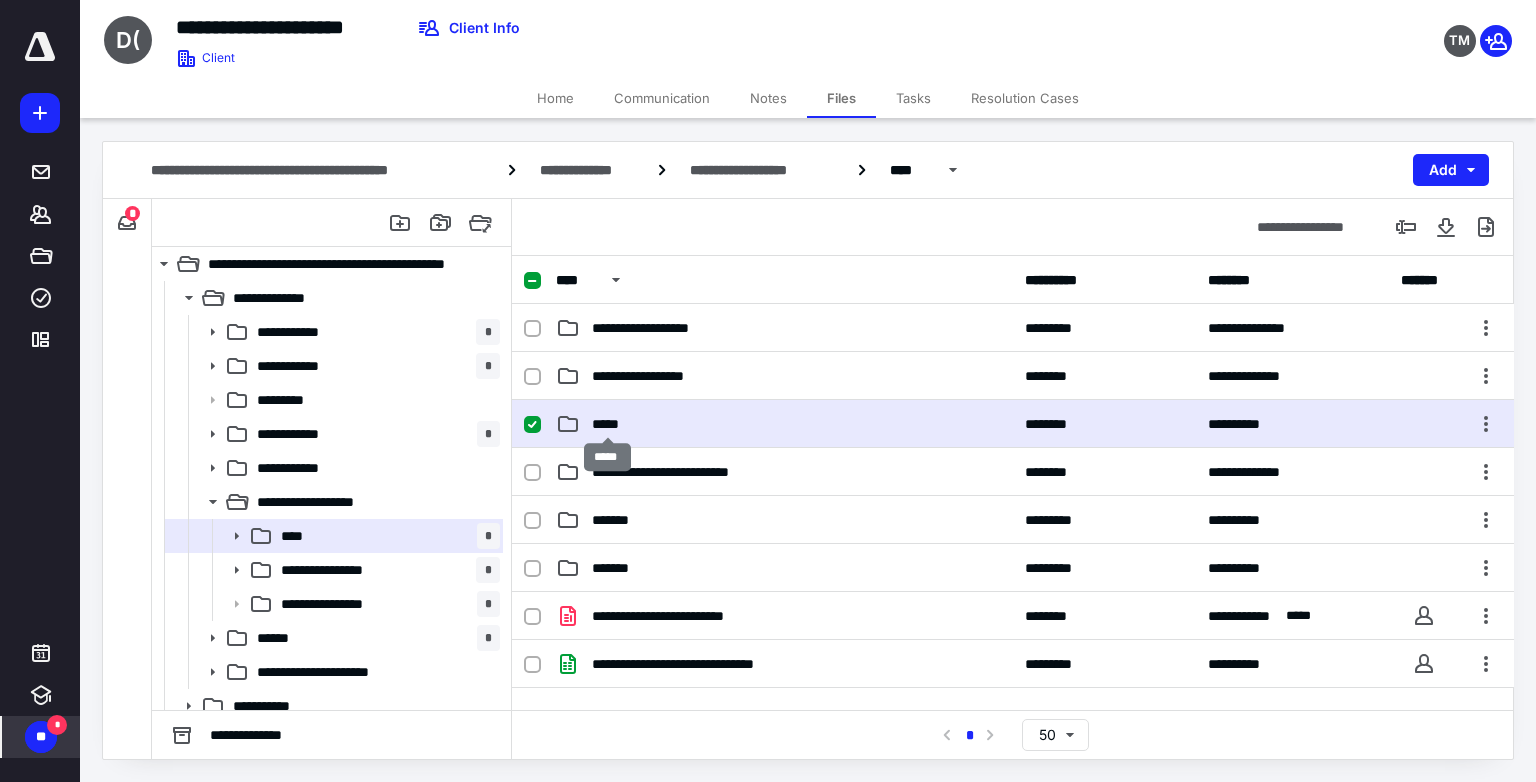 click on "*****" at bounding box center [607, 424] 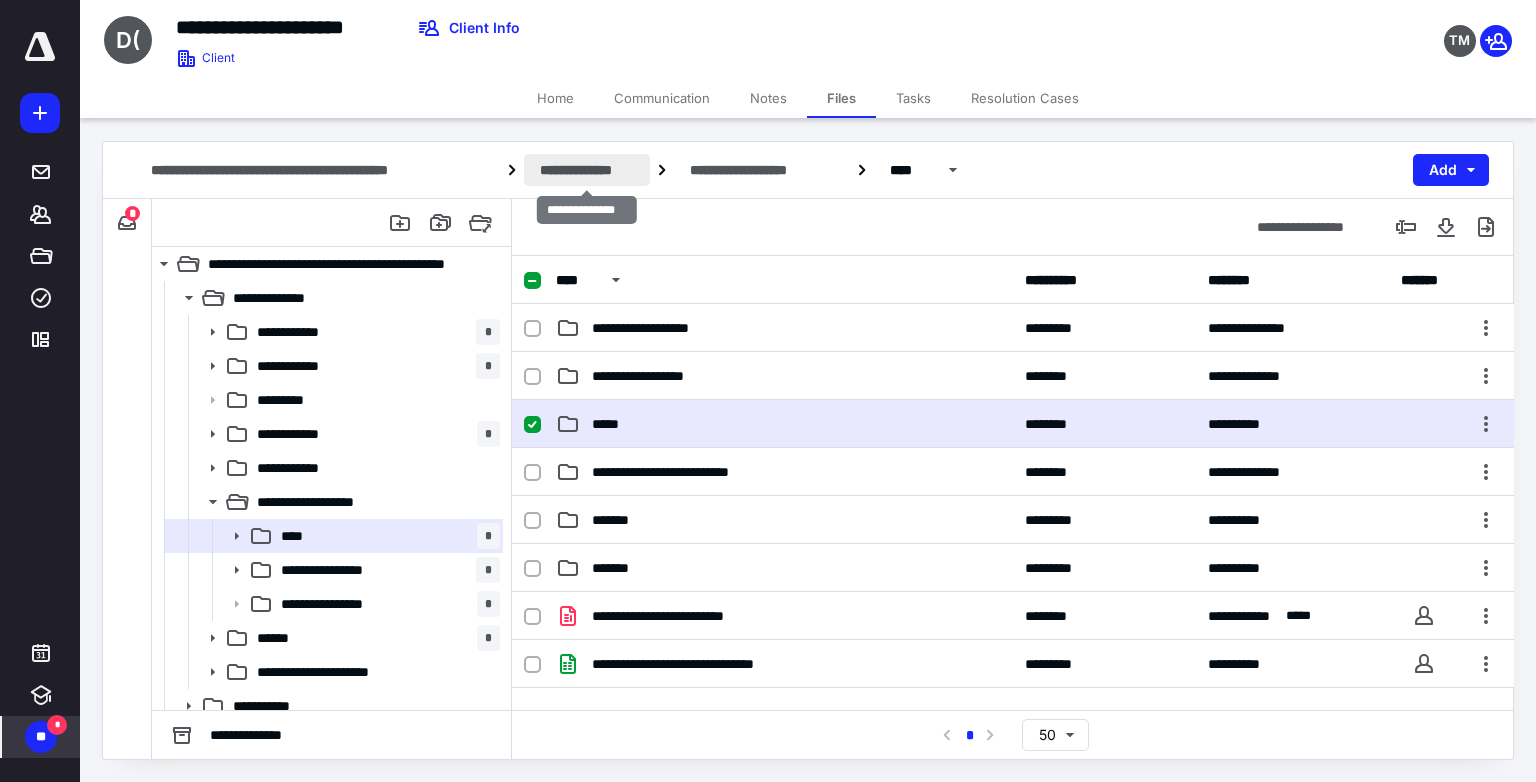 drag, startPoint x: 610, startPoint y: 162, endPoint x: 622, endPoint y: 168, distance: 13.416408 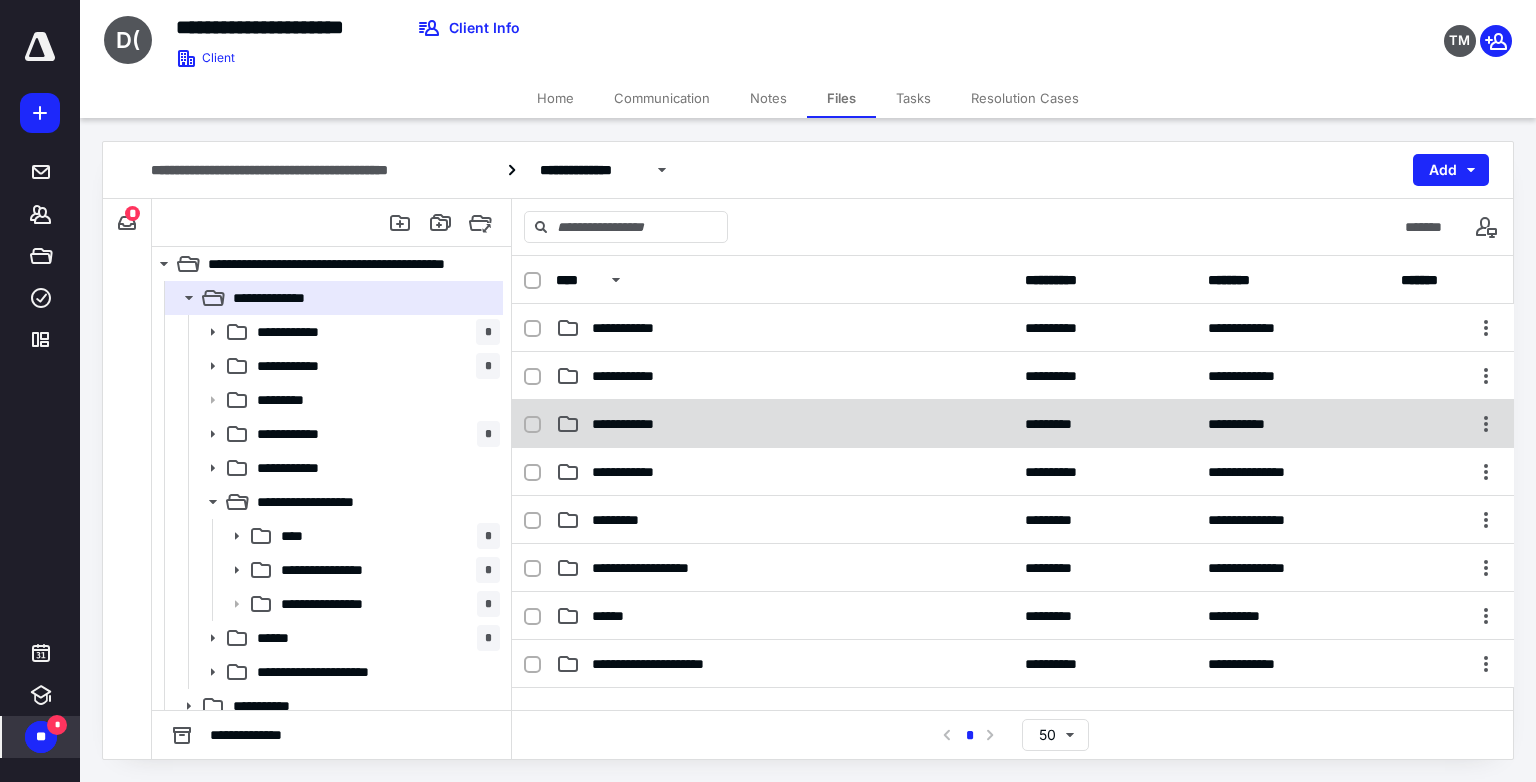 click on "**********" at bounding box center (638, 424) 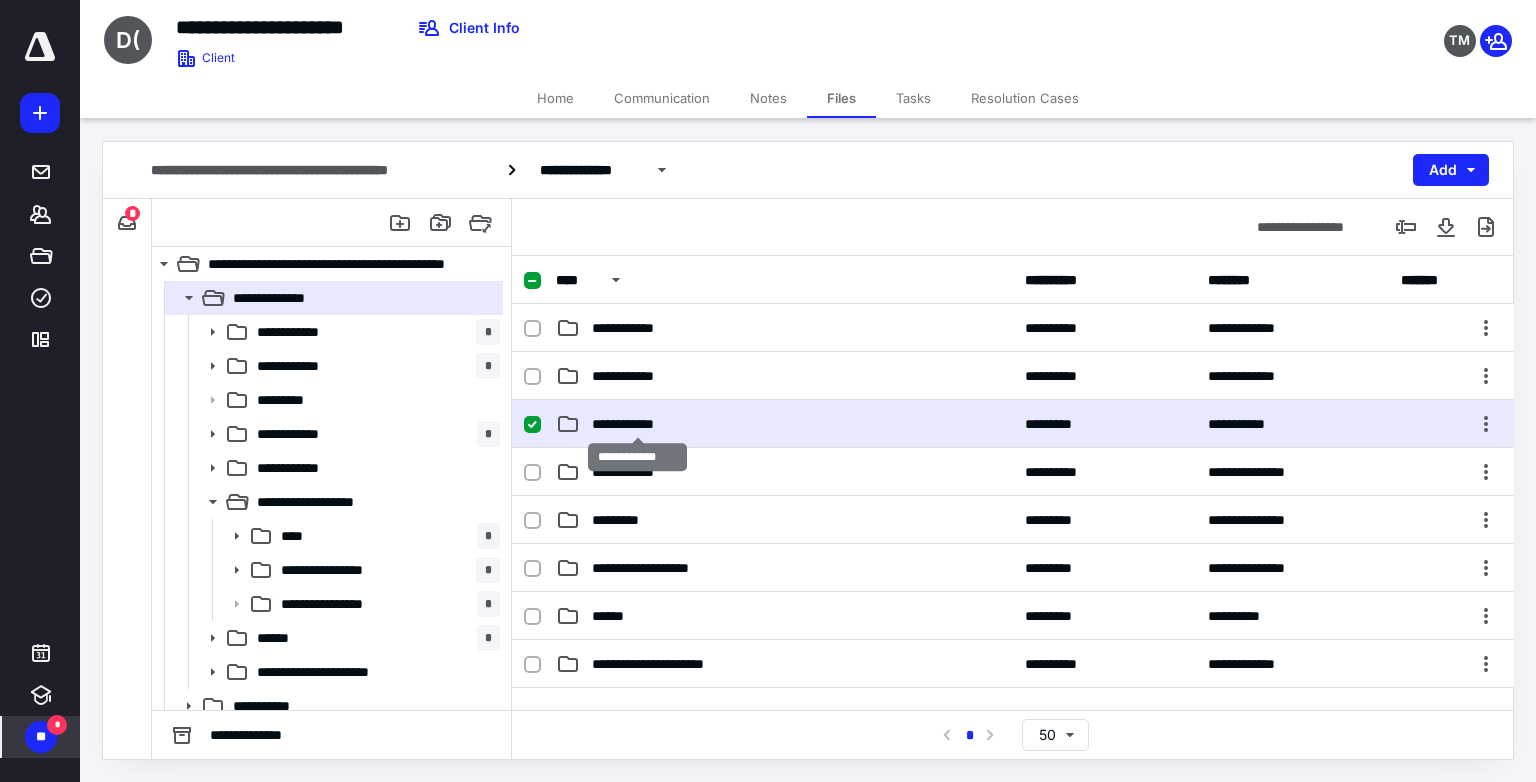 click on "**********" at bounding box center [638, 424] 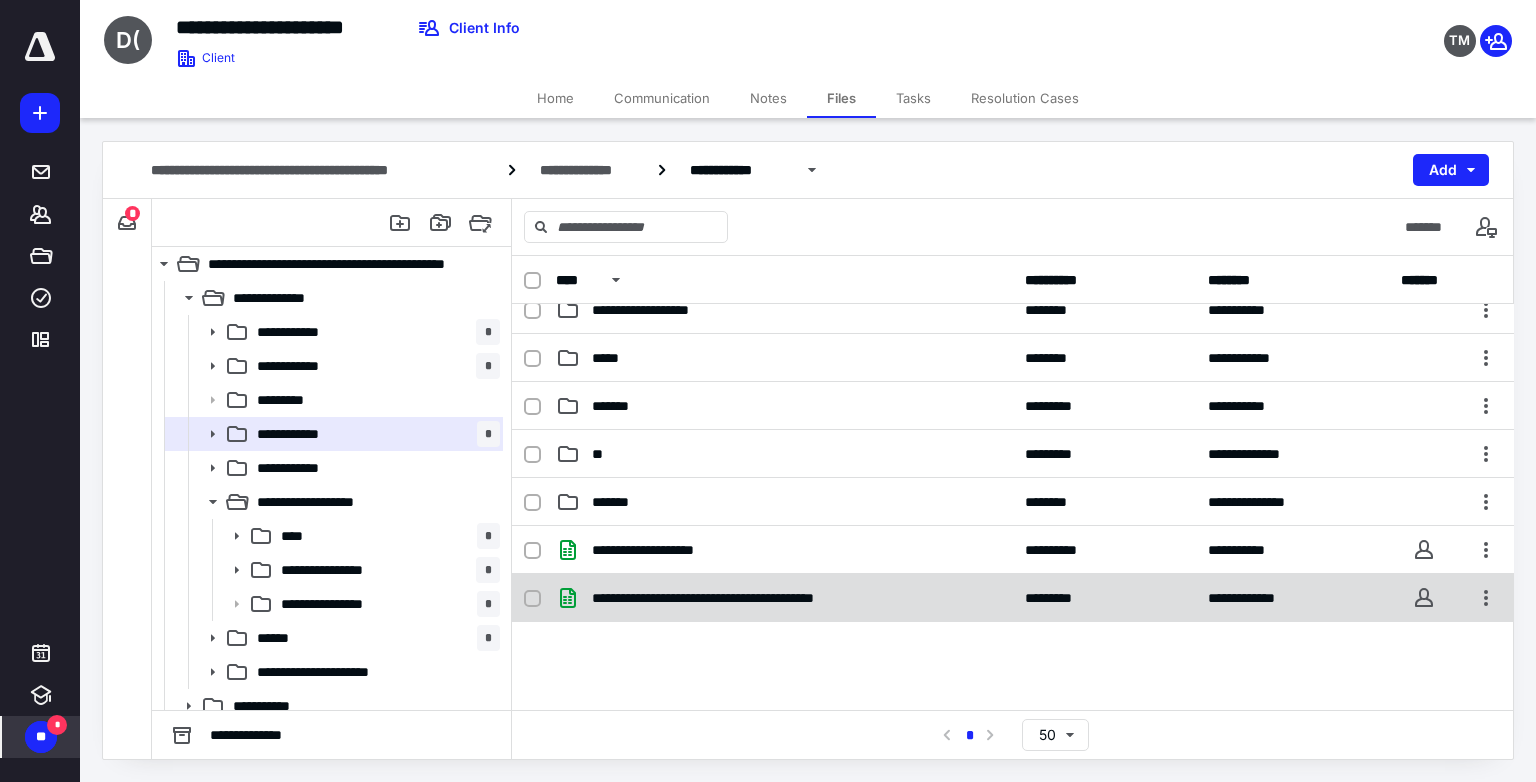 scroll, scrollTop: 0, scrollLeft: 0, axis: both 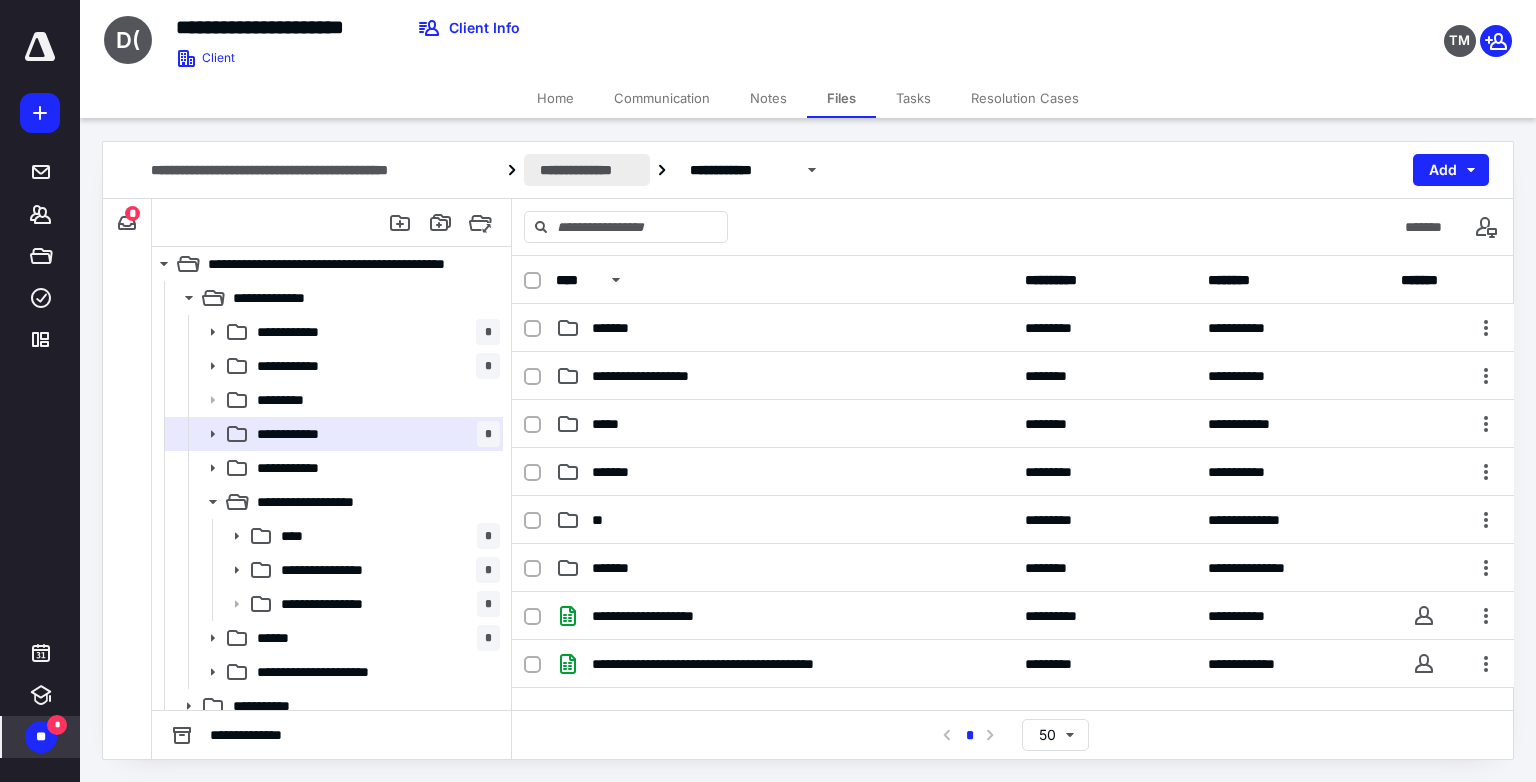 click on "**********" at bounding box center [587, 170] 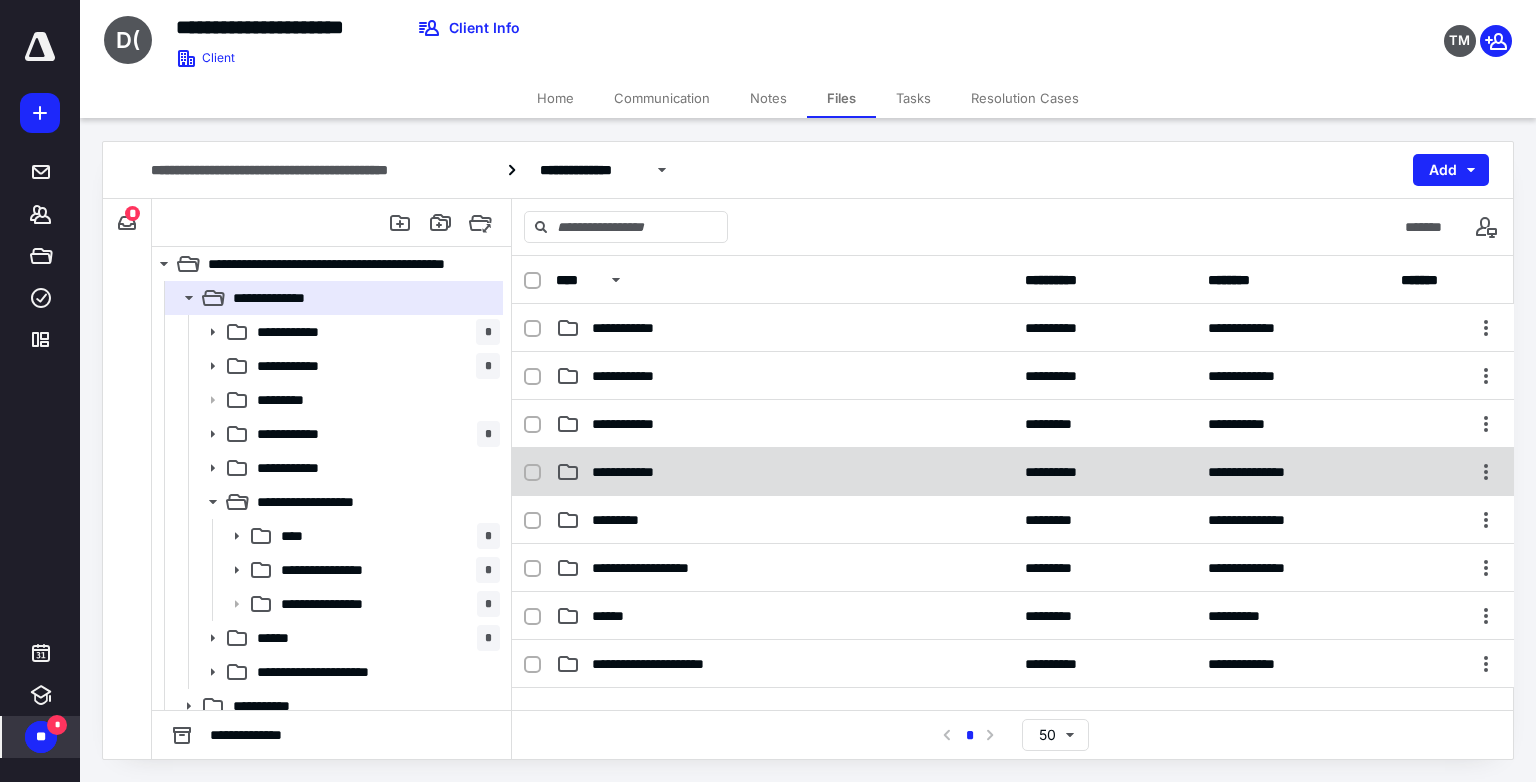 click on "**********" at bounding box center [637, 472] 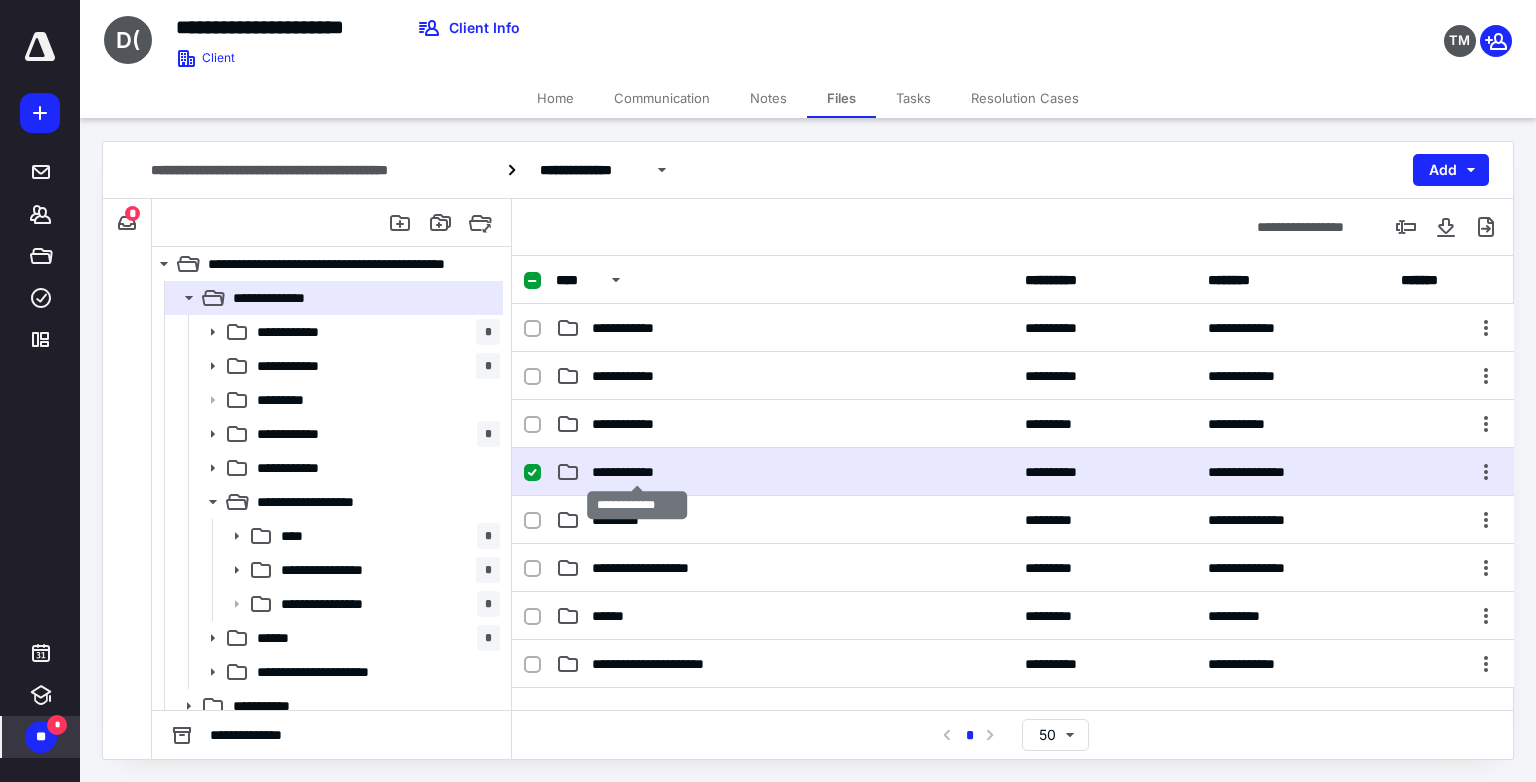 click on "**********" at bounding box center [637, 472] 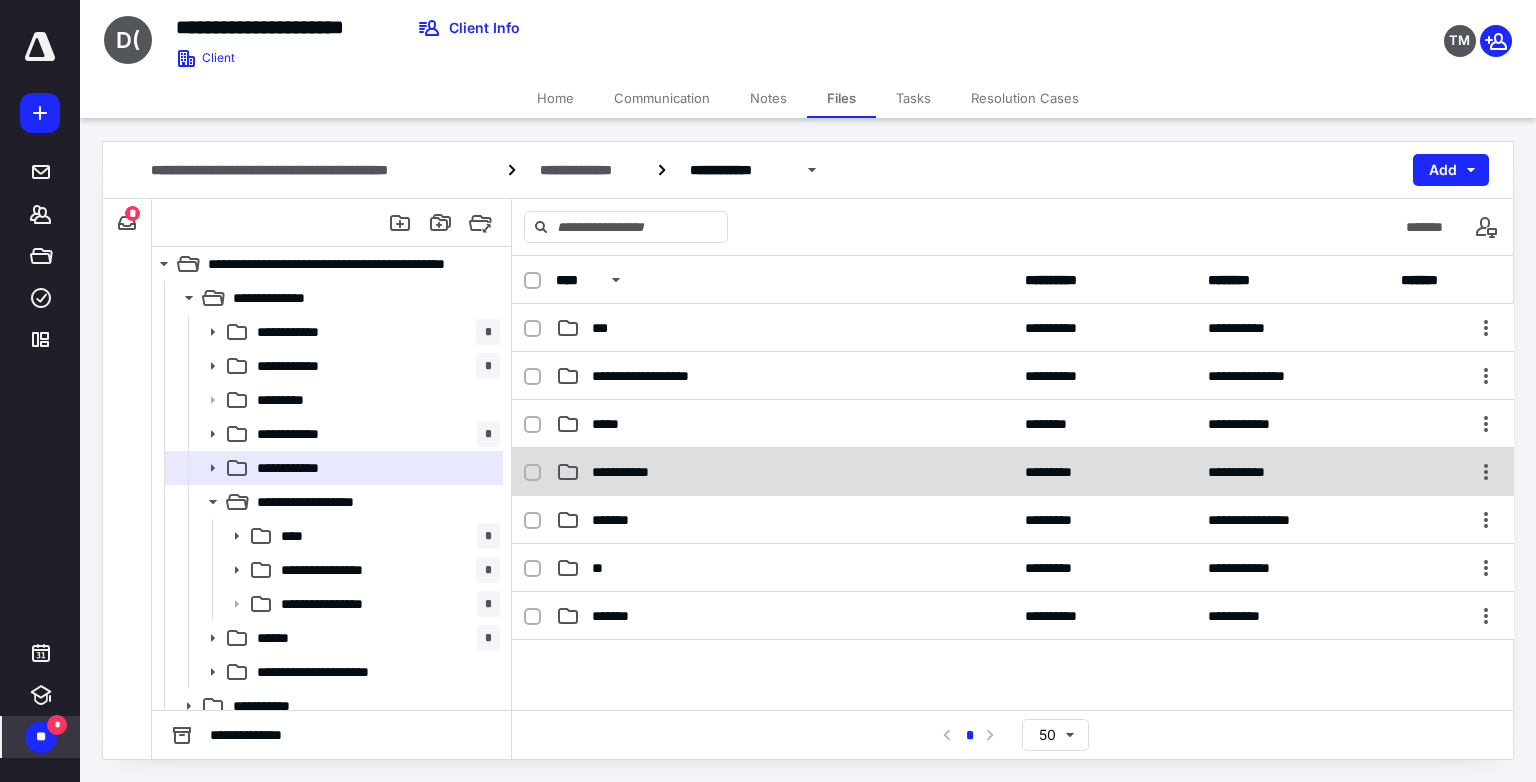 click on "**********" at bounding box center (634, 472) 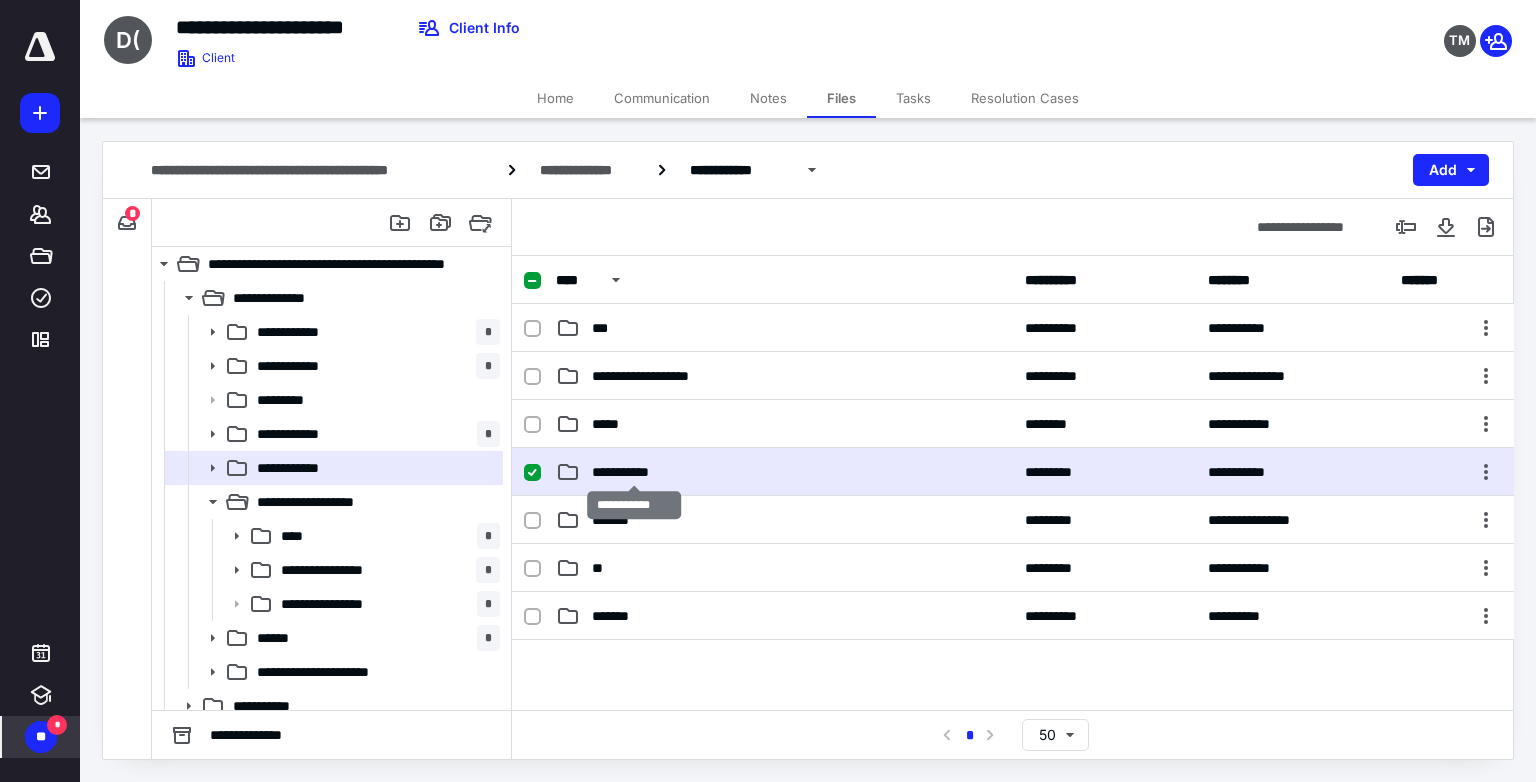 click on "**********" at bounding box center (634, 472) 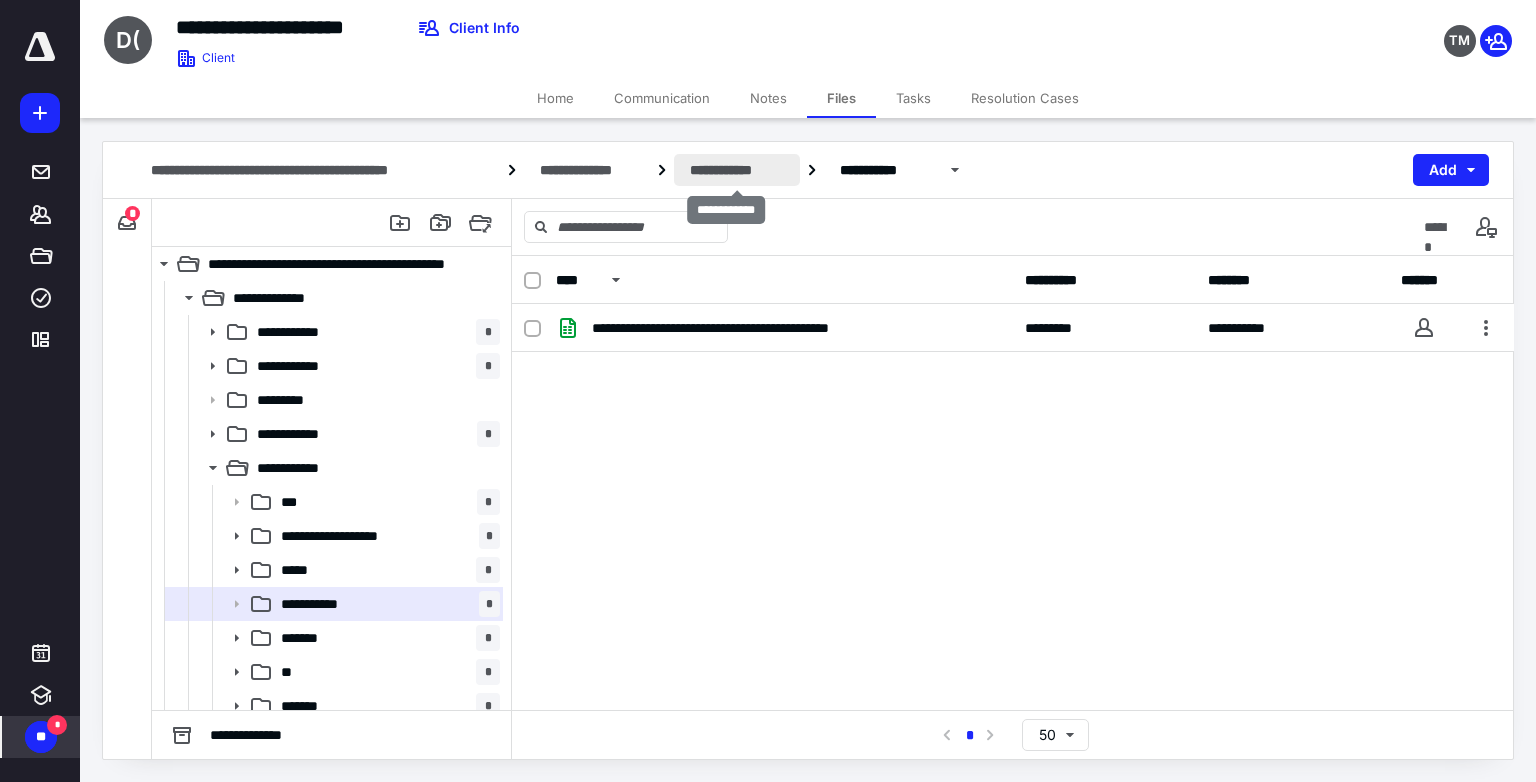 click on "**********" at bounding box center [737, 170] 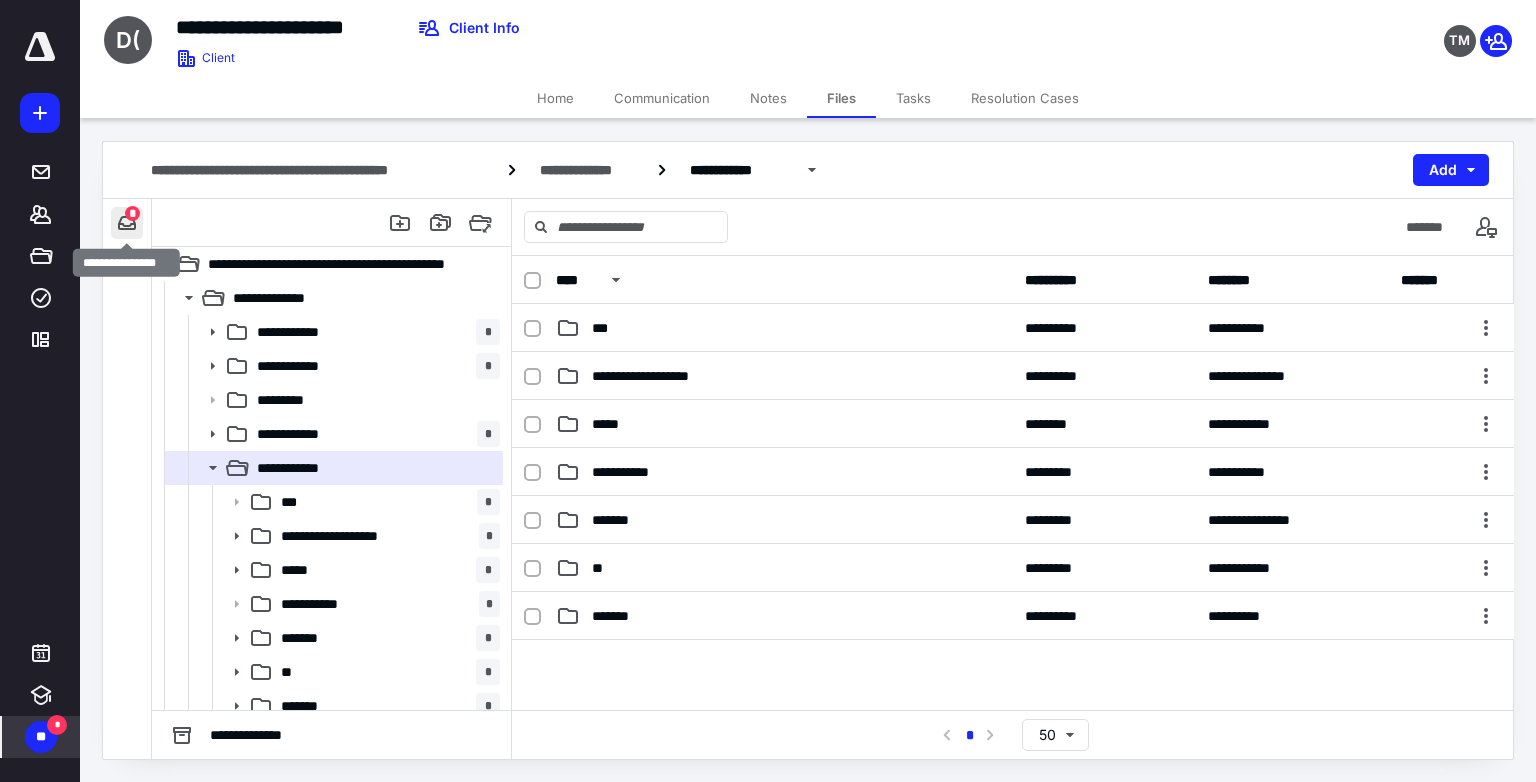click at bounding box center [127, 223] 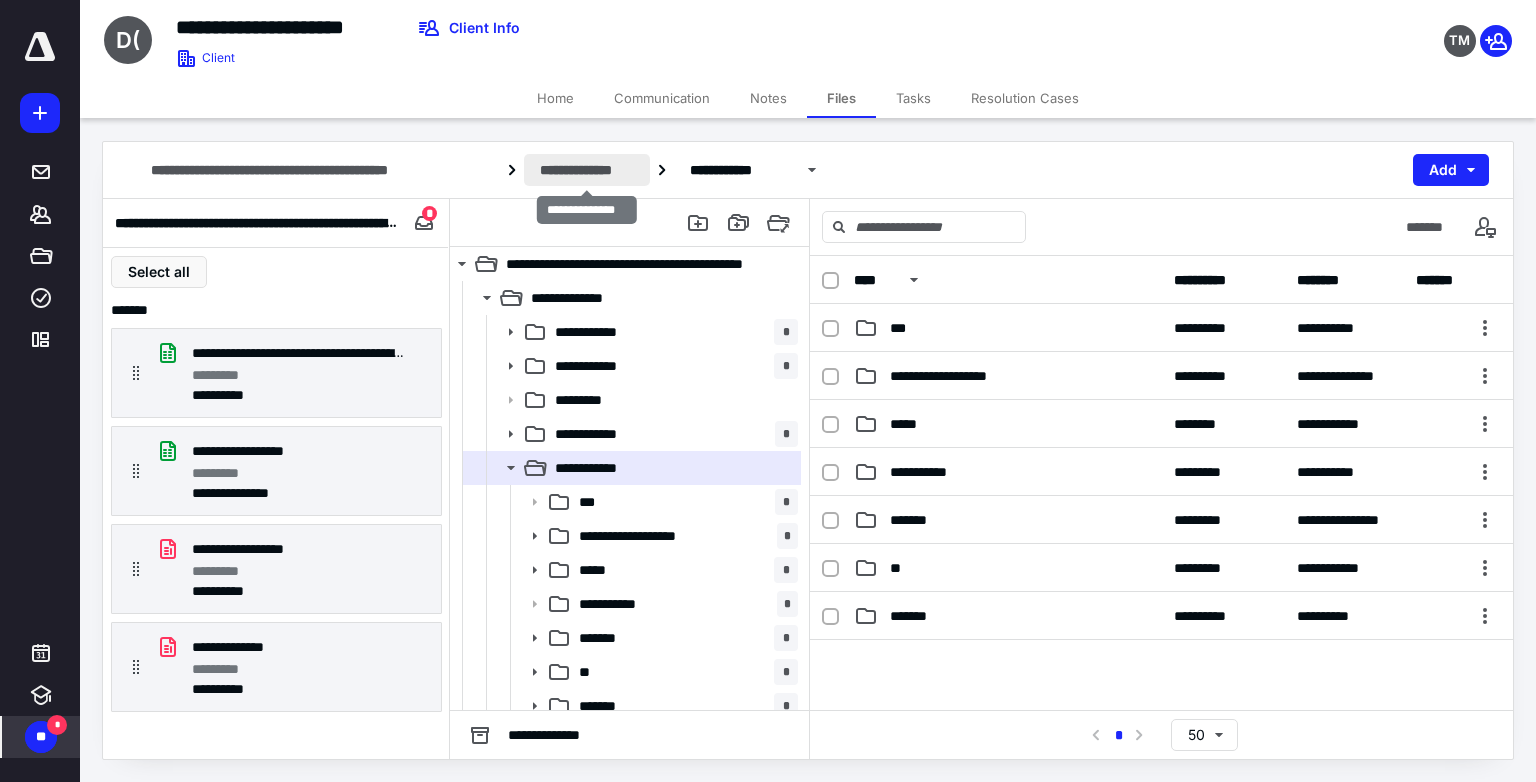 click on "**********" at bounding box center [587, 170] 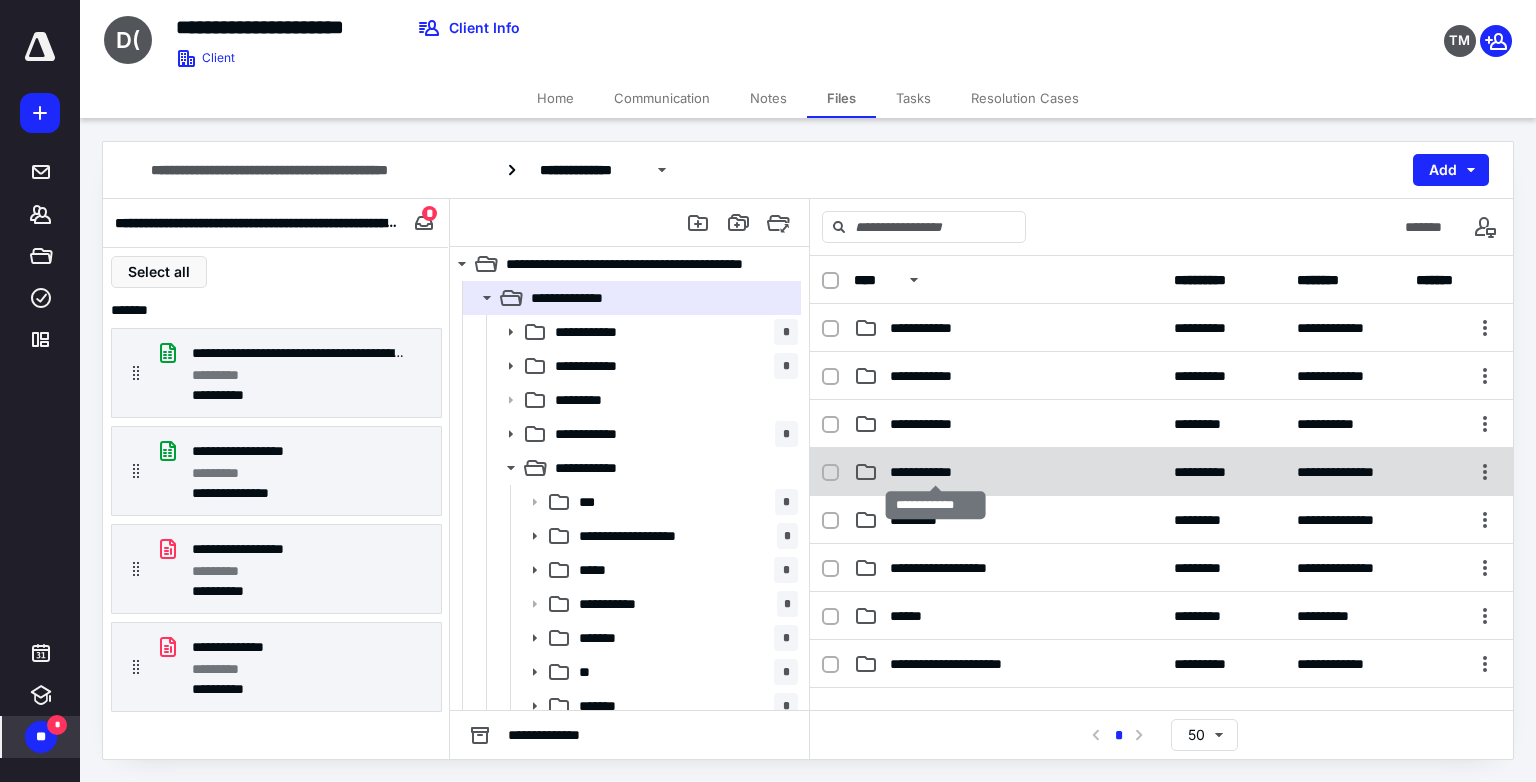click on "**********" at bounding box center [935, 472] 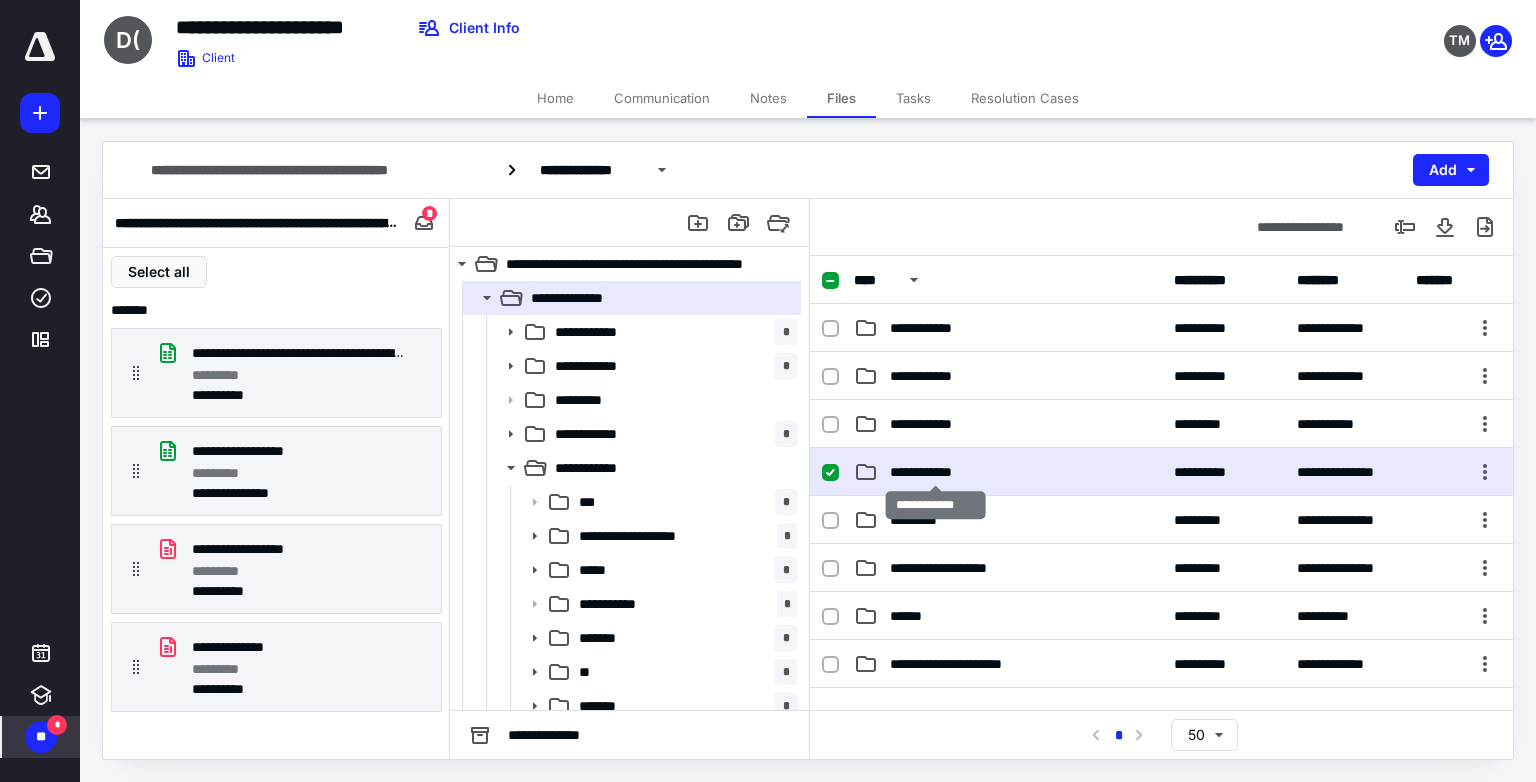 click on "**********" at bounding box center [935, 472] 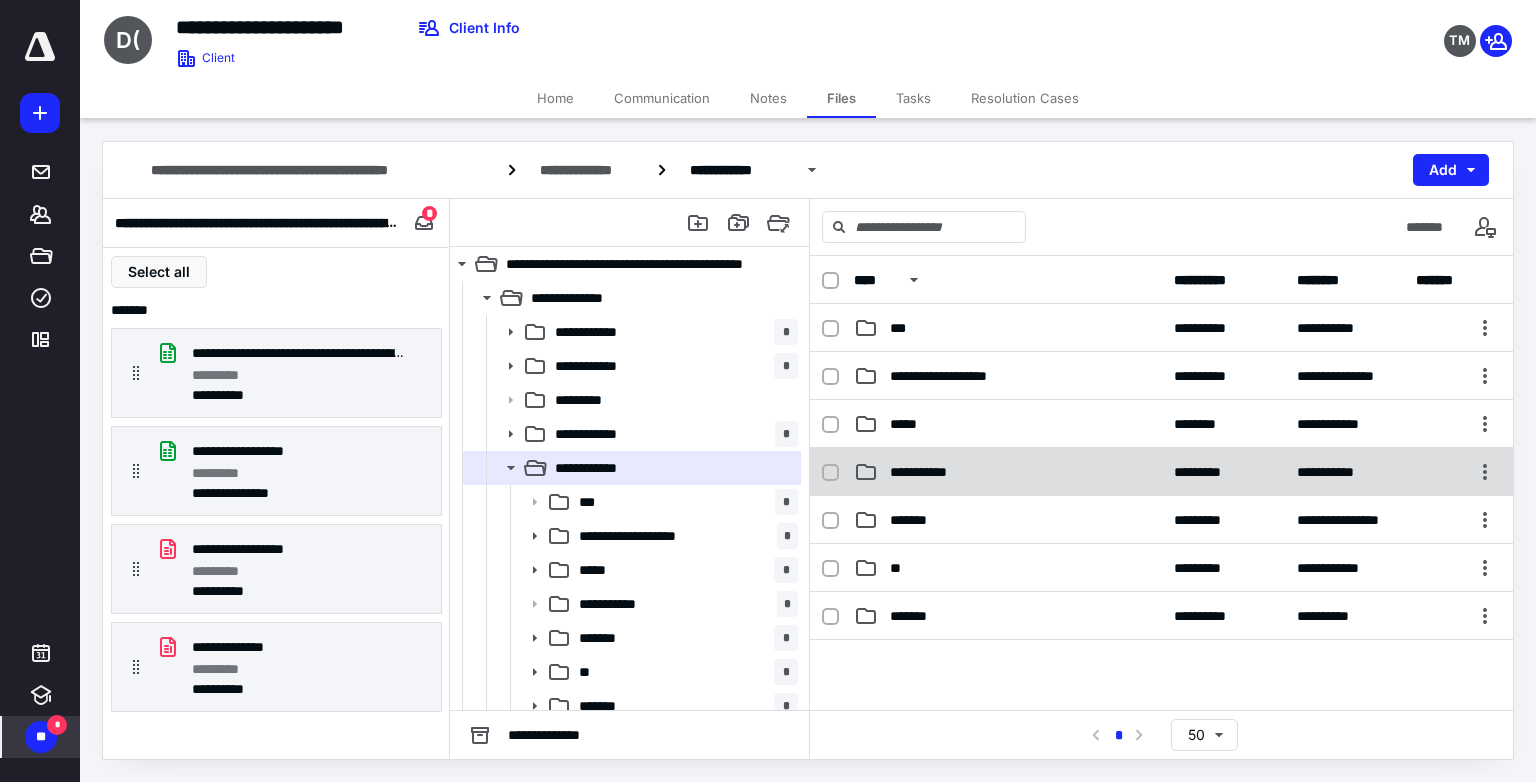 click on "**********" at bounding box center (932, 472) 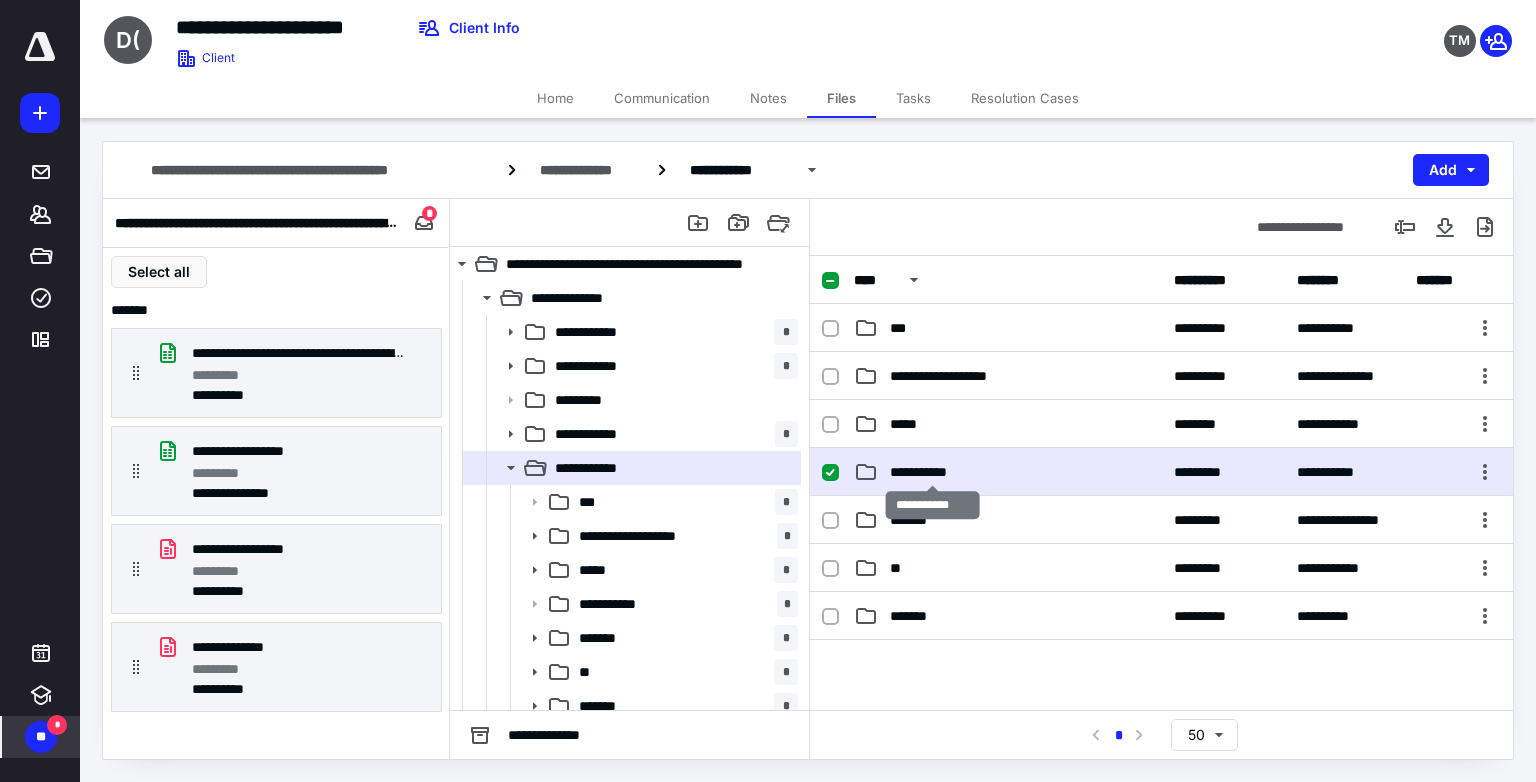 click on "**********" at bounding box center [932, 472] 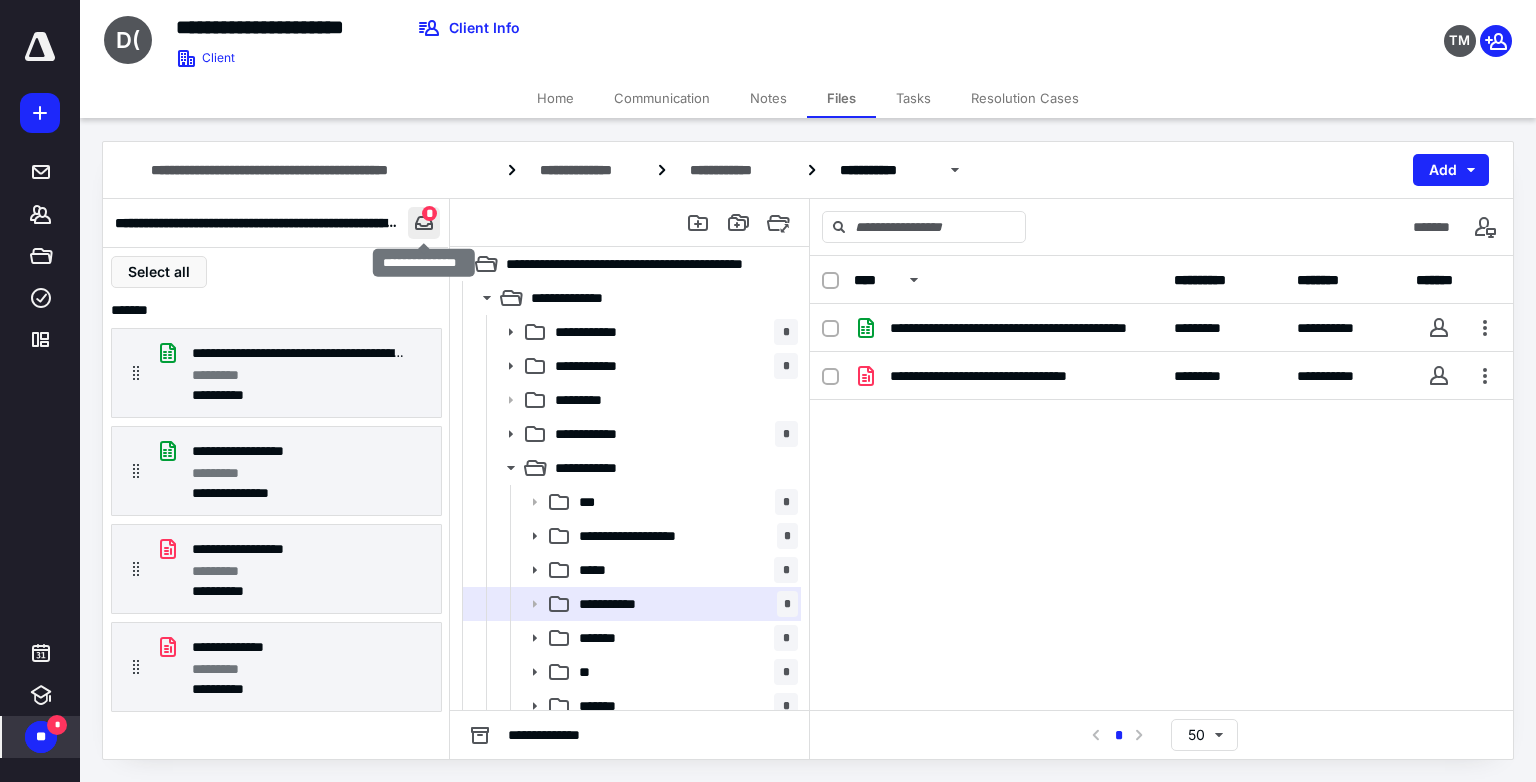 click at bounding box center (424, 223) 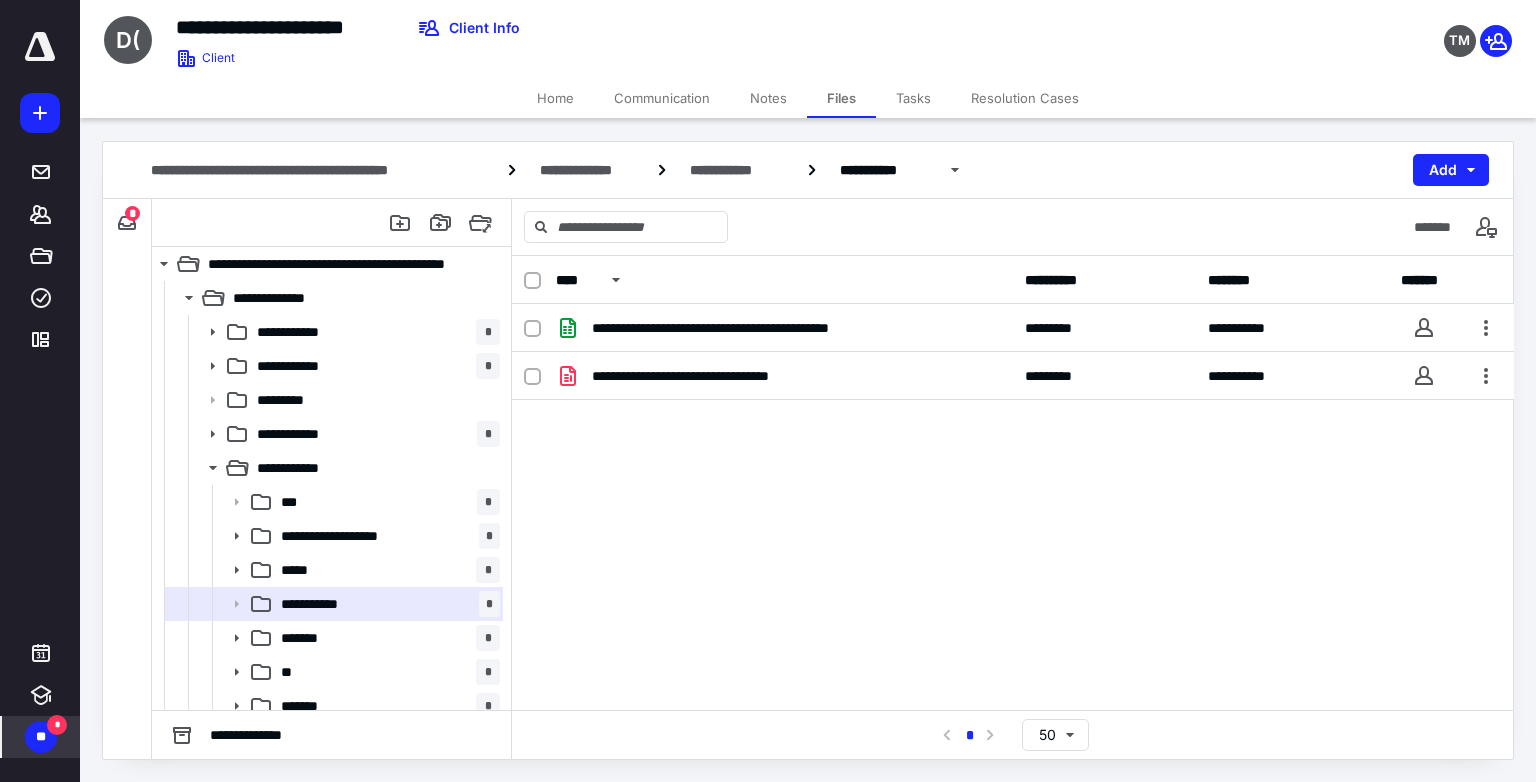 type 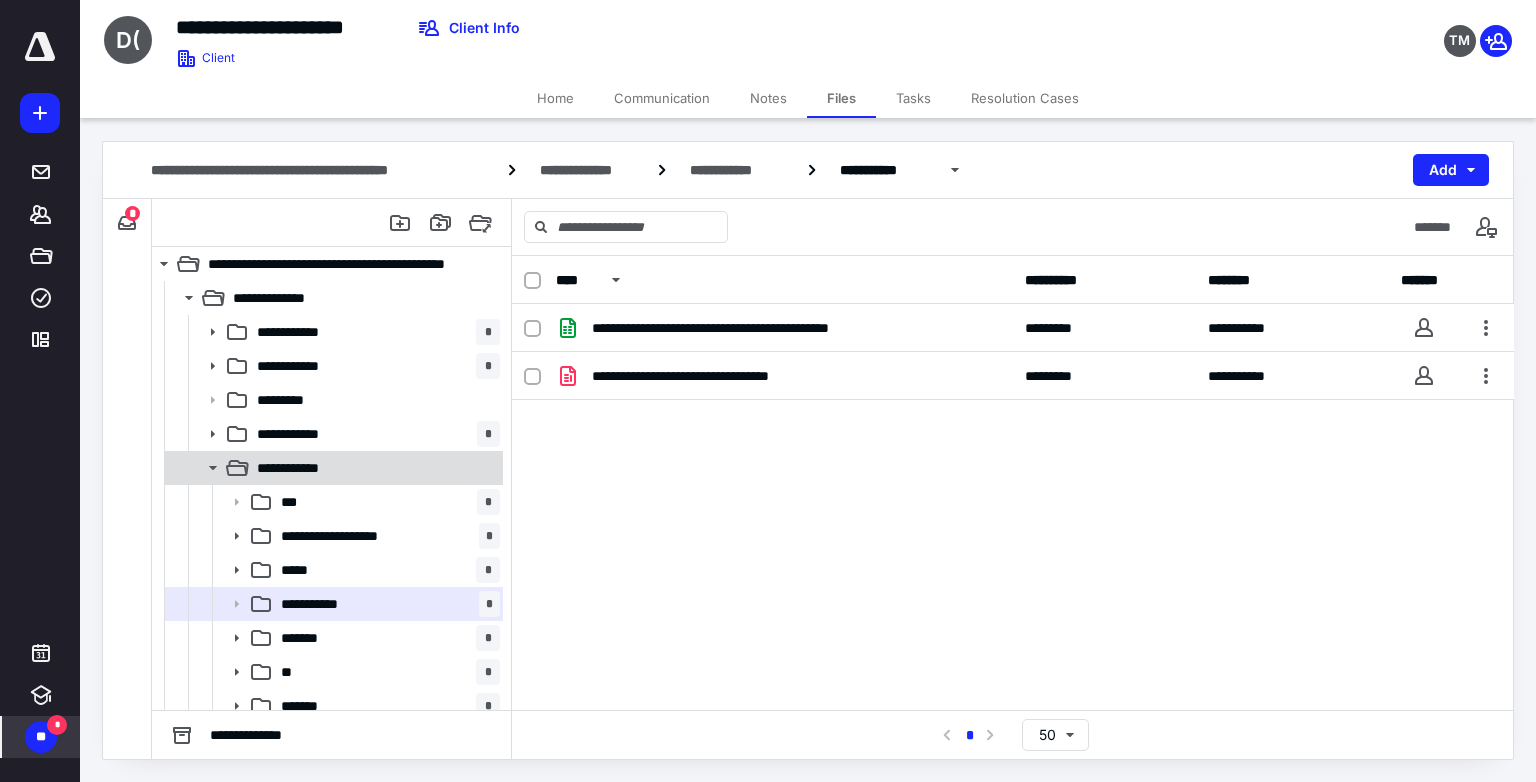 click 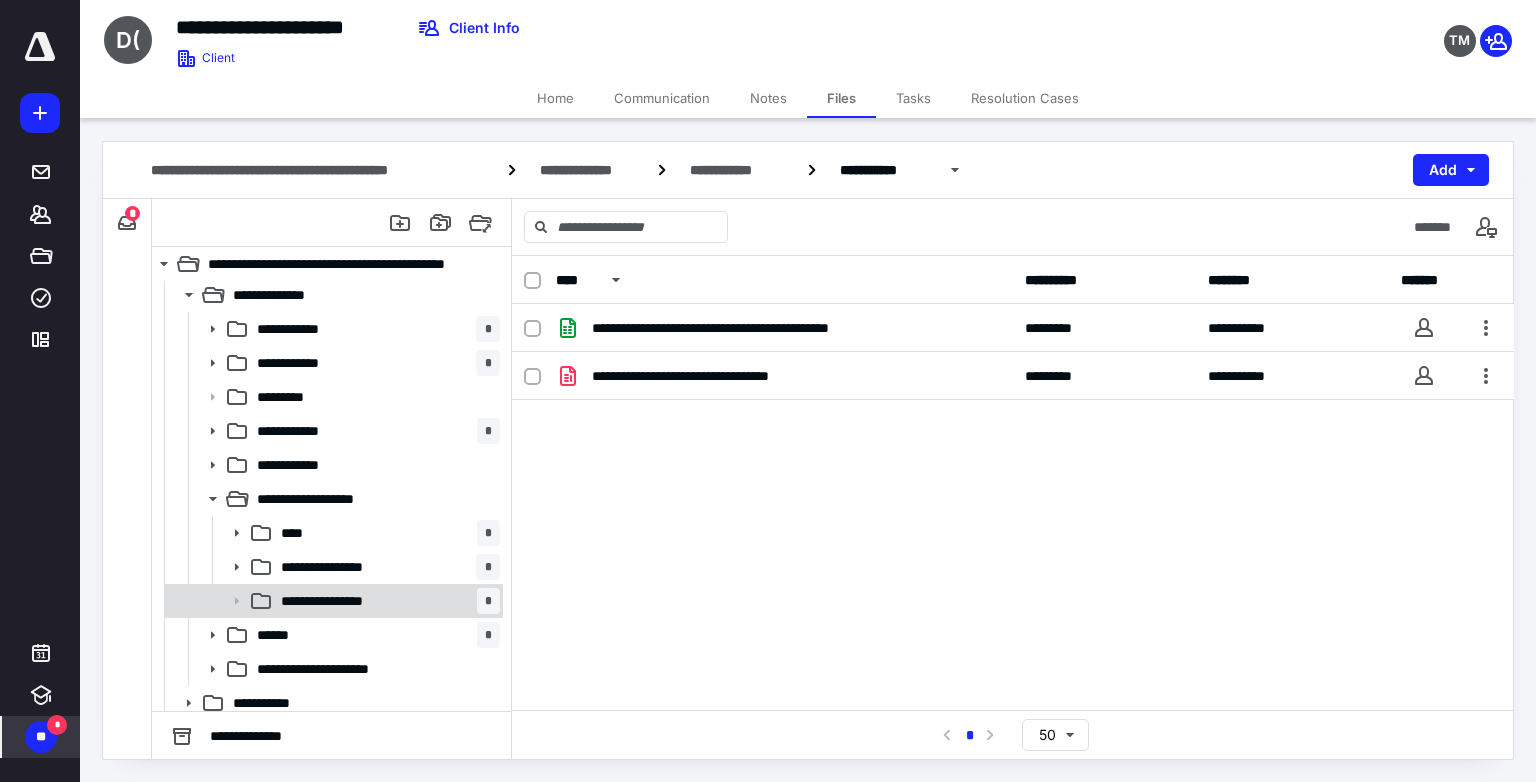 scroll, scrollTop: 0, scrollLeft: 0, axis: both 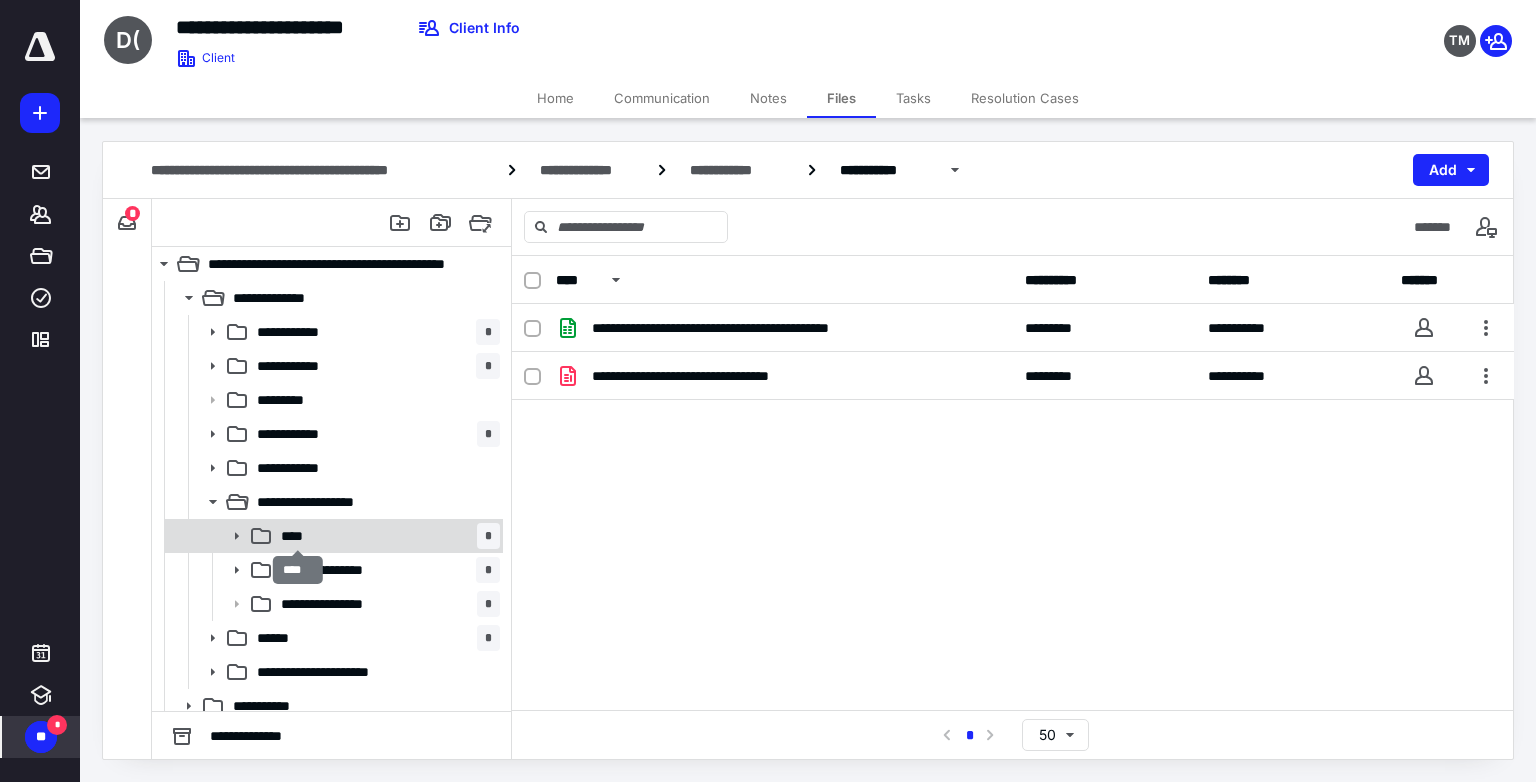 click on "****" at bounding box center [298, 536] 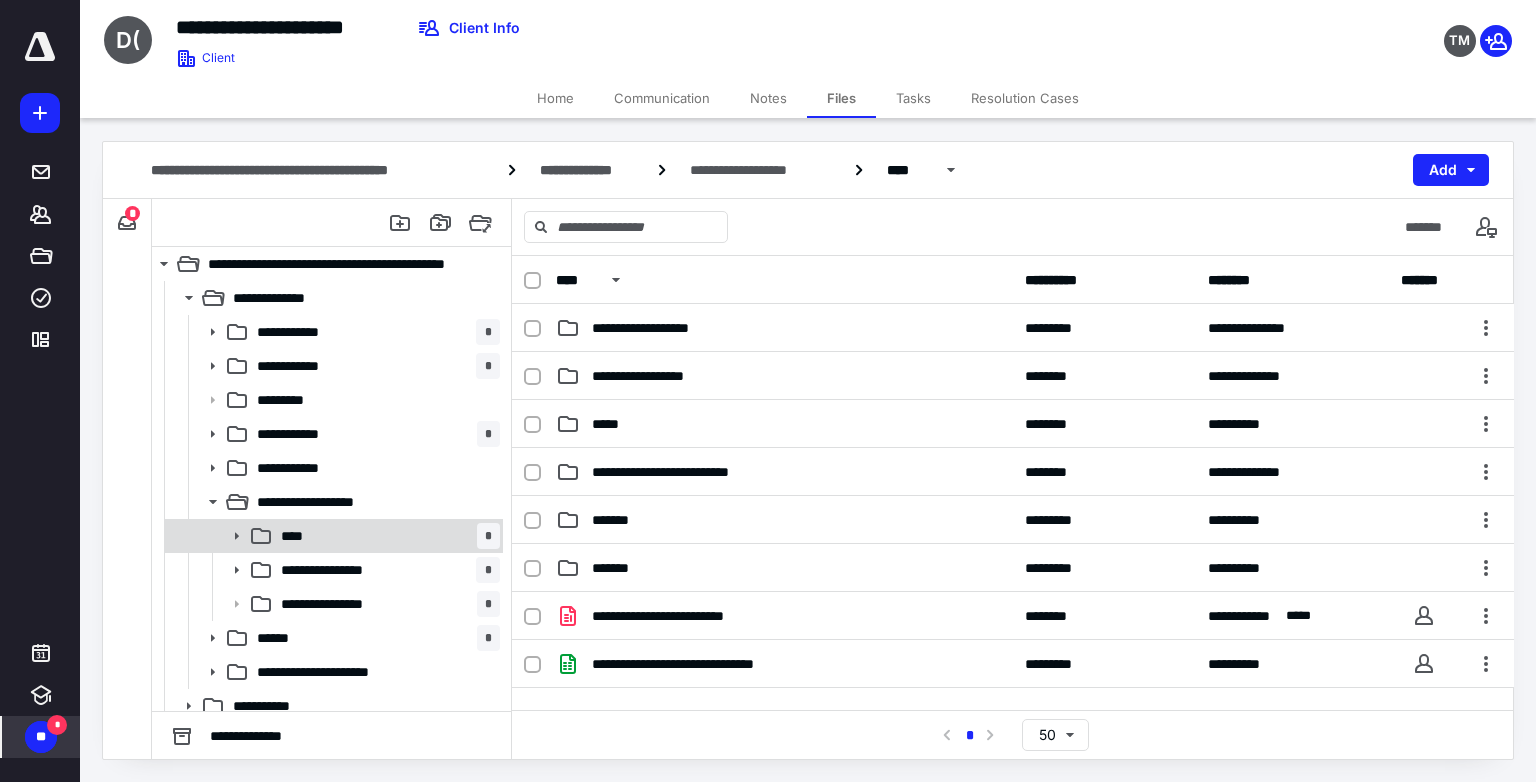 click 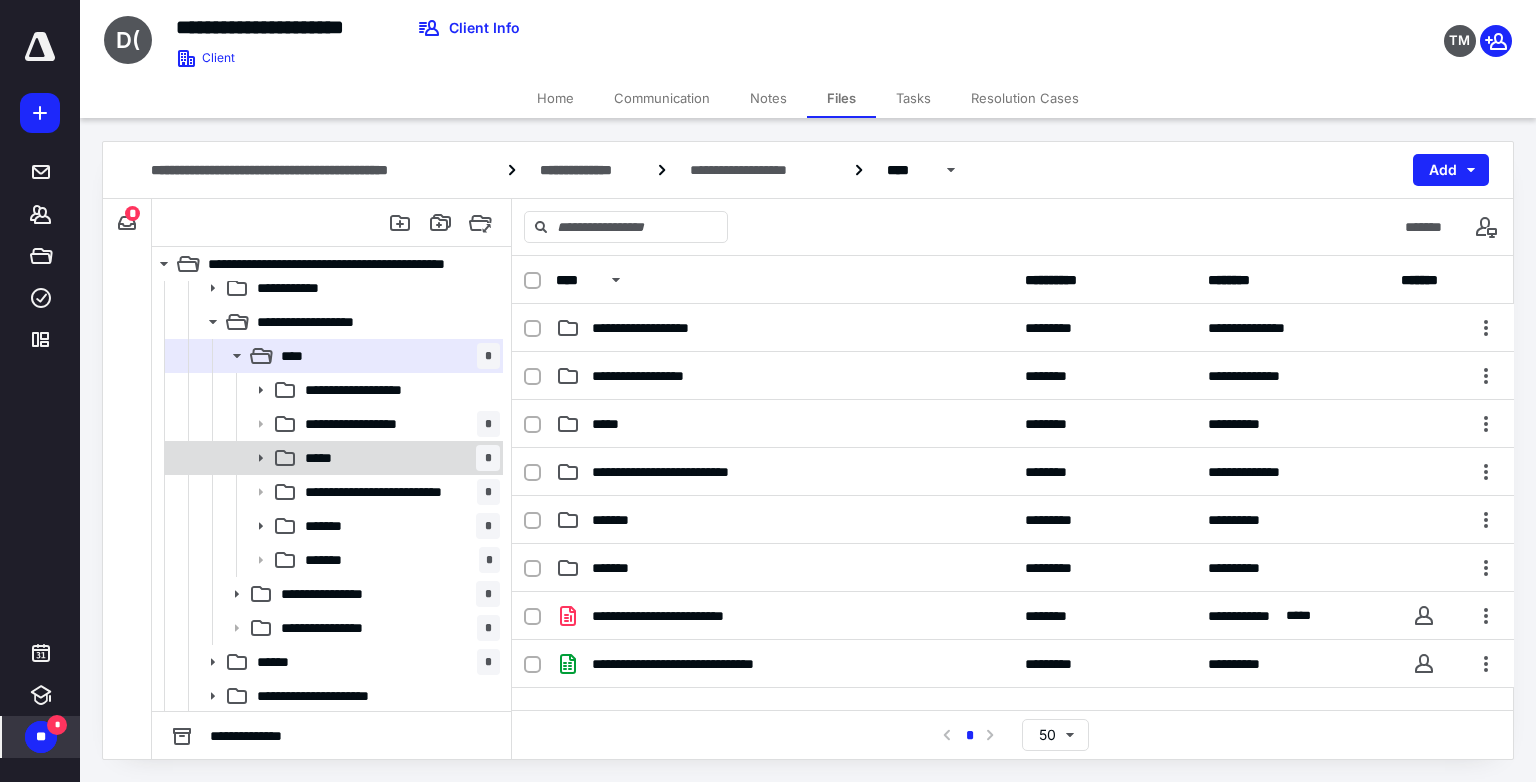 scroll, scrollTop: 200, scrollLeft: 0, axis: vertical 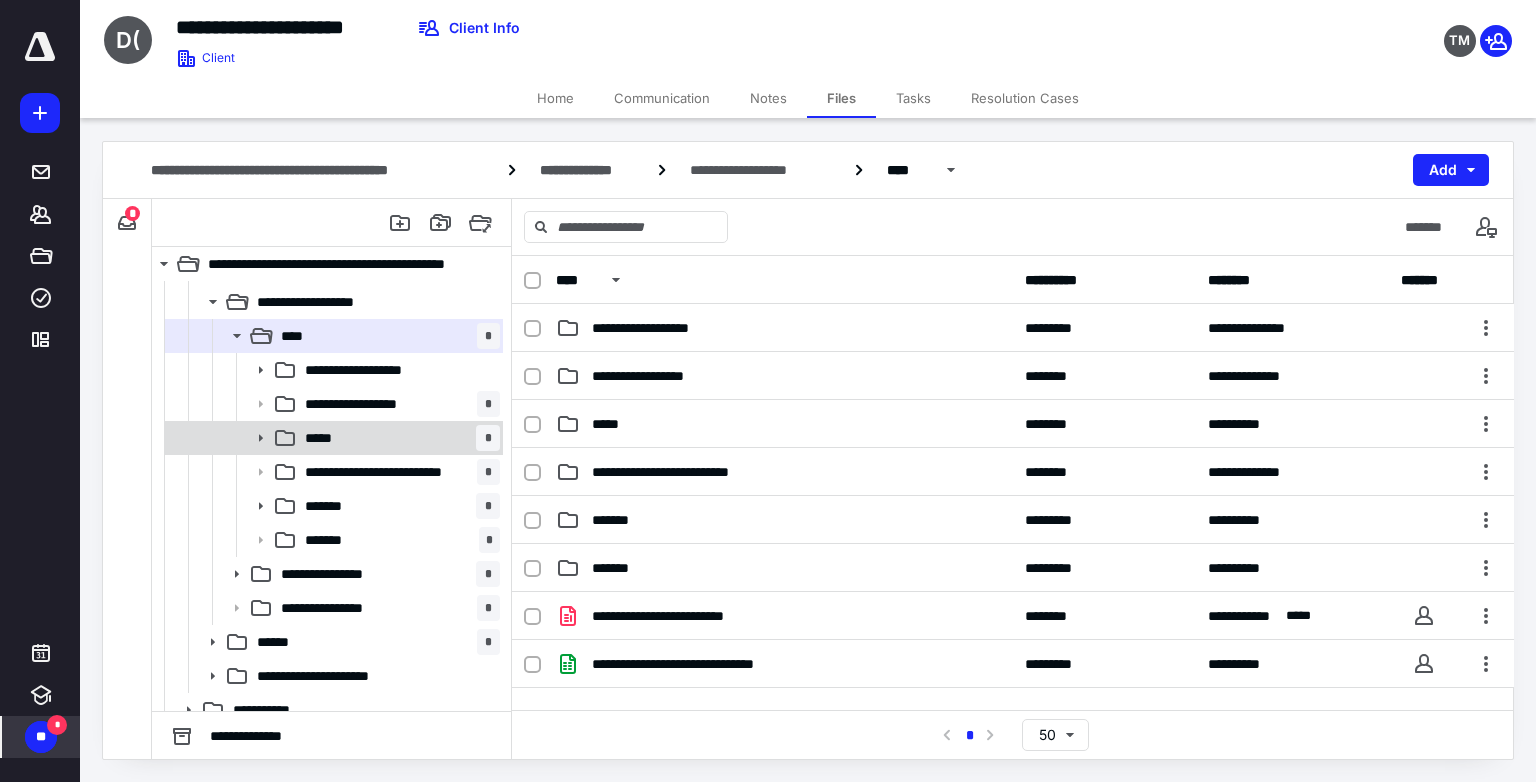 click on "*****" at bounding box center [320, 438] 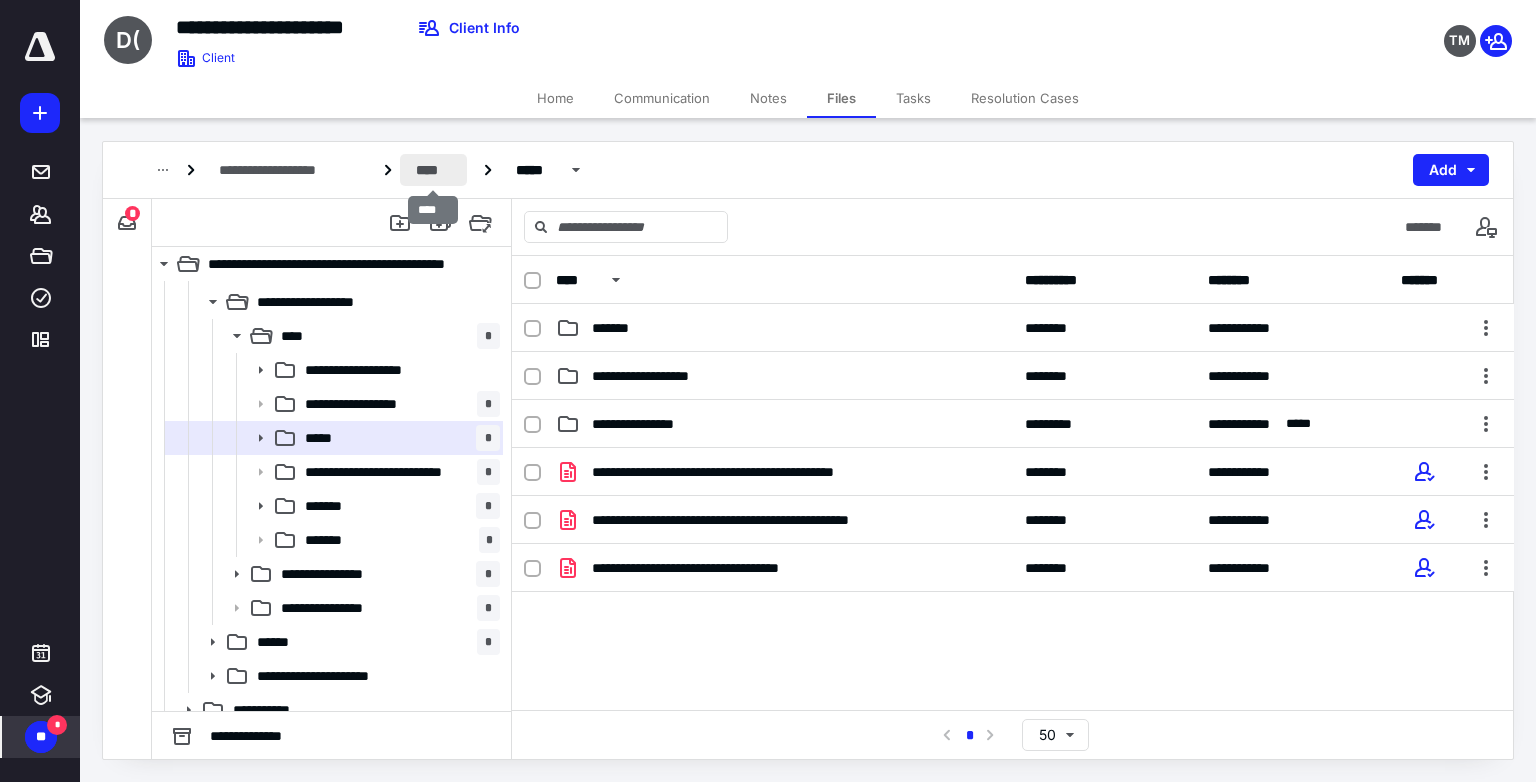 click on "****" at bounding box center (434, 170) 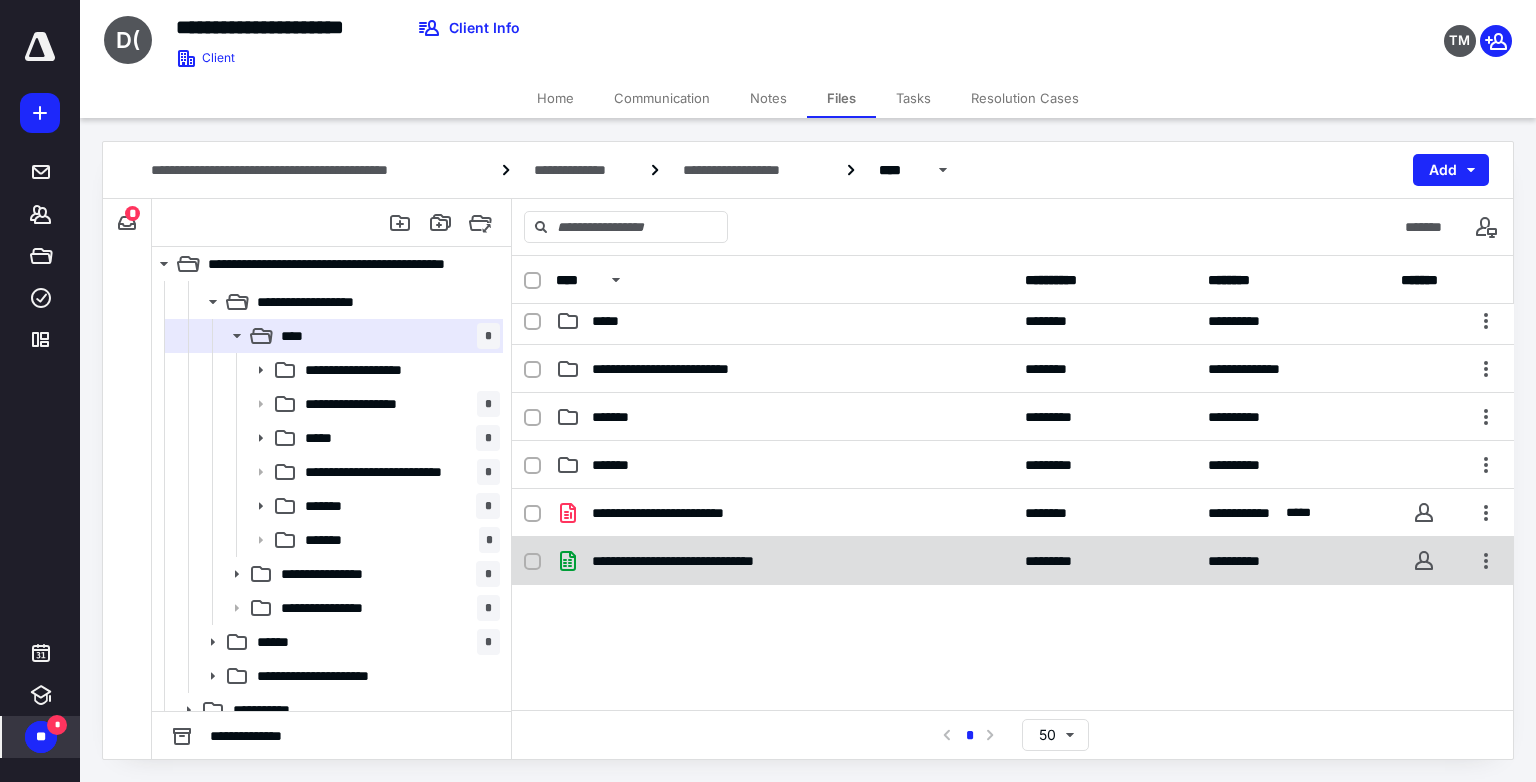 scroll, scrollTop: 0, scrollLeft: 0, axis: both 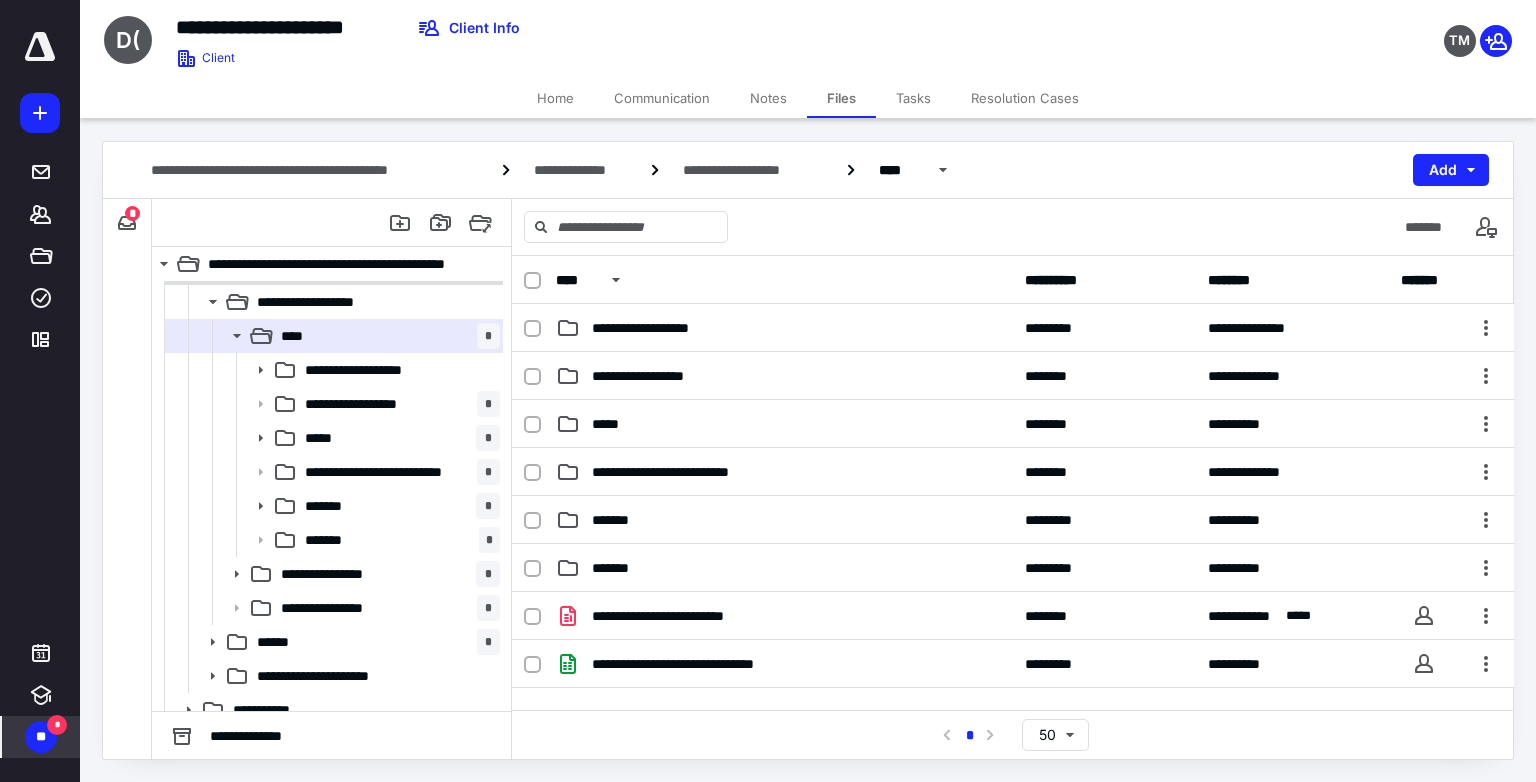 click 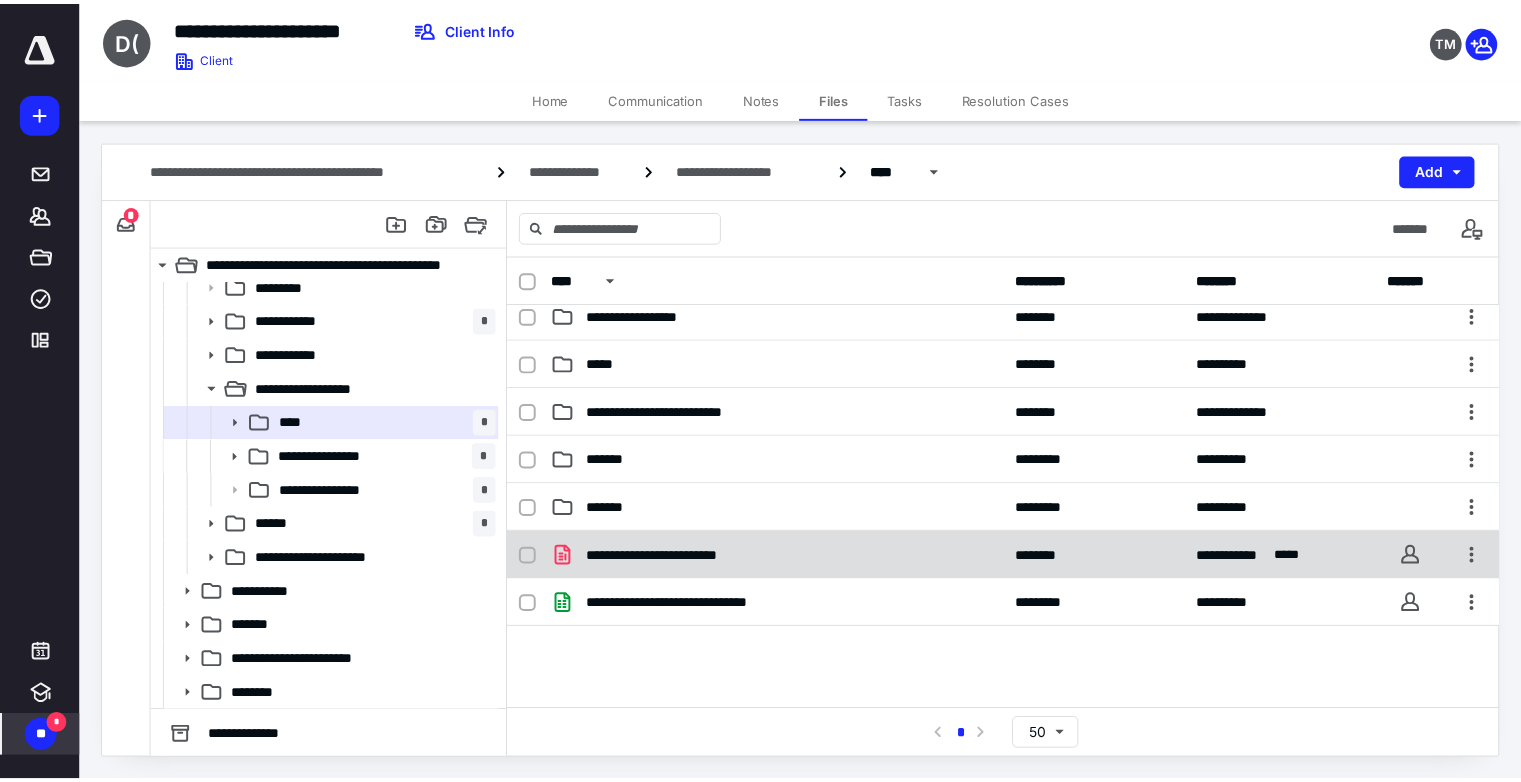 scroll, scrollTop: 0, scrollLeft: 0, axis: both 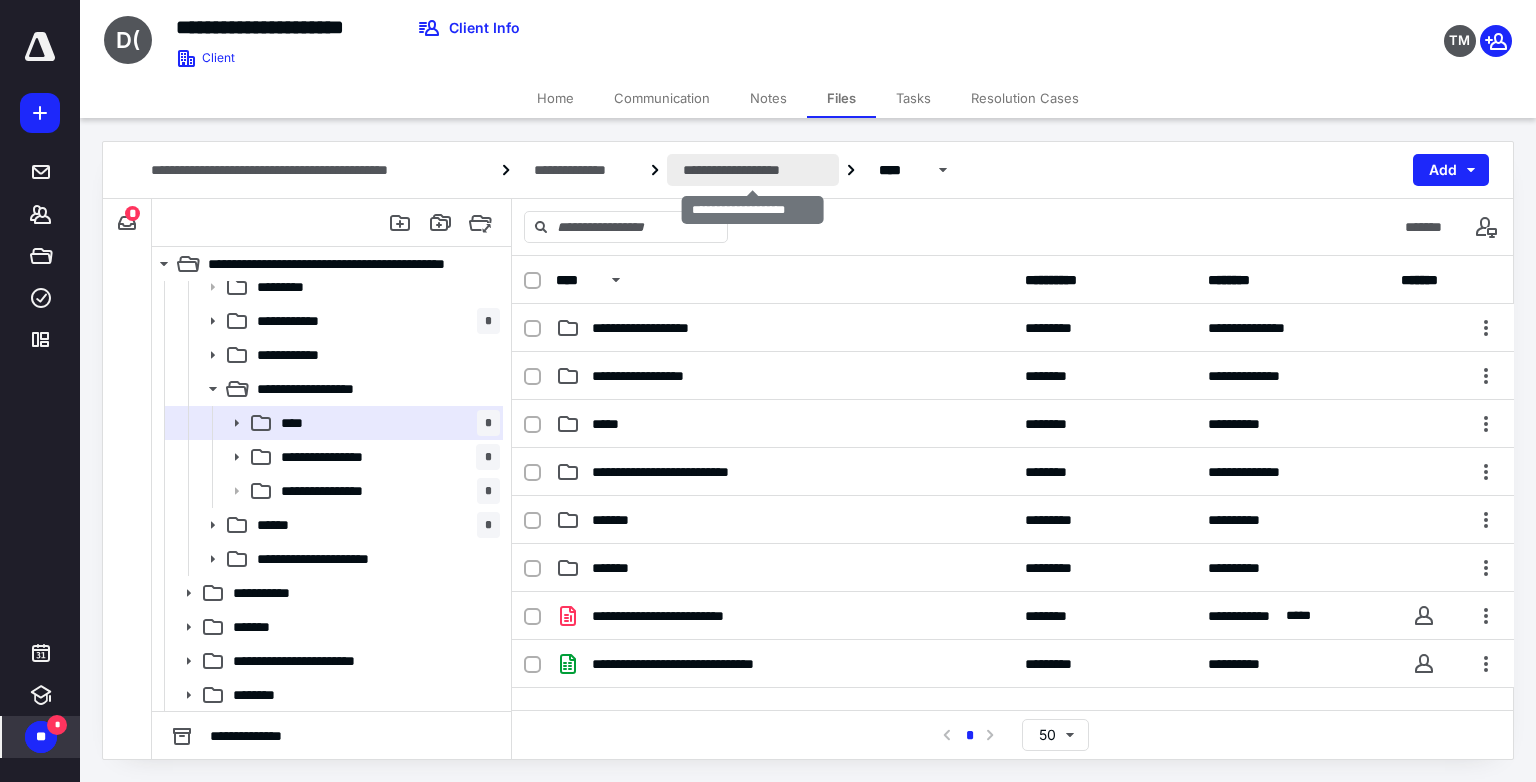 click on "**********" at bounding box center [753, 170] 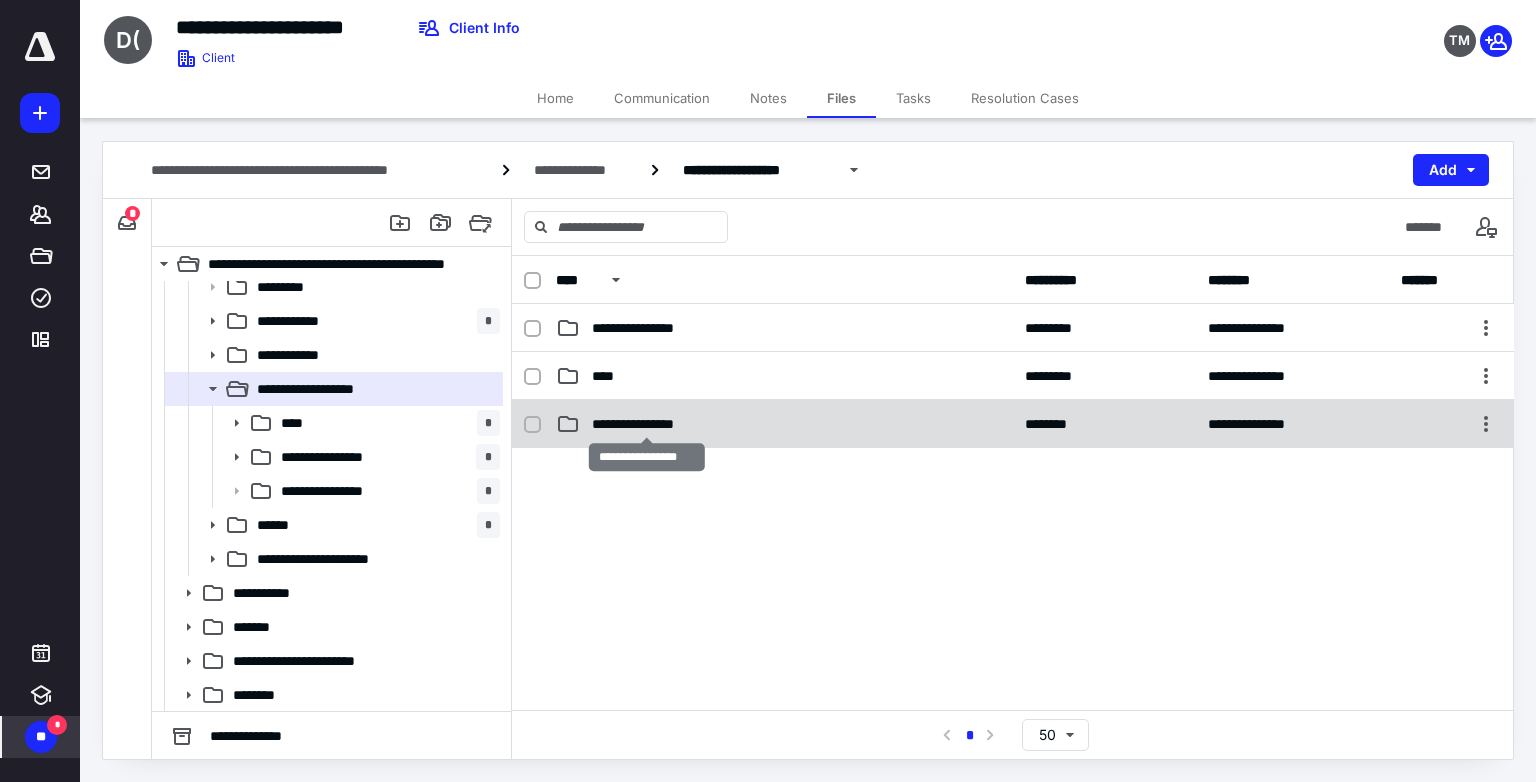 click on "**********" at bounding box center [647, 424] 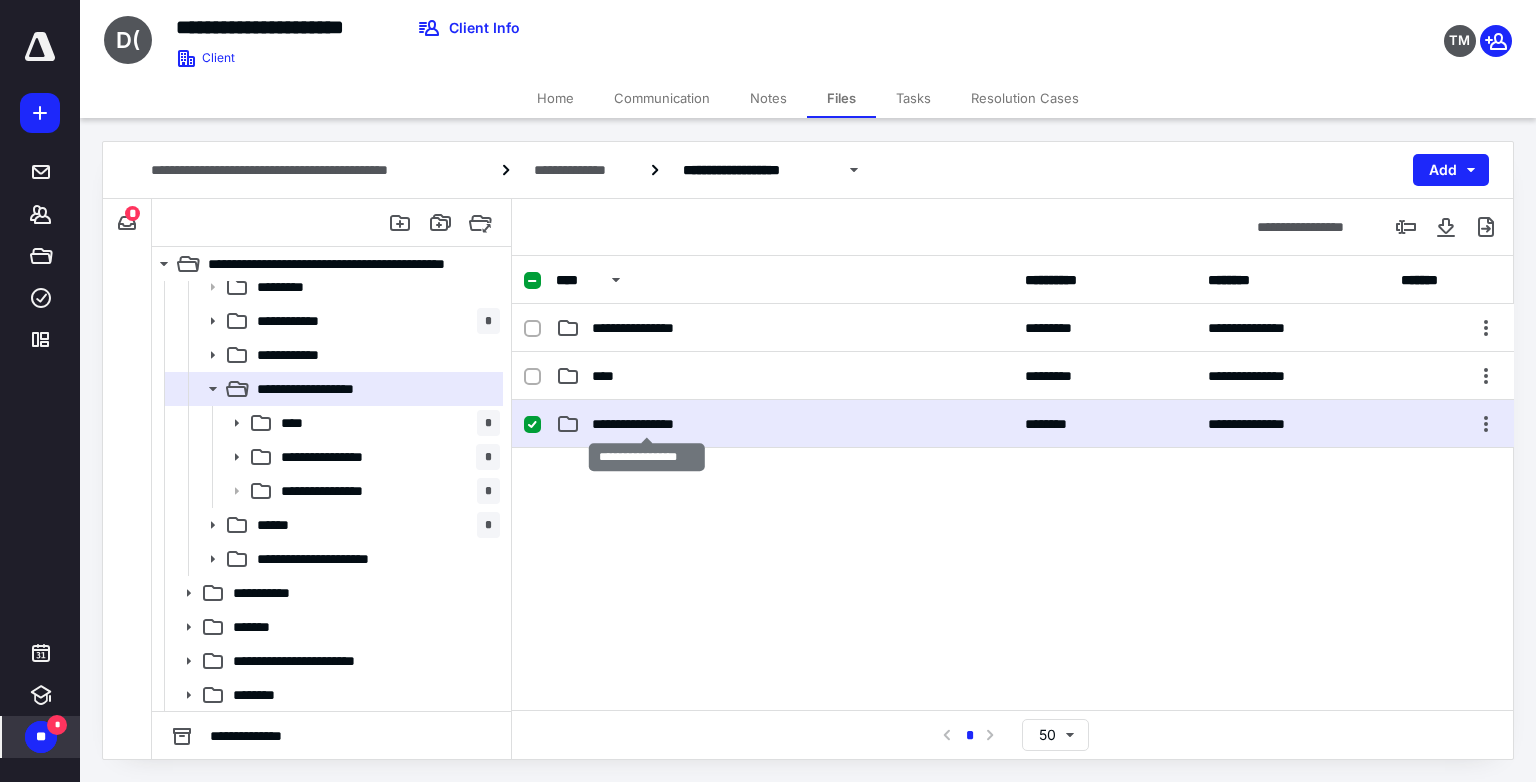 click on "**********" at bounding box center (647, 424) 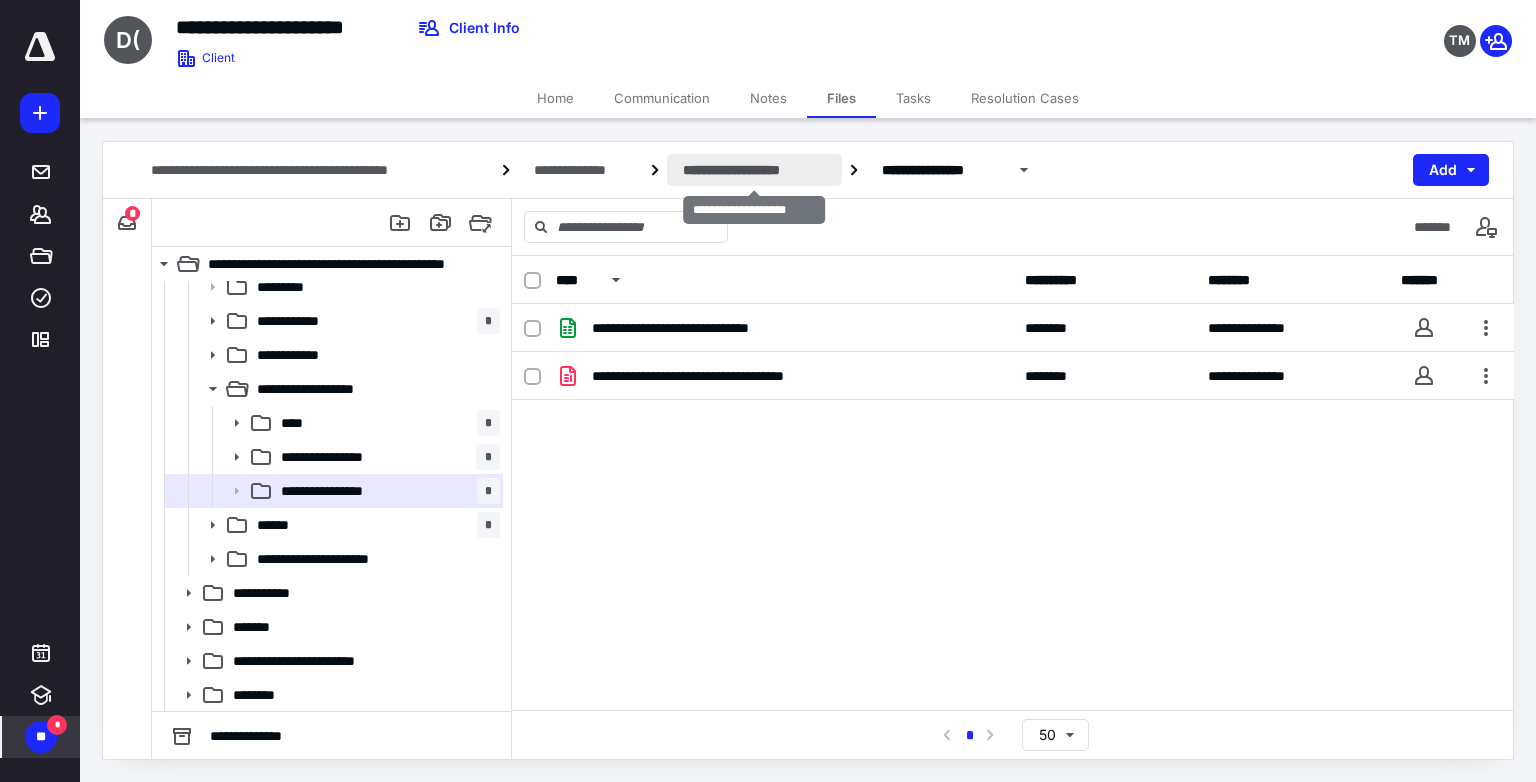 click on "**********" at bounding box center (754, 170) 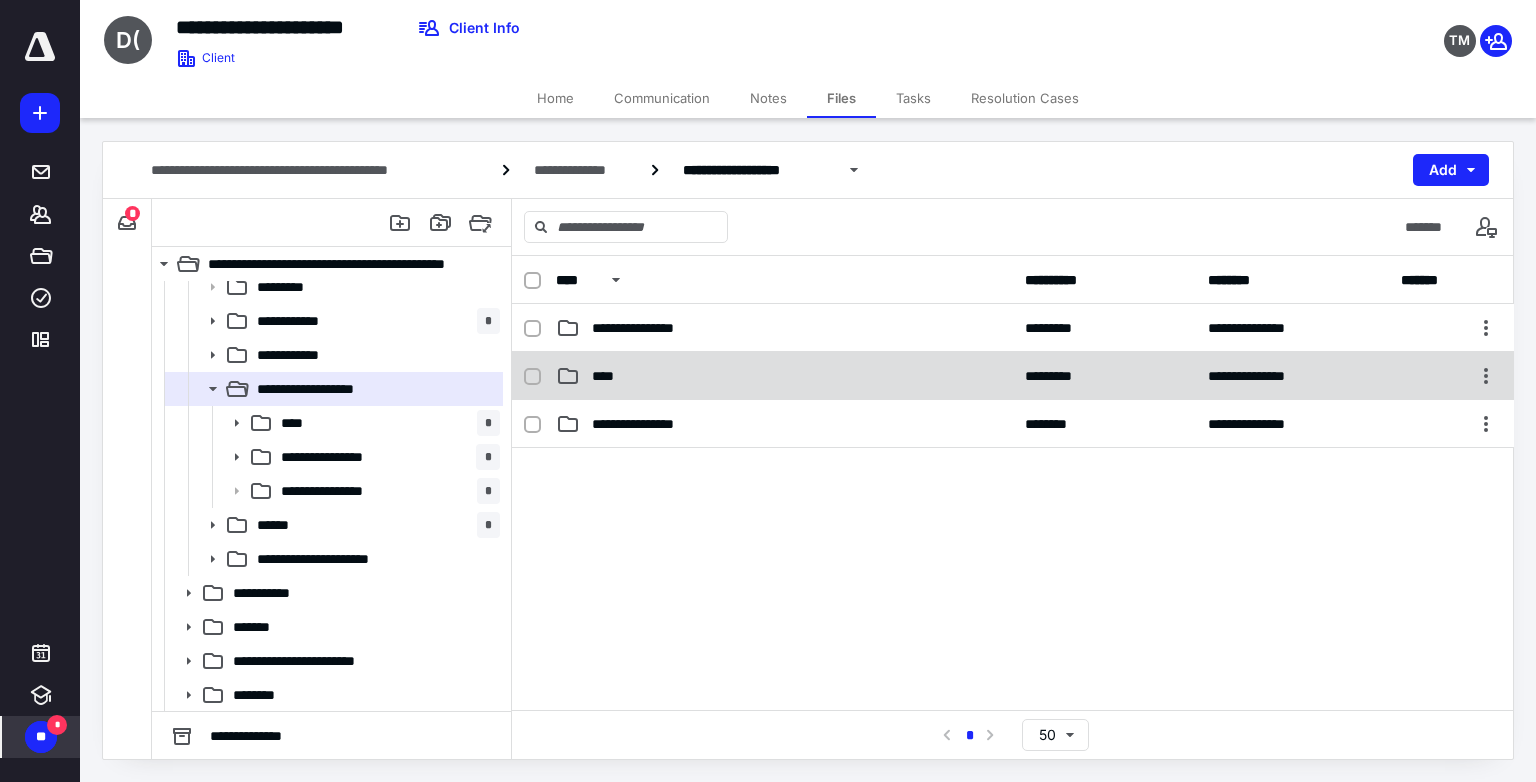 click on "****" at bounding box center [784, 376] 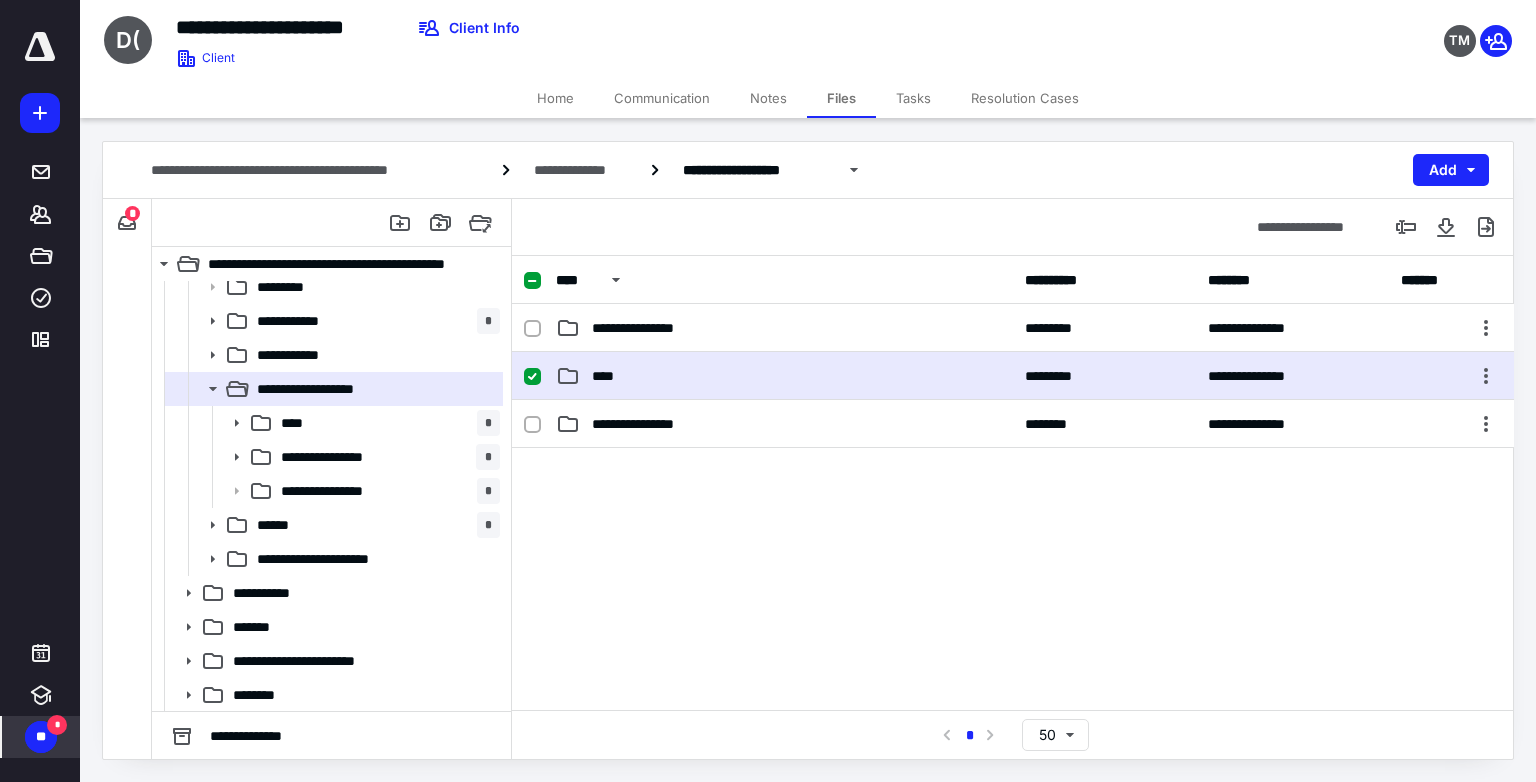 click on "****" at bounding box center [784, 376] 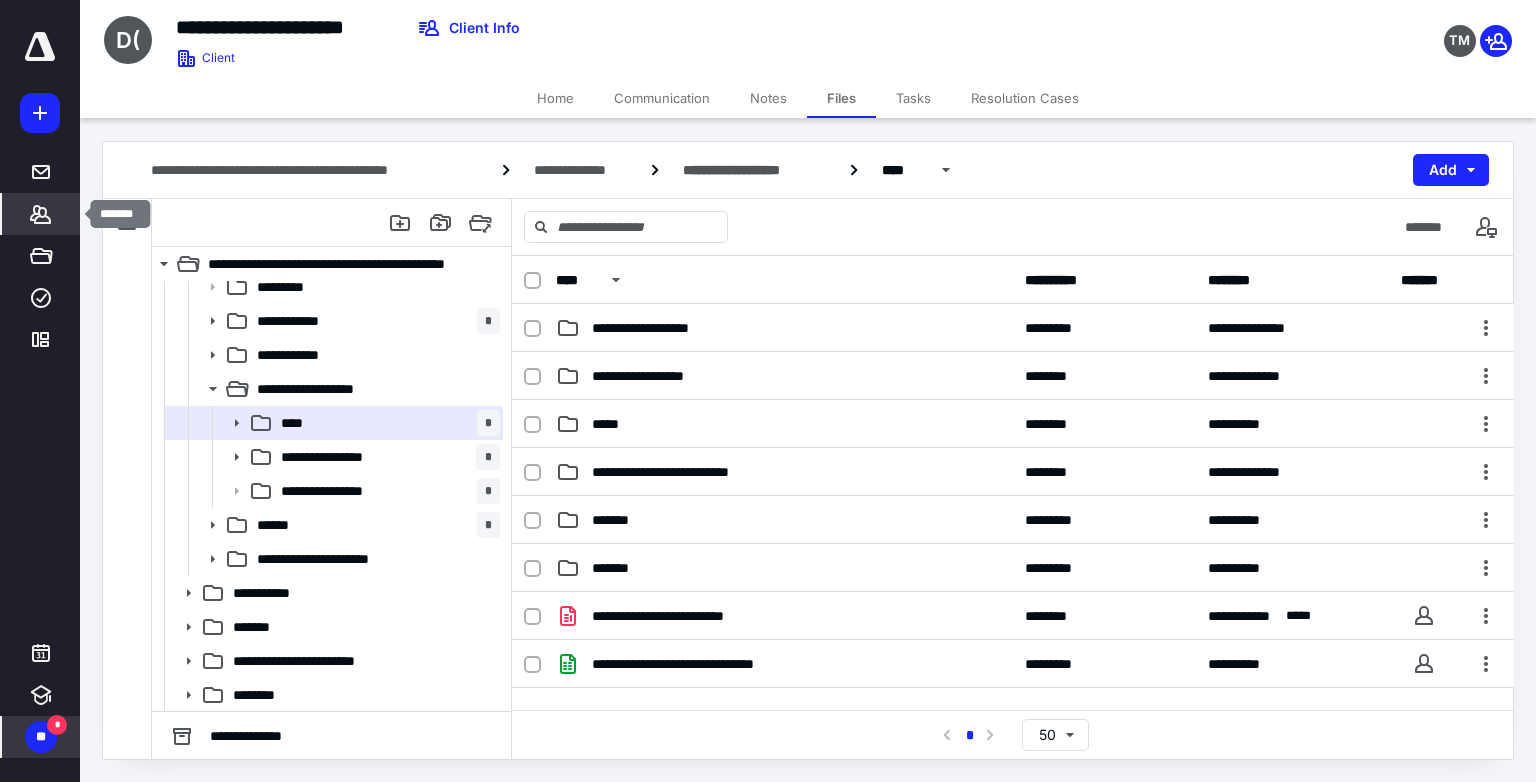 click 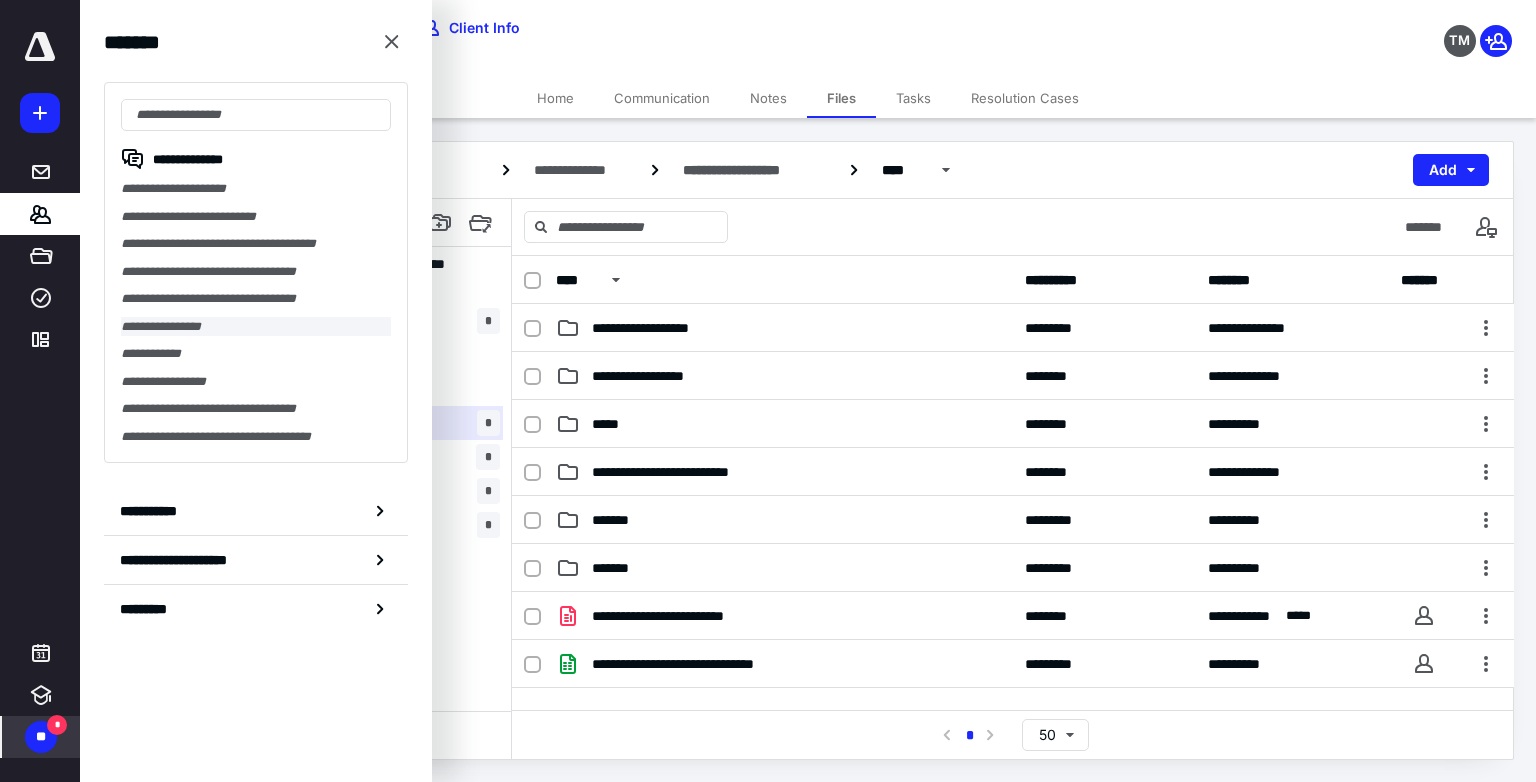 click on "**********" at bounding box center (256, 327) 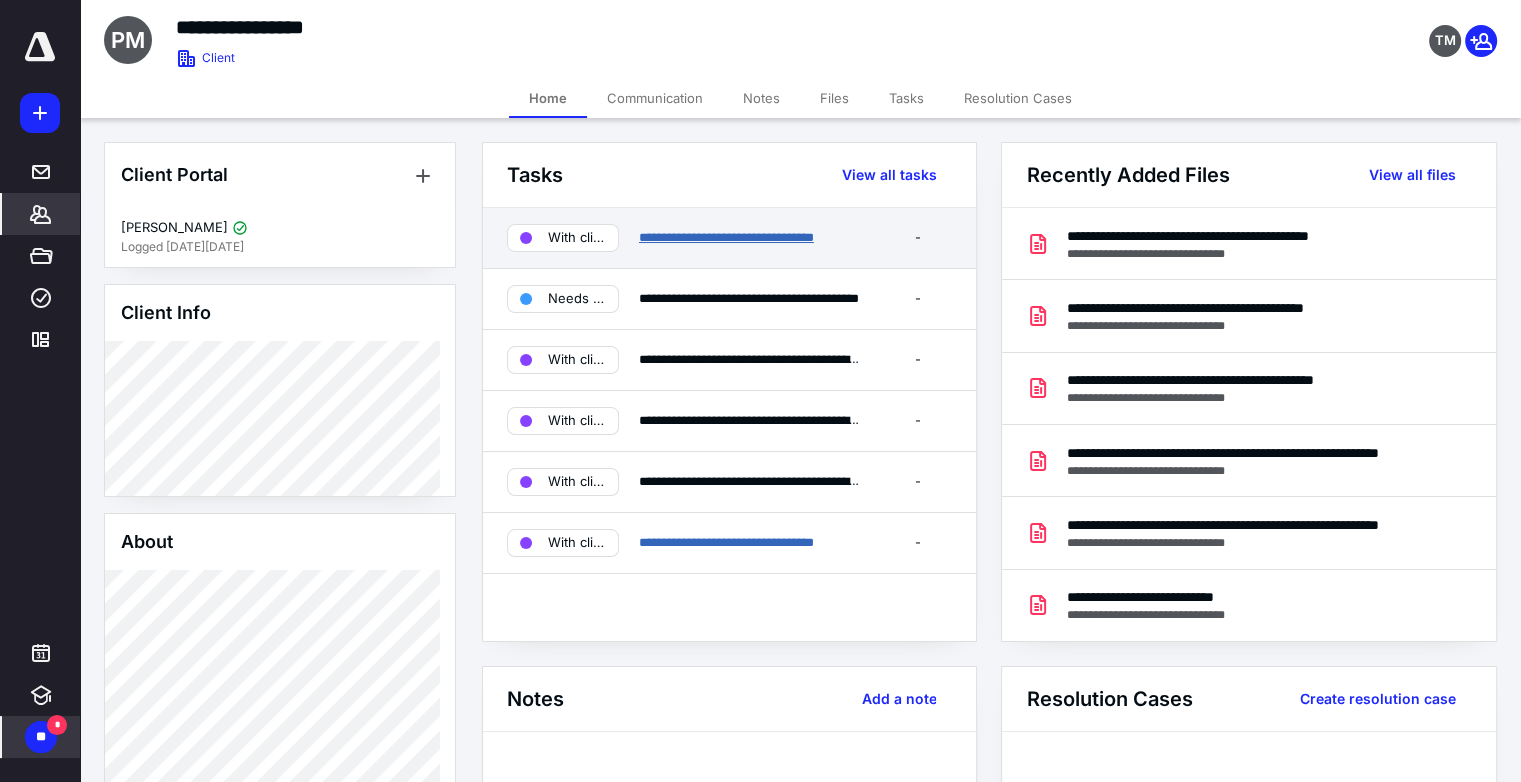 click on "**********" at bounding box center (726, 237) 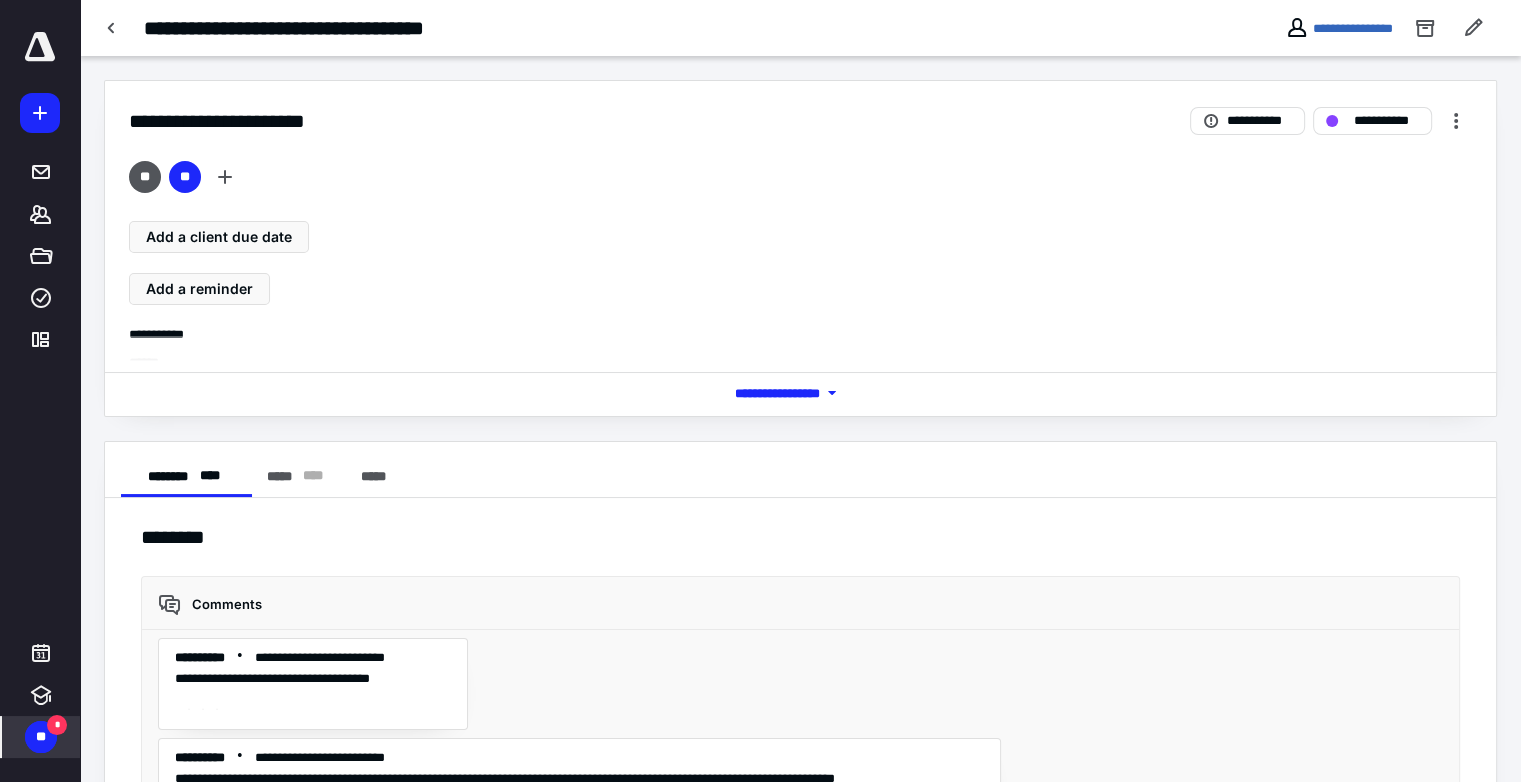 scroll, scrollTop: 3810, scrollLeft: 0, axis: vertical 